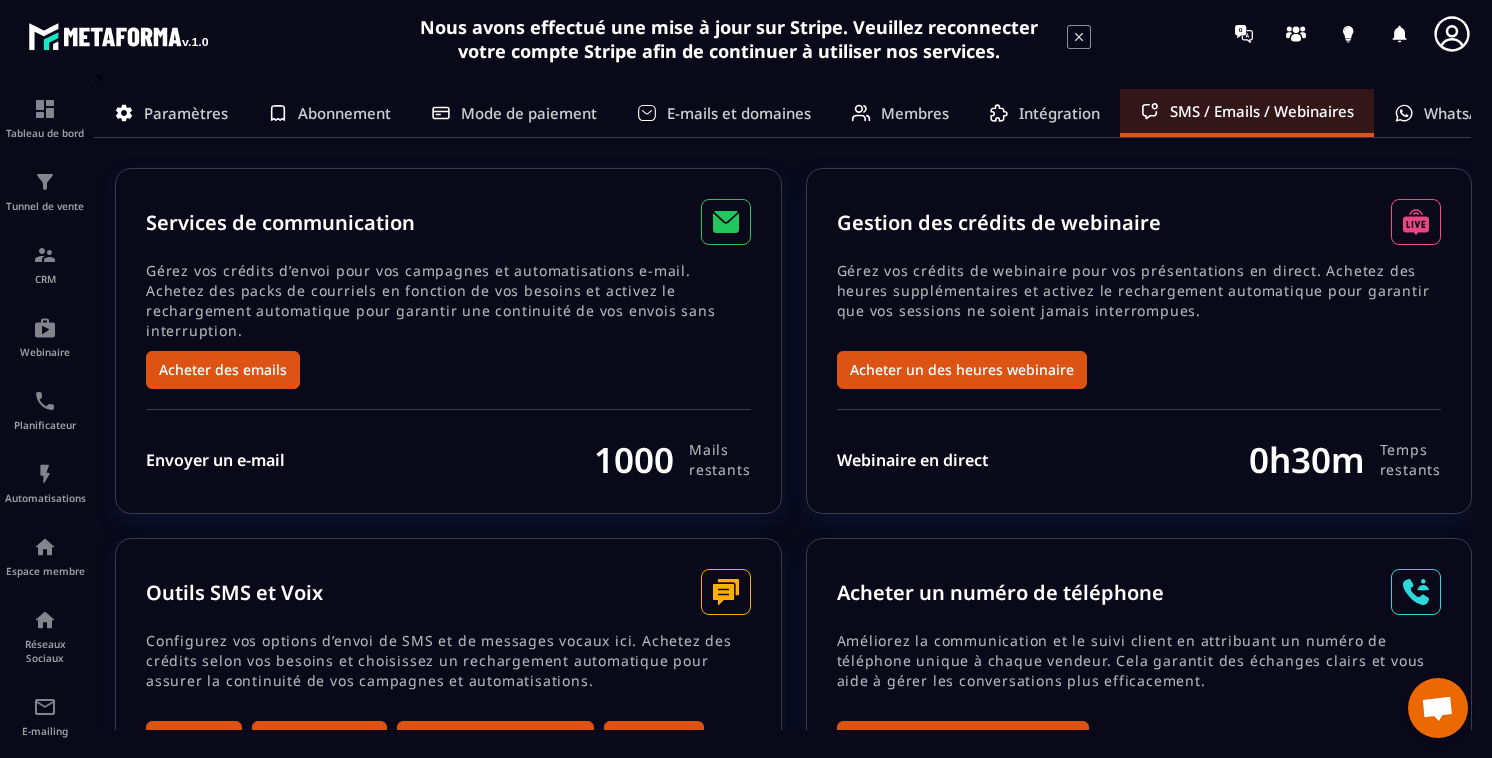 scroll, scrollTop: 0, scrollLeft: 0, axis: both 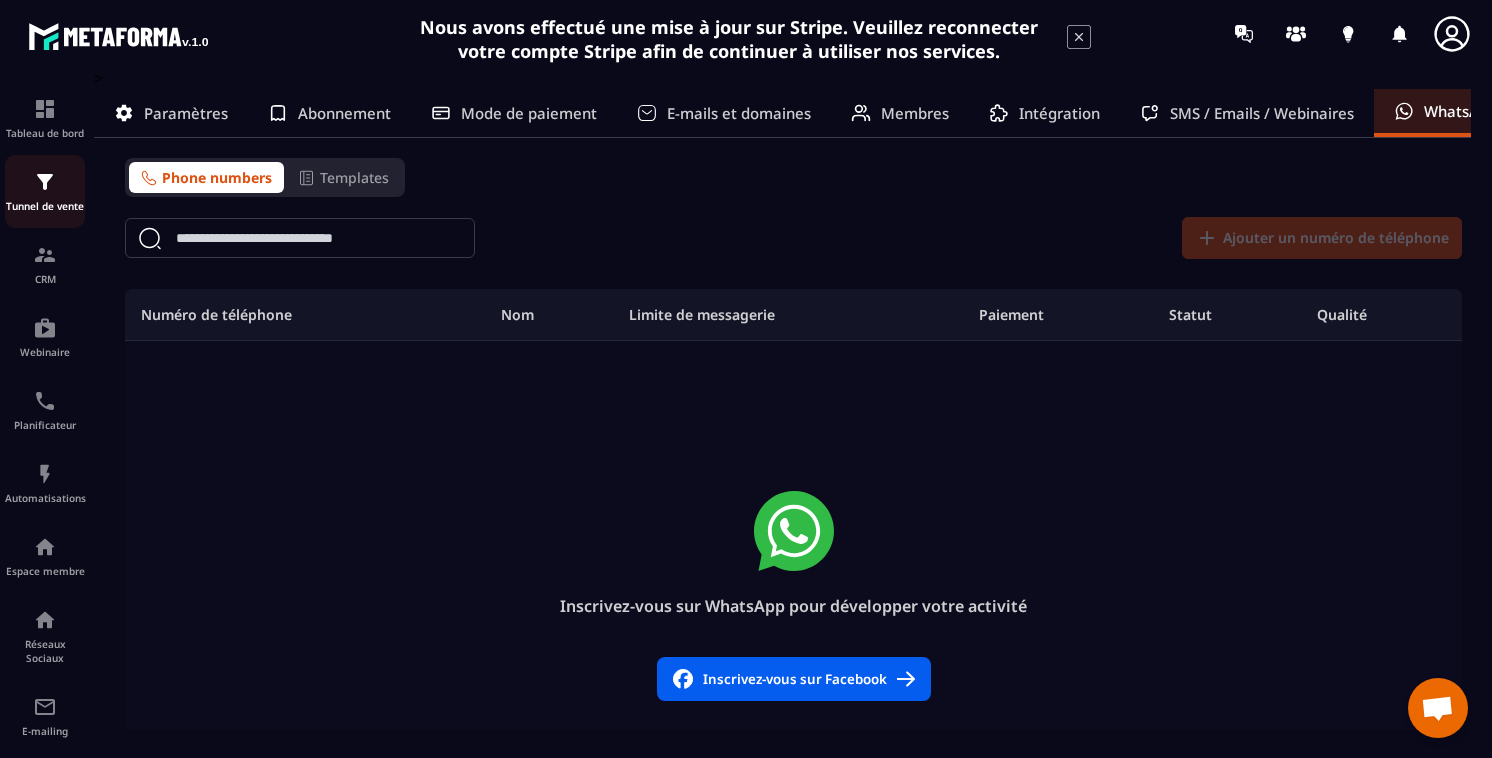 click on "Tunnel de vente" at bounding box center [45, 191] 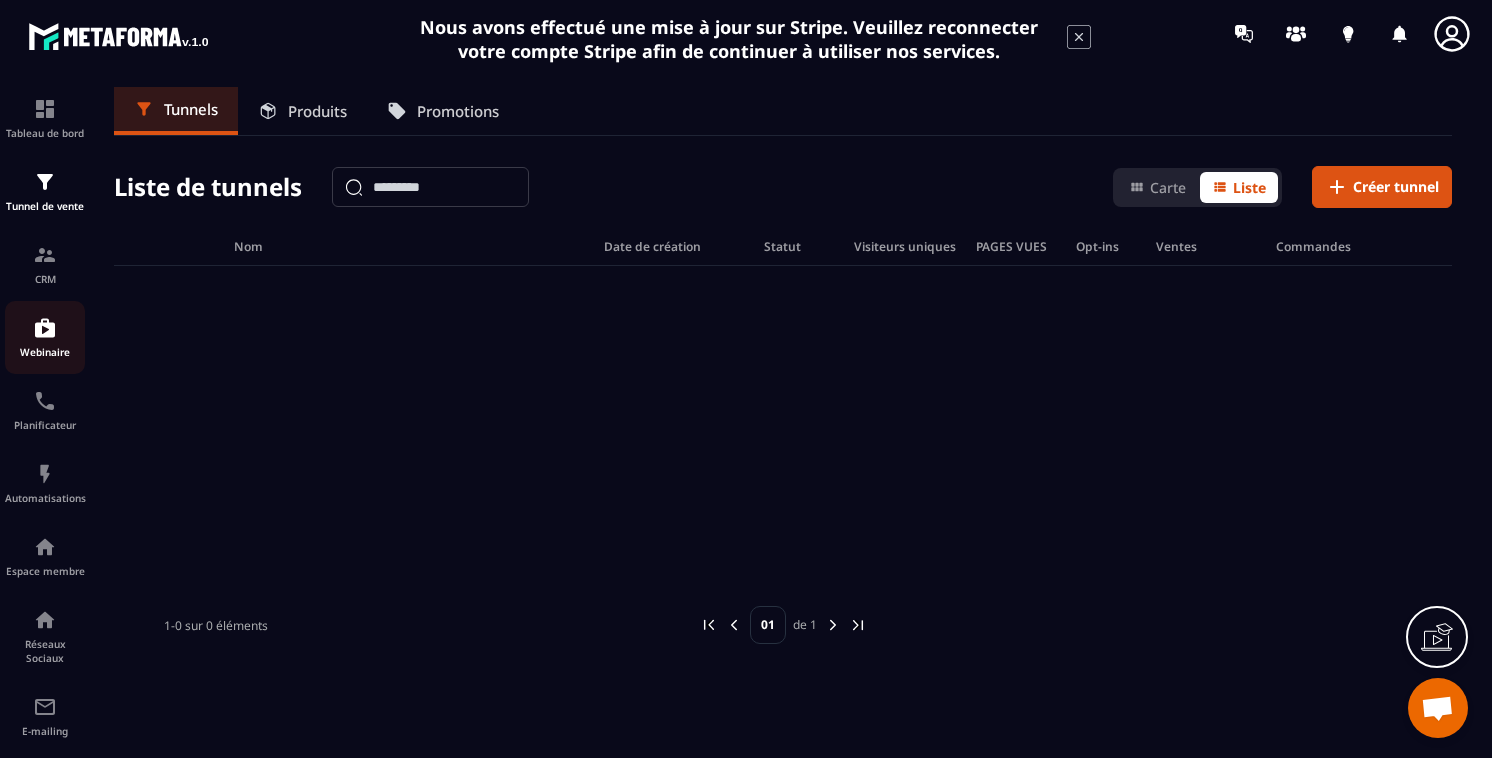 click on "Webinaire" 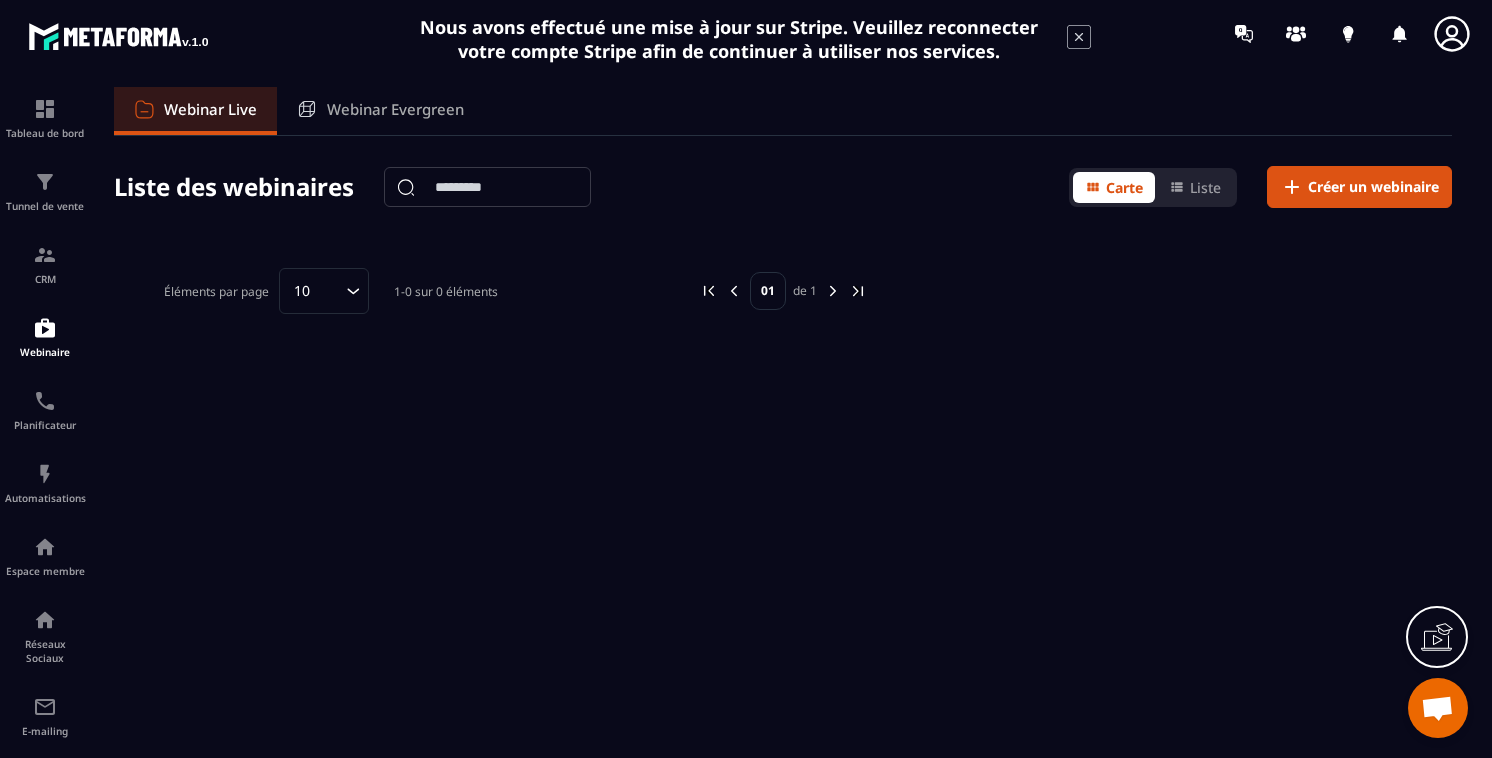 click on "Webinar Evergreen" at bounding box center (380, 111) 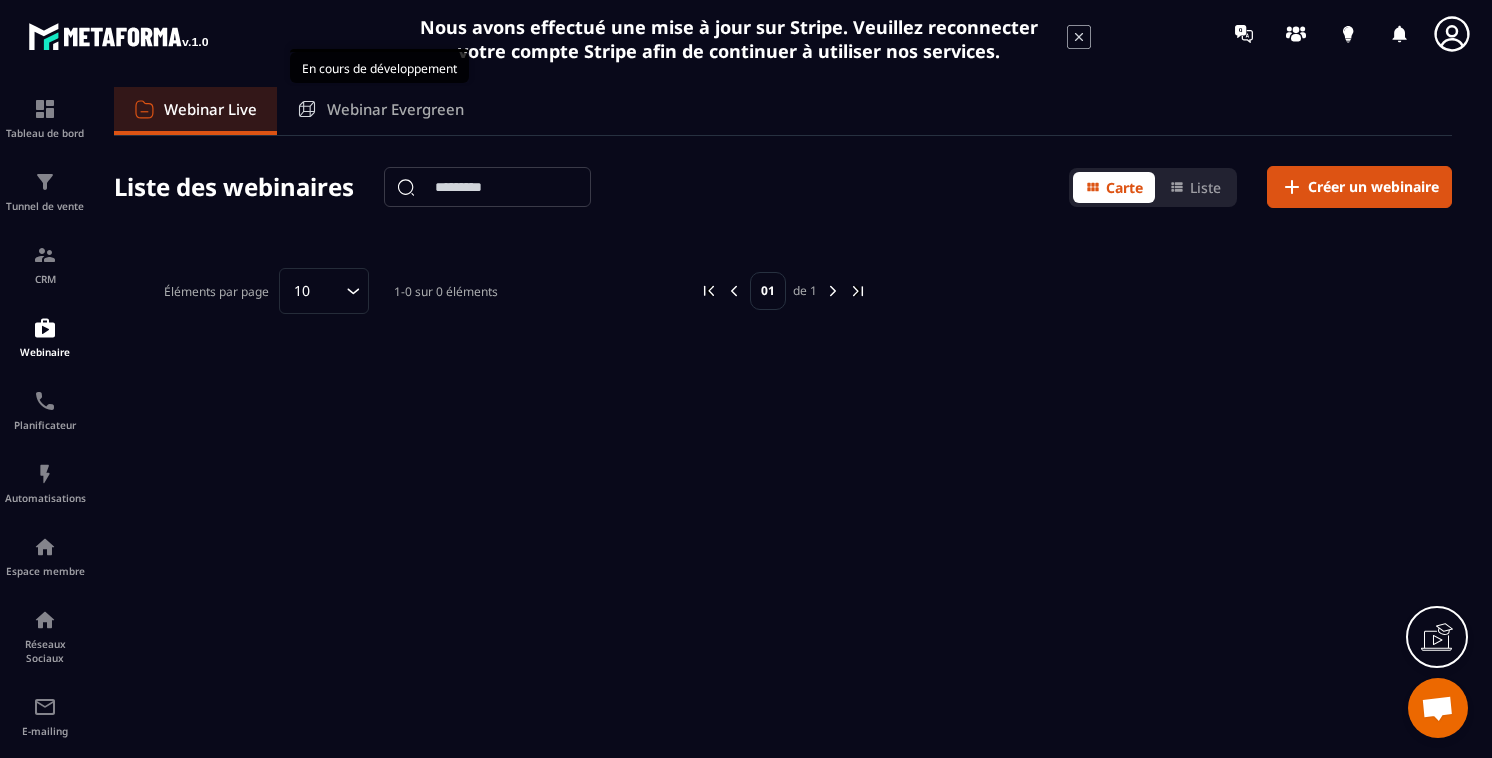 click on "Webinar Evergreen" at bounding box center [395, 109] 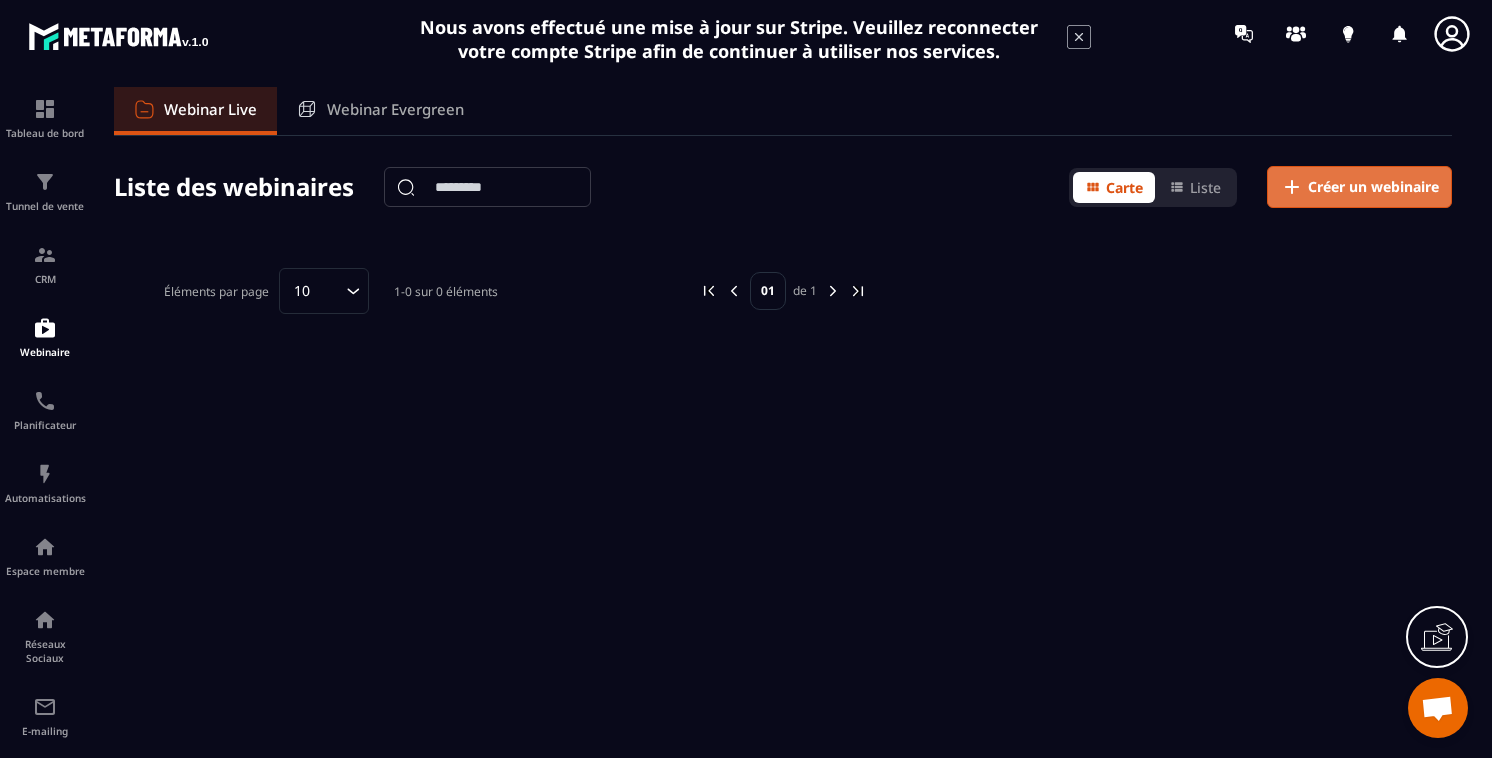 click on "Créer un webinaire" at bounding box center [1373, 187] 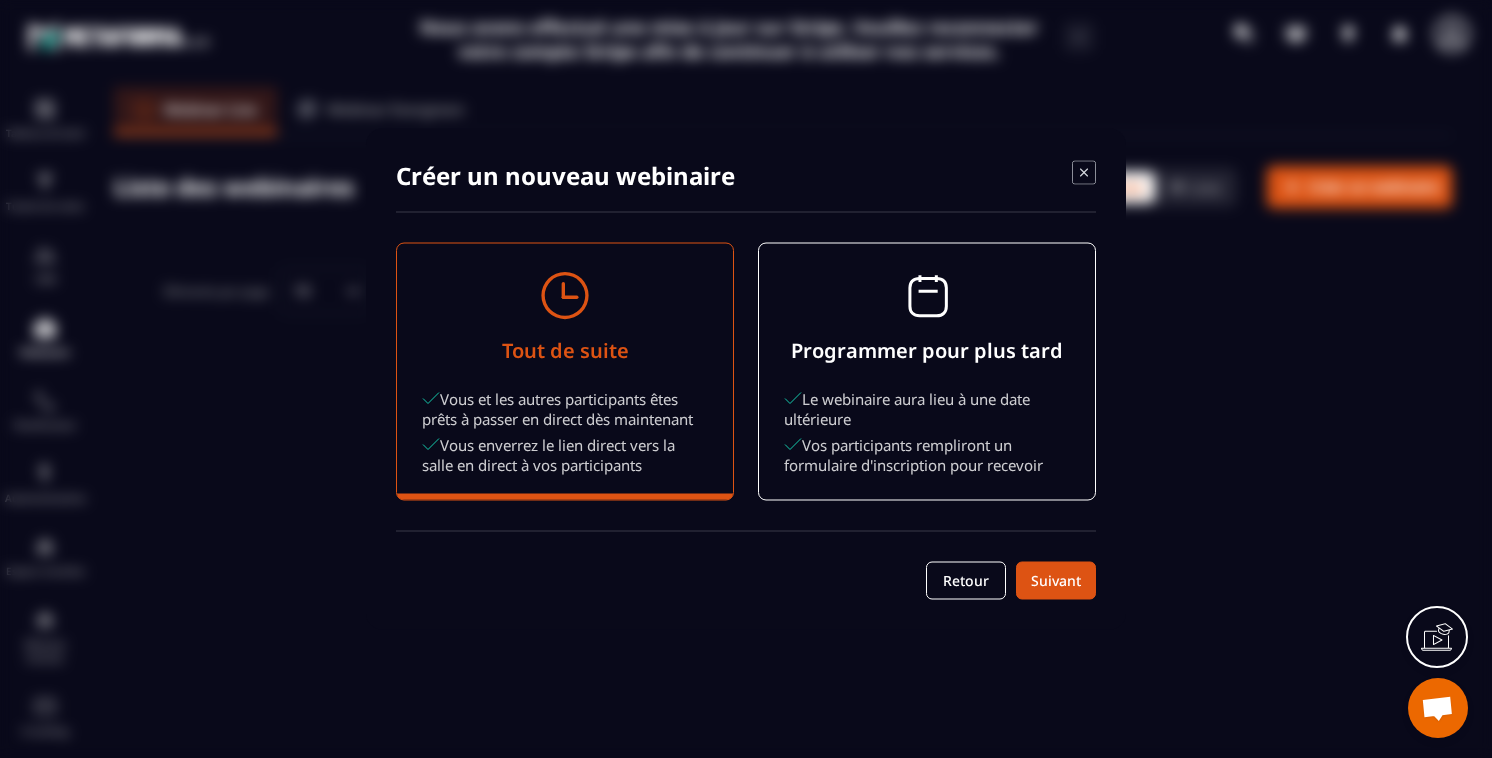 click on "Programmer pour plus tard  Le webinaire aura lieu à une date ultérieure  Vos participants rempliront un formulaire d'inscription pour recevoir" at bounding box center [927, 372] 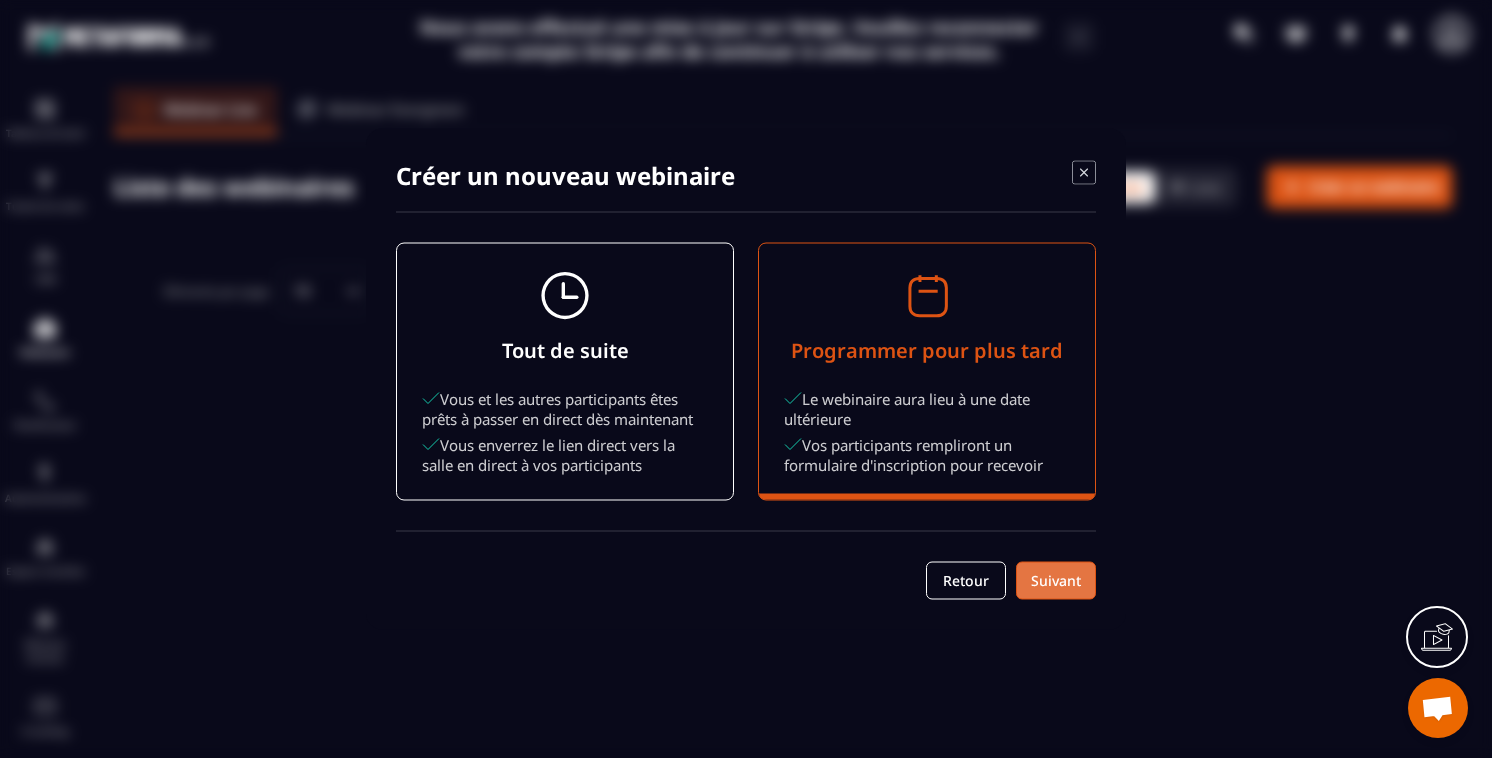 click on "Suivant" at bounding box center (1056, 581) 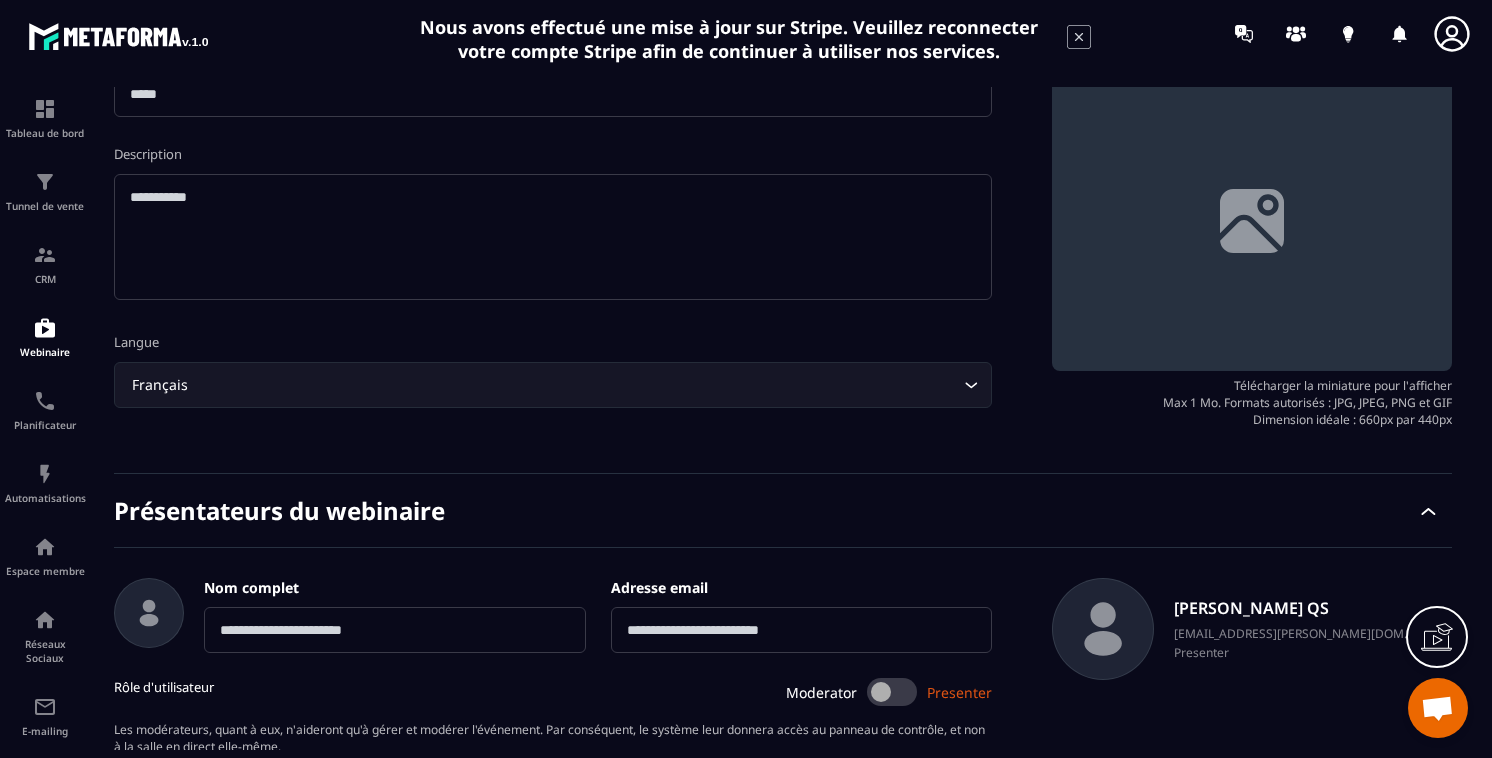 scroll, scrollTop: 377, scrollLeft: 0, axis: vertical 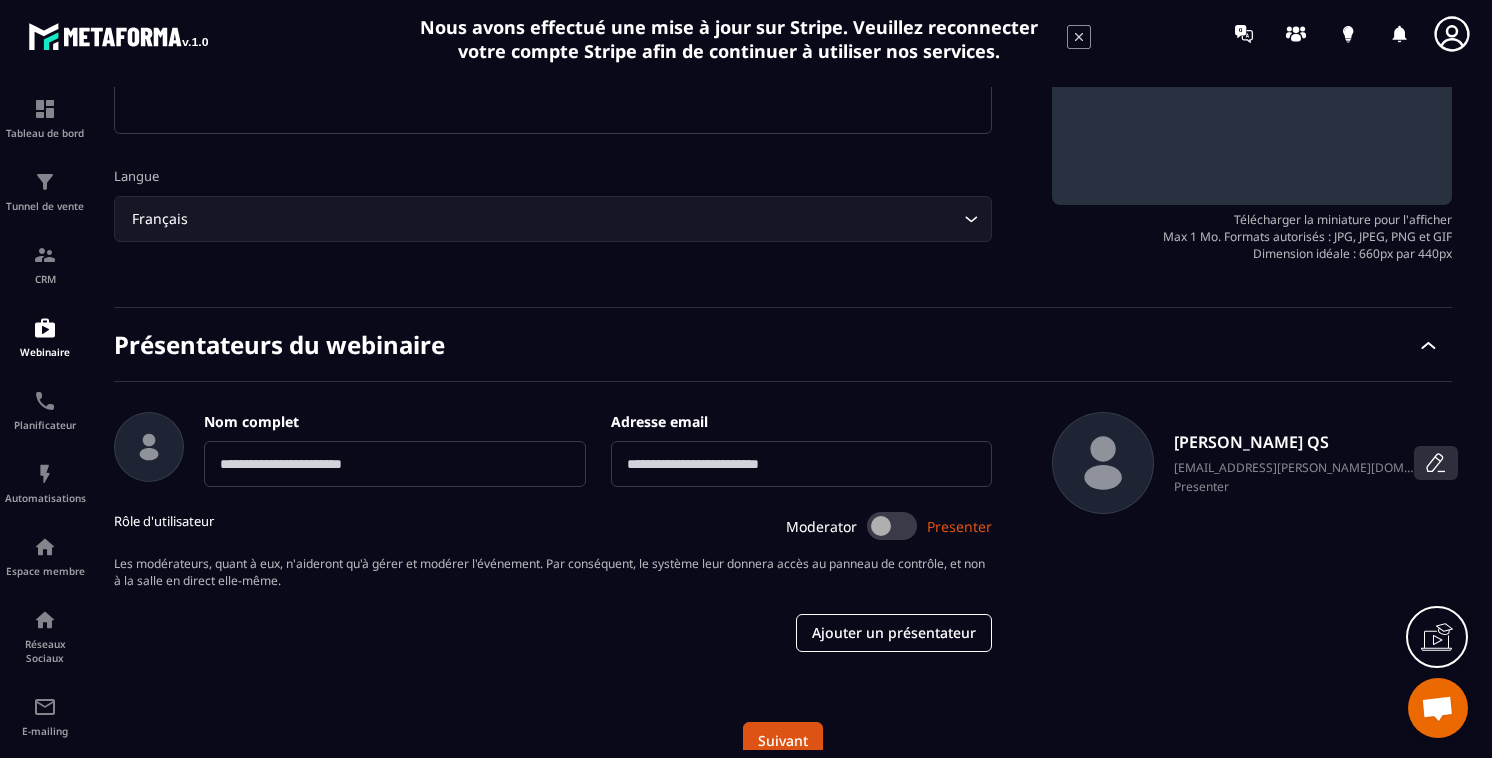 click at bounding box center (1436, 463) 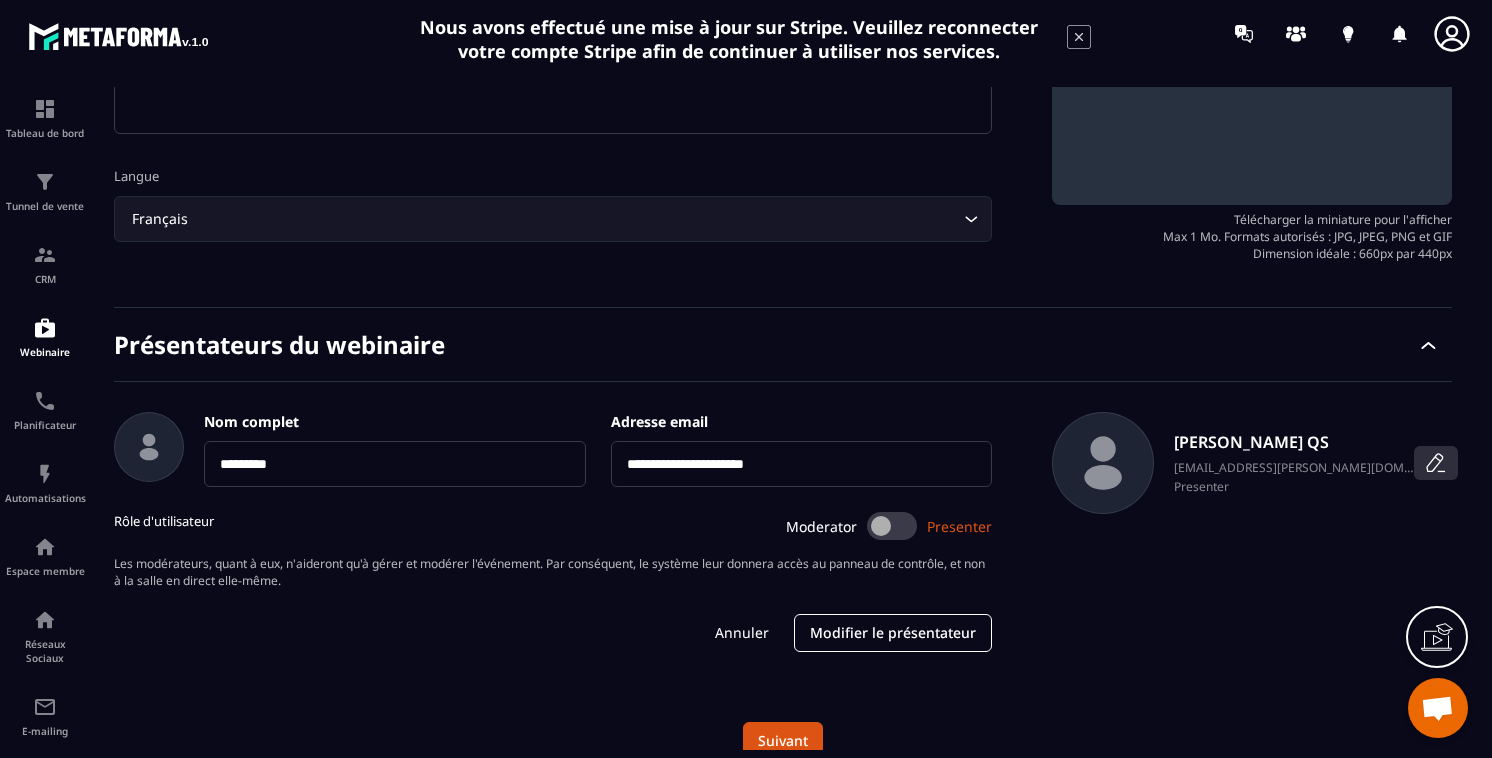 click 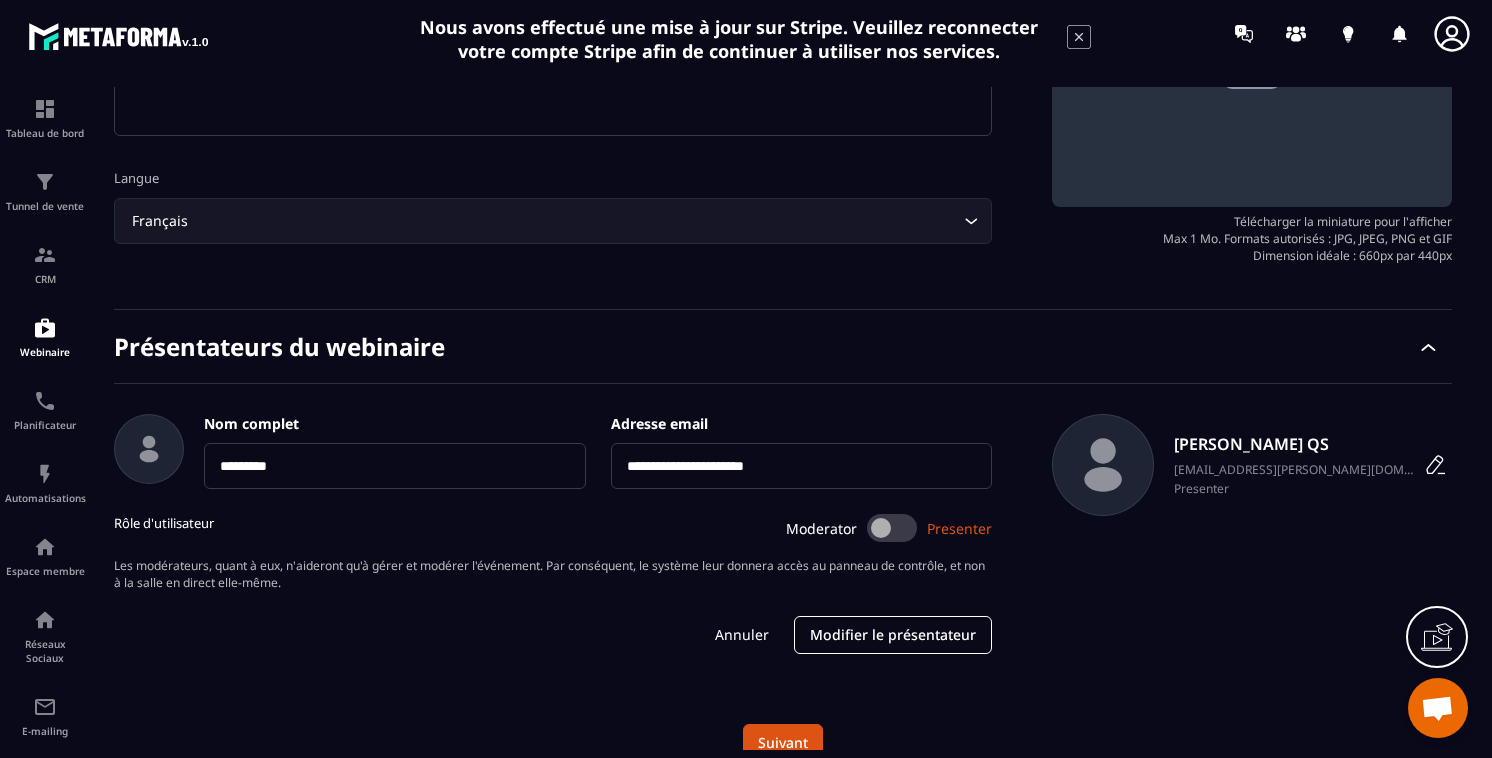 scroll, scrollTop: 368, scrollLeft: 0, axis: vertical 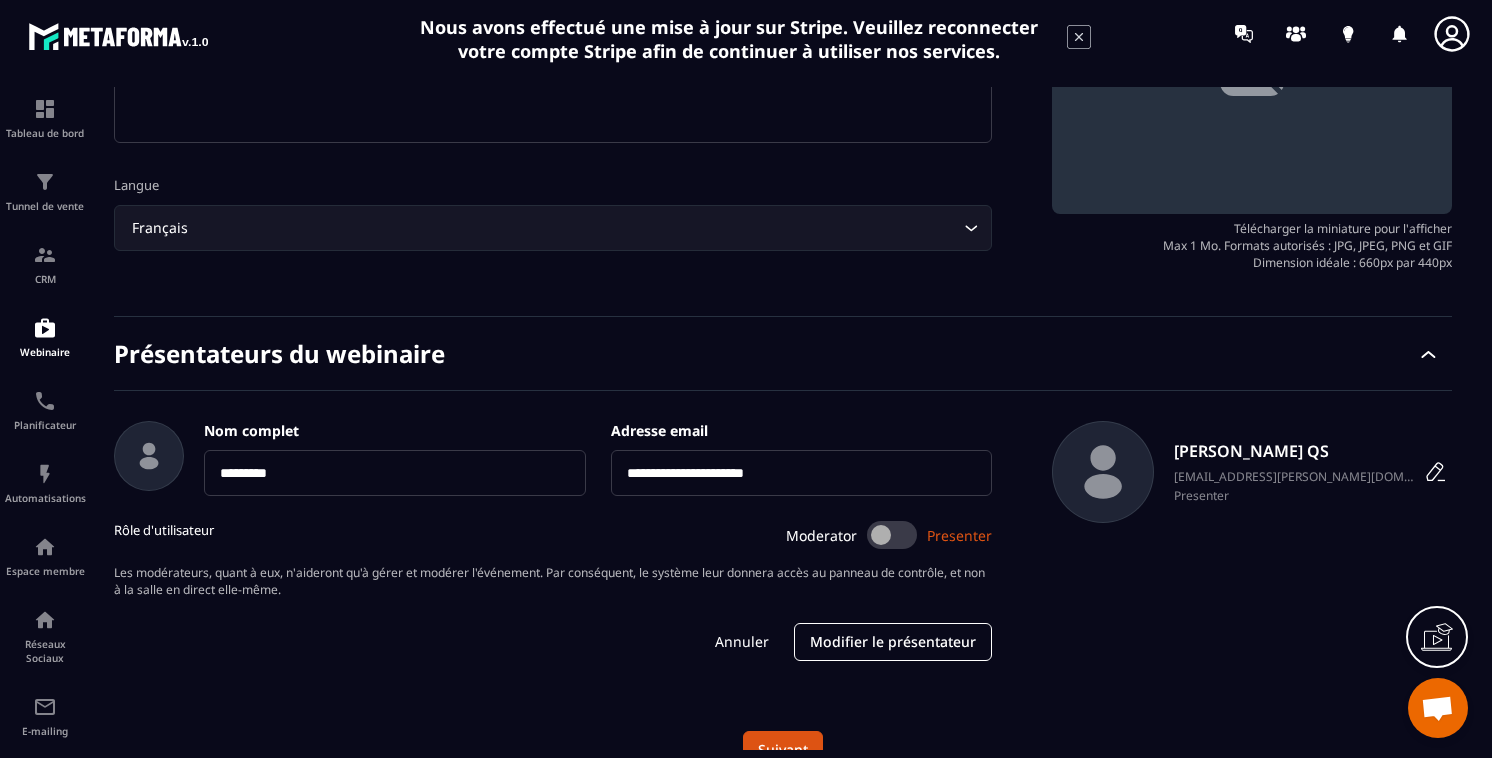click on "**********" at bounding box center (802, 473) 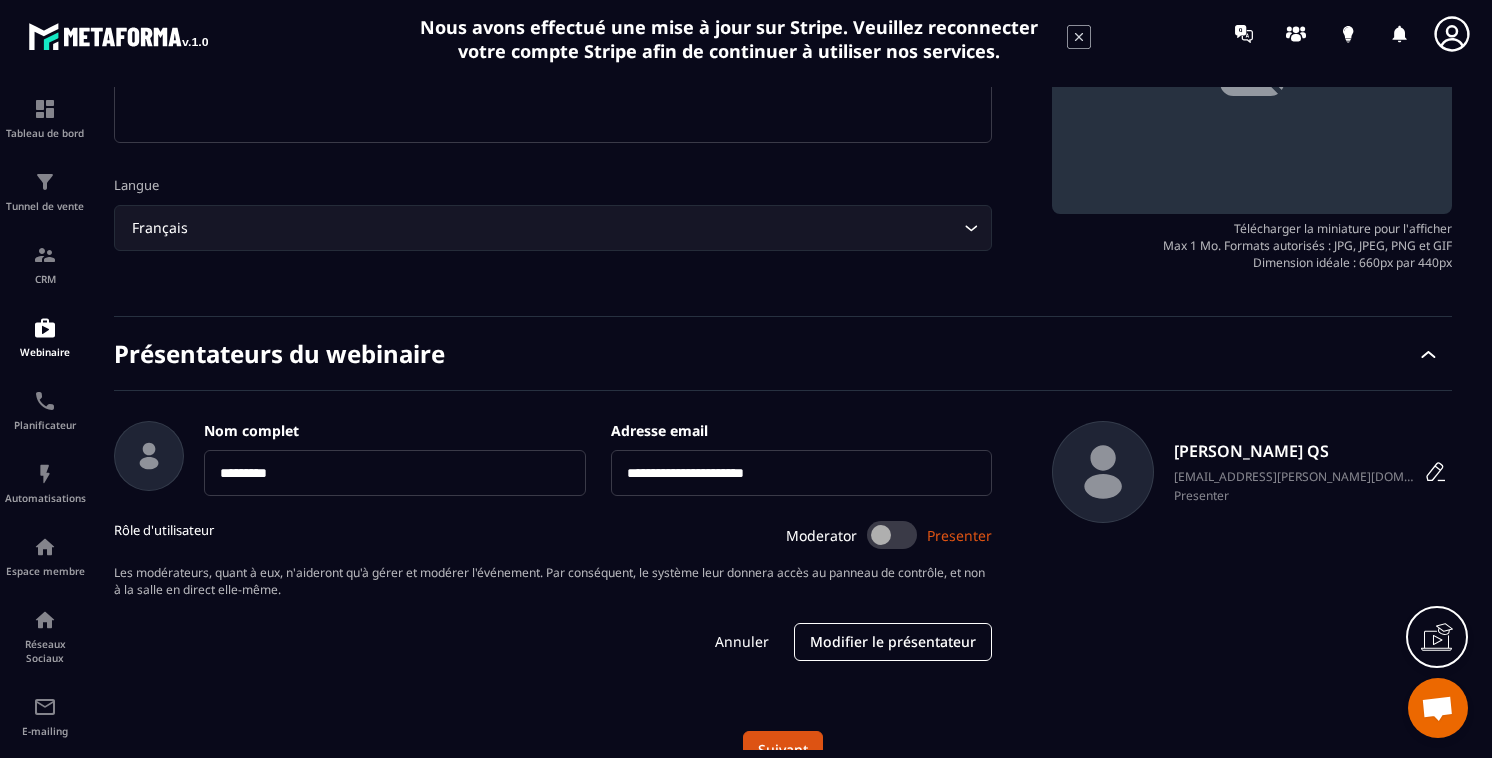drag, startPoint x: 708, startPoint y: 473, endPoint x: 585, endPoint y: 471, distance: 123.01626 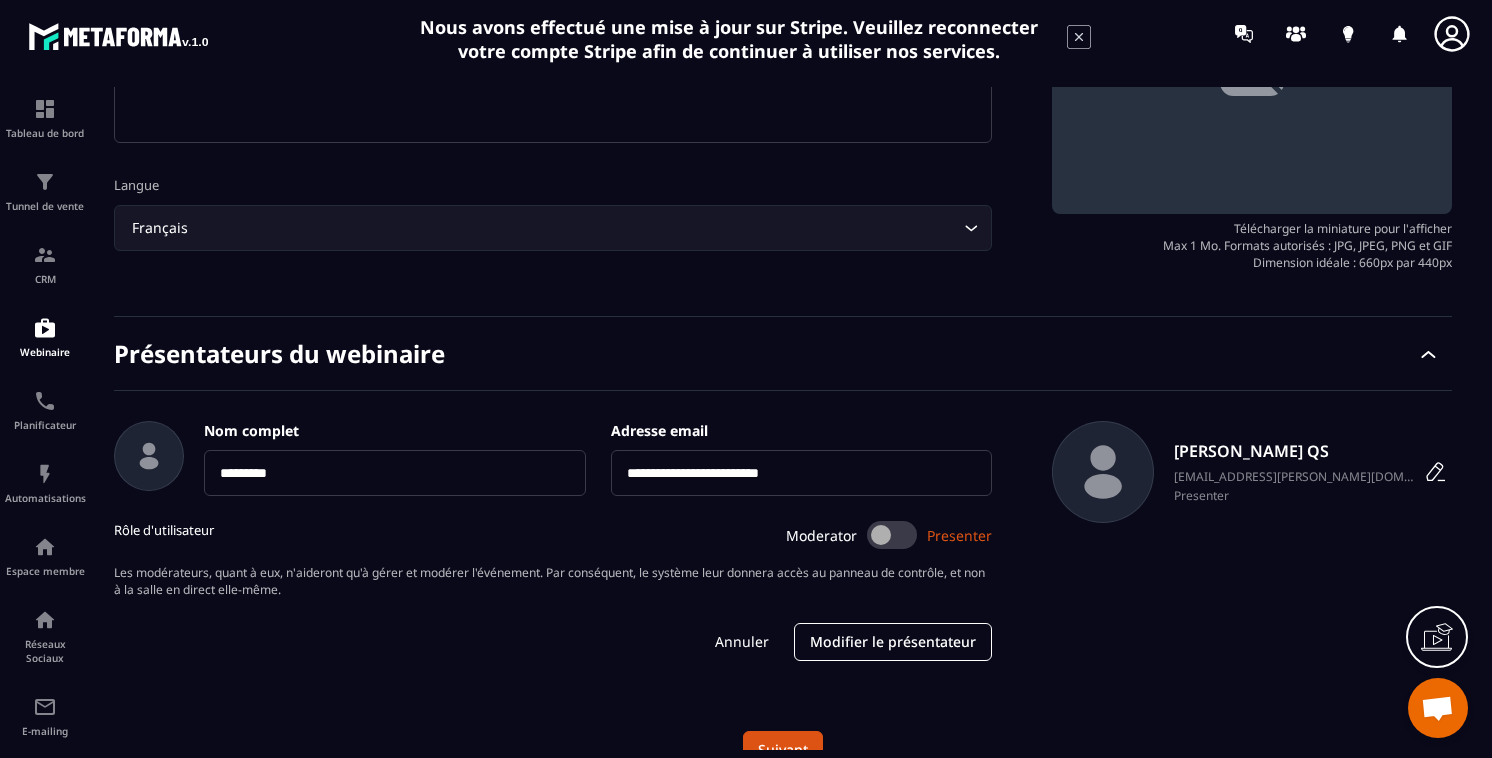 type on "**********" 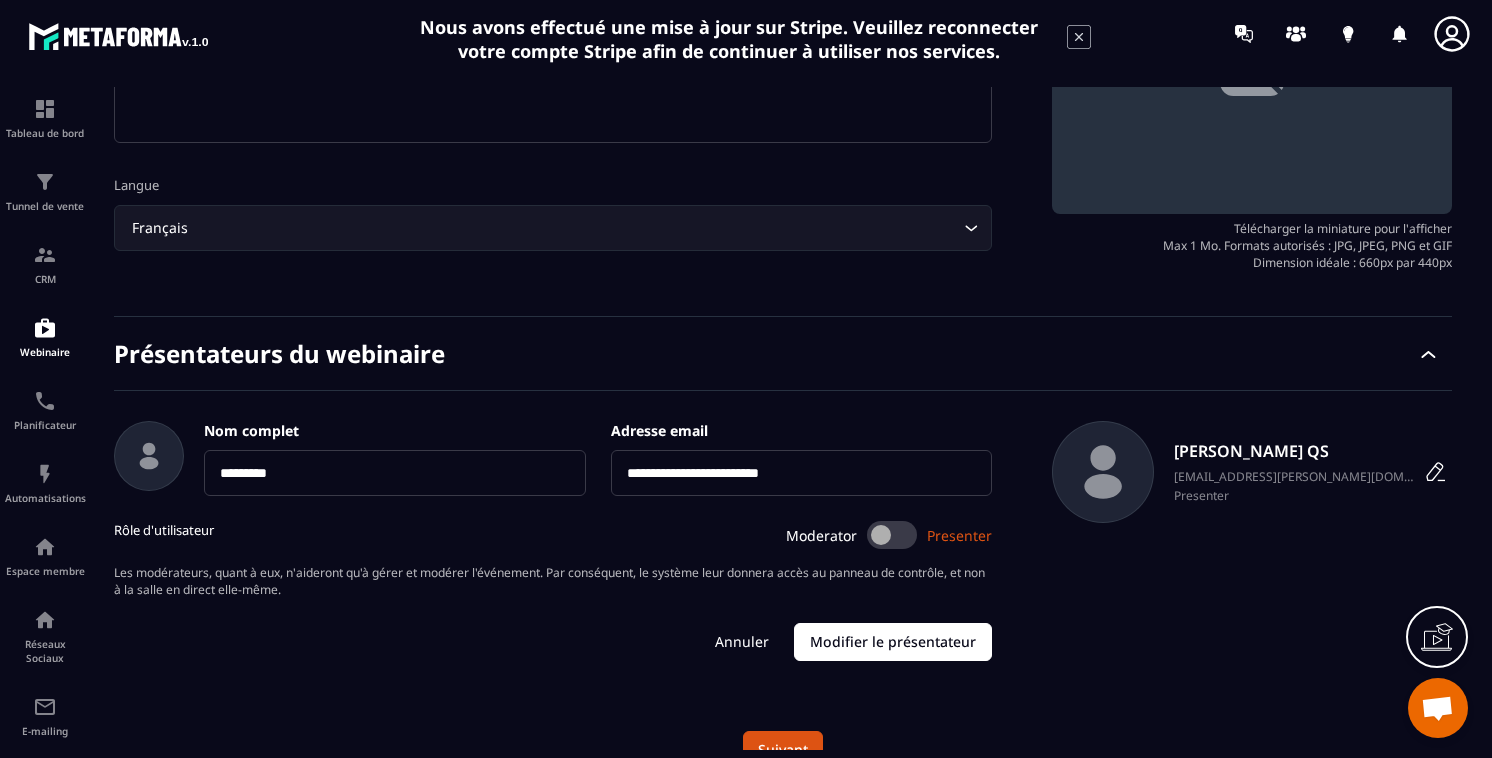 click on "Modifier le présentateur" at bounding box center [893, 642] 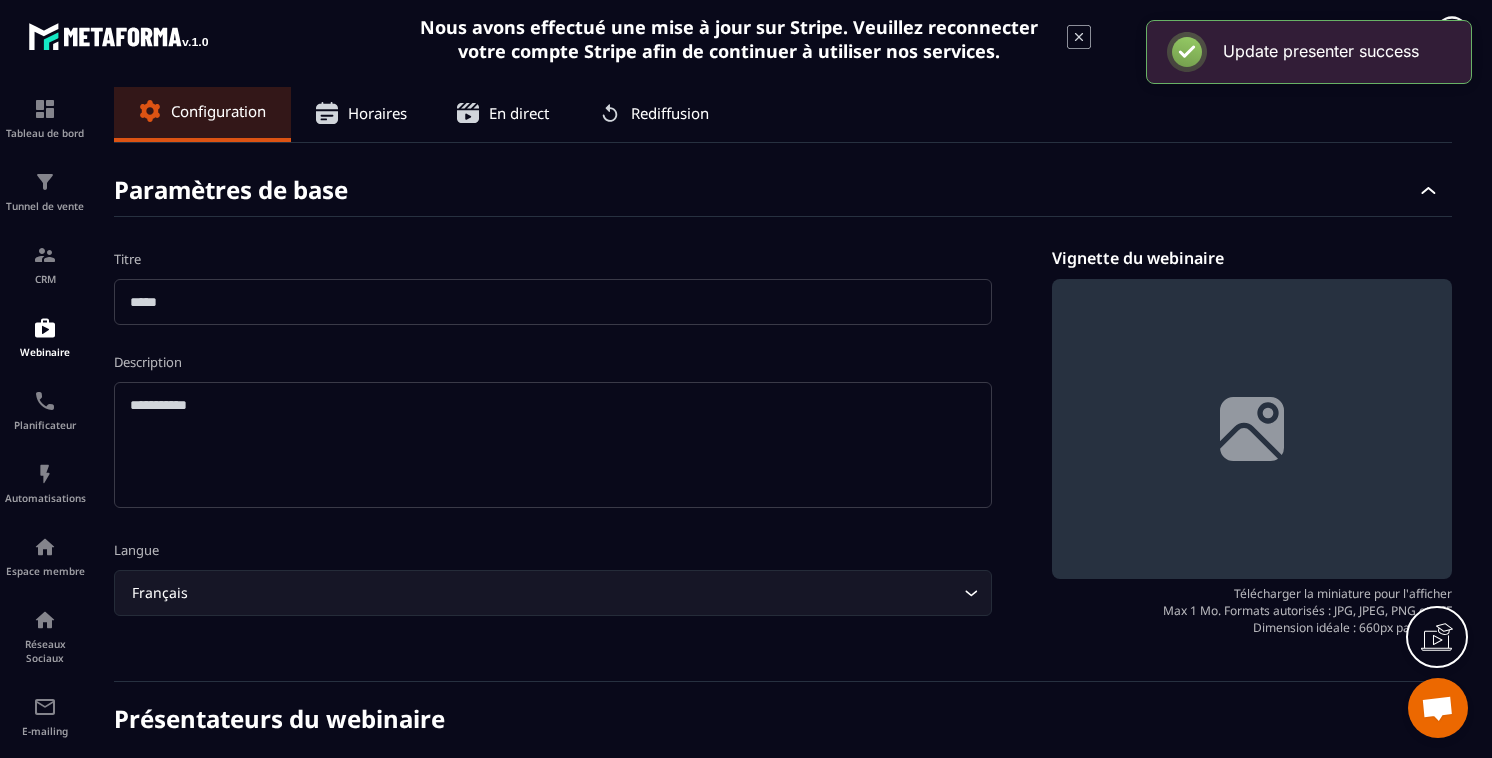 scroll, scrollTop: 0, scrollLeft: 0, axis: both 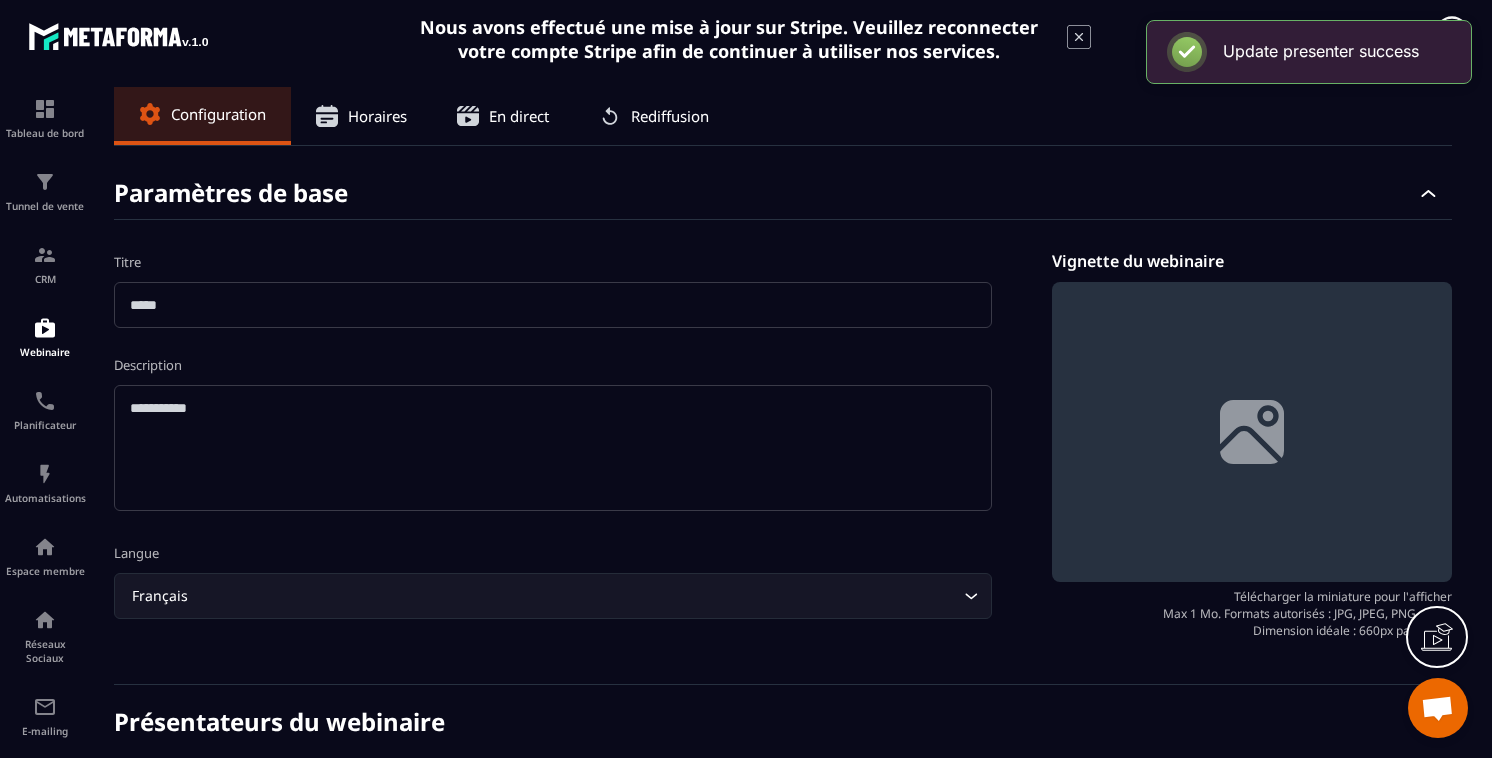 click at bounding box center [553, 305] 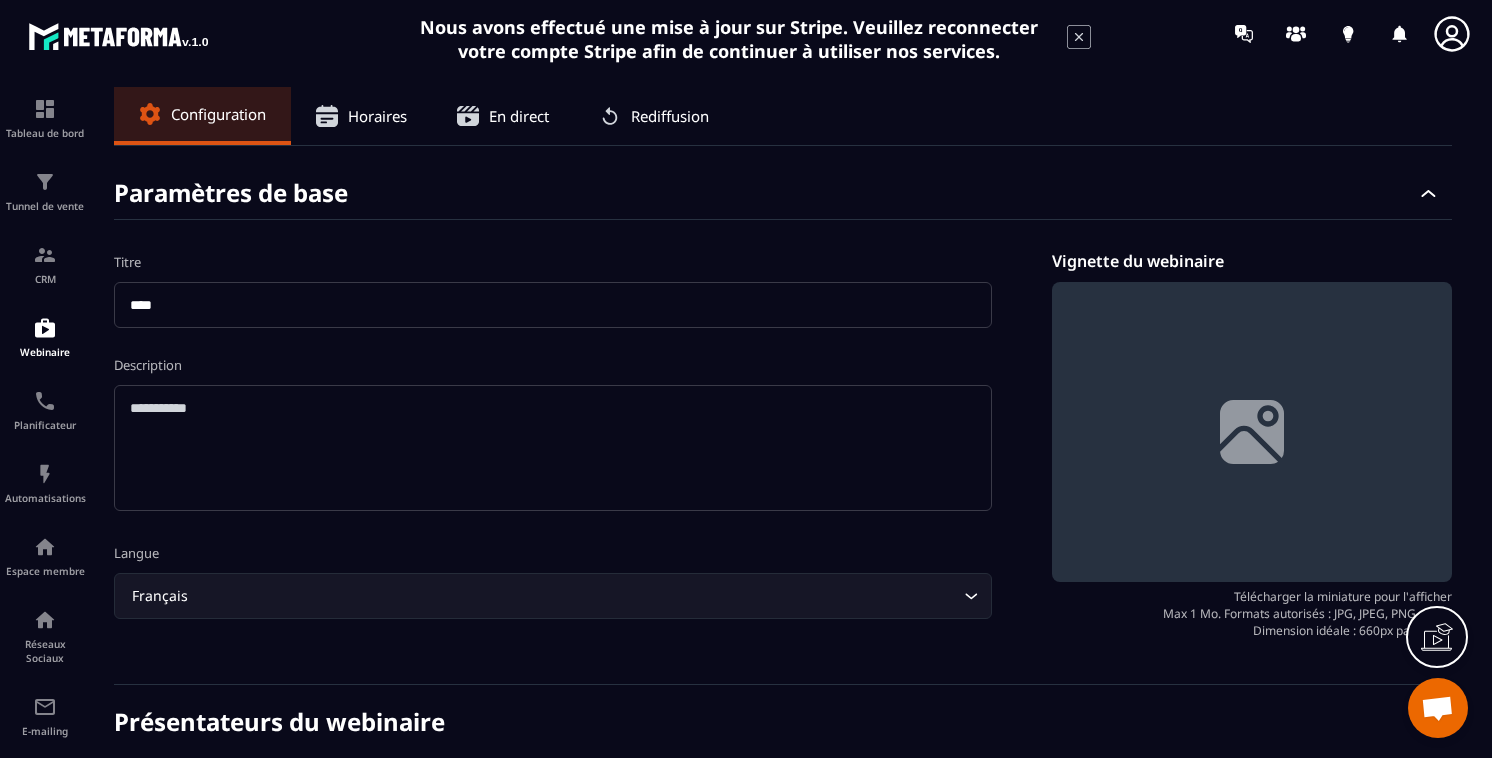 type on "****" 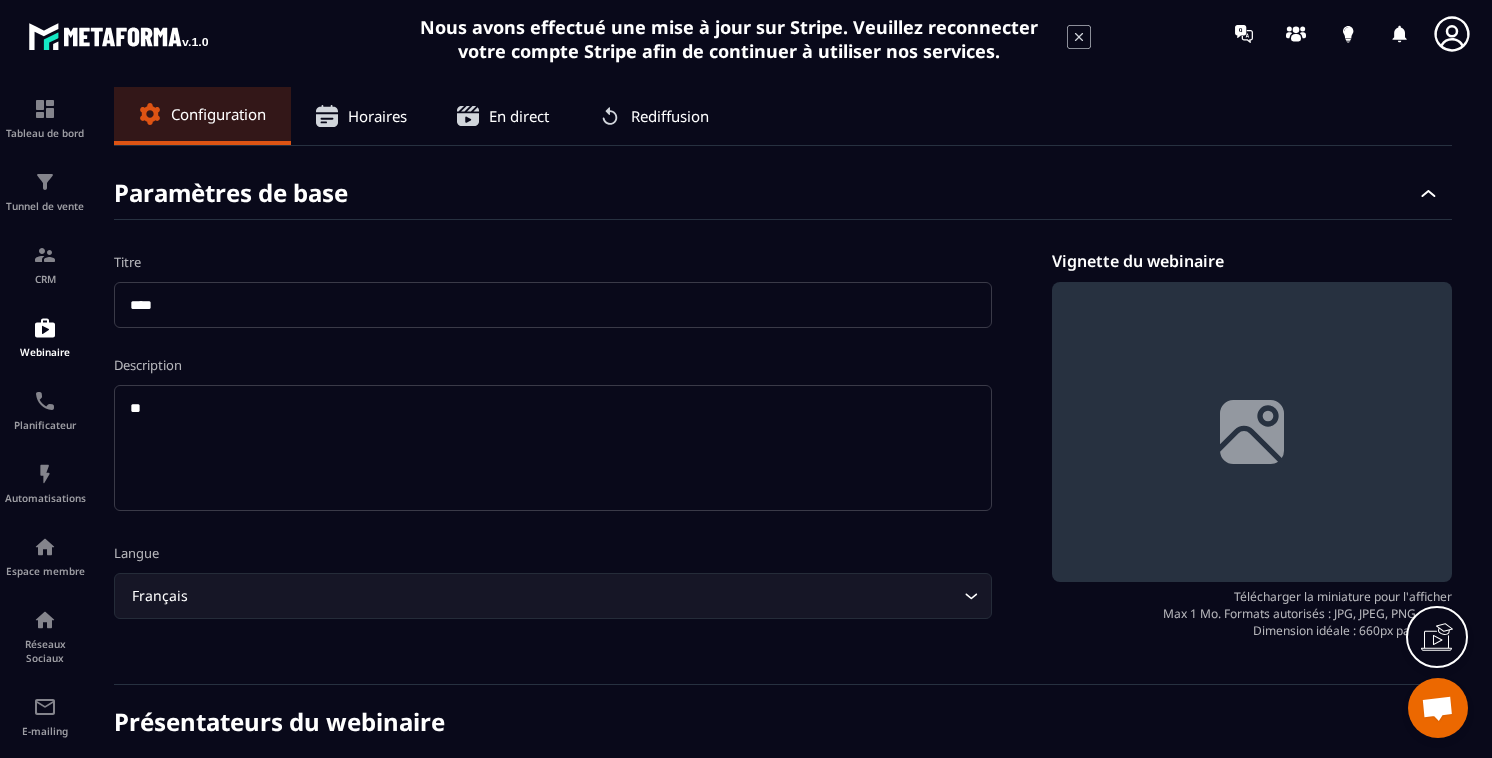 type on "*" 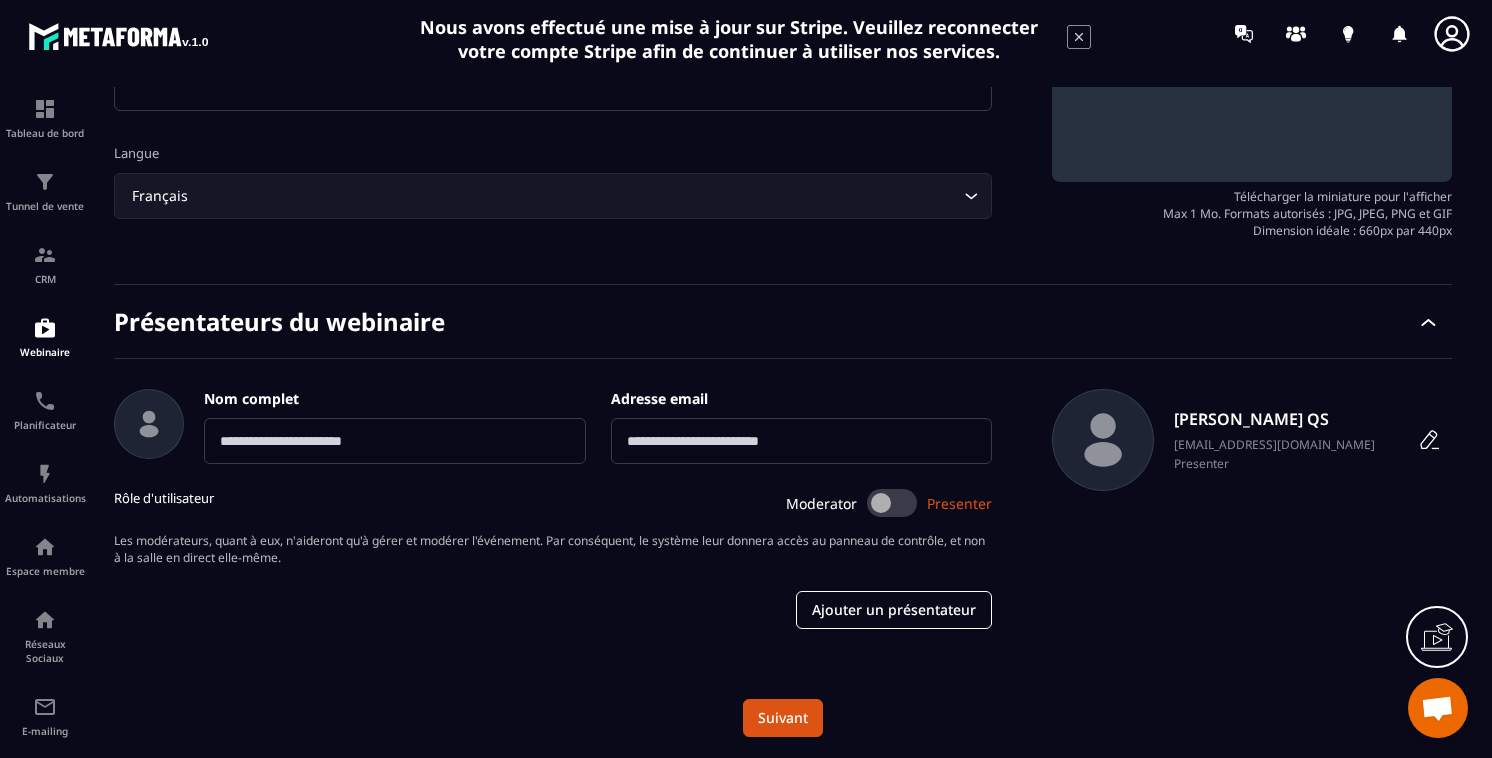 scroll, scrollTop: 402, scrollLeft: 0, axis: vertical 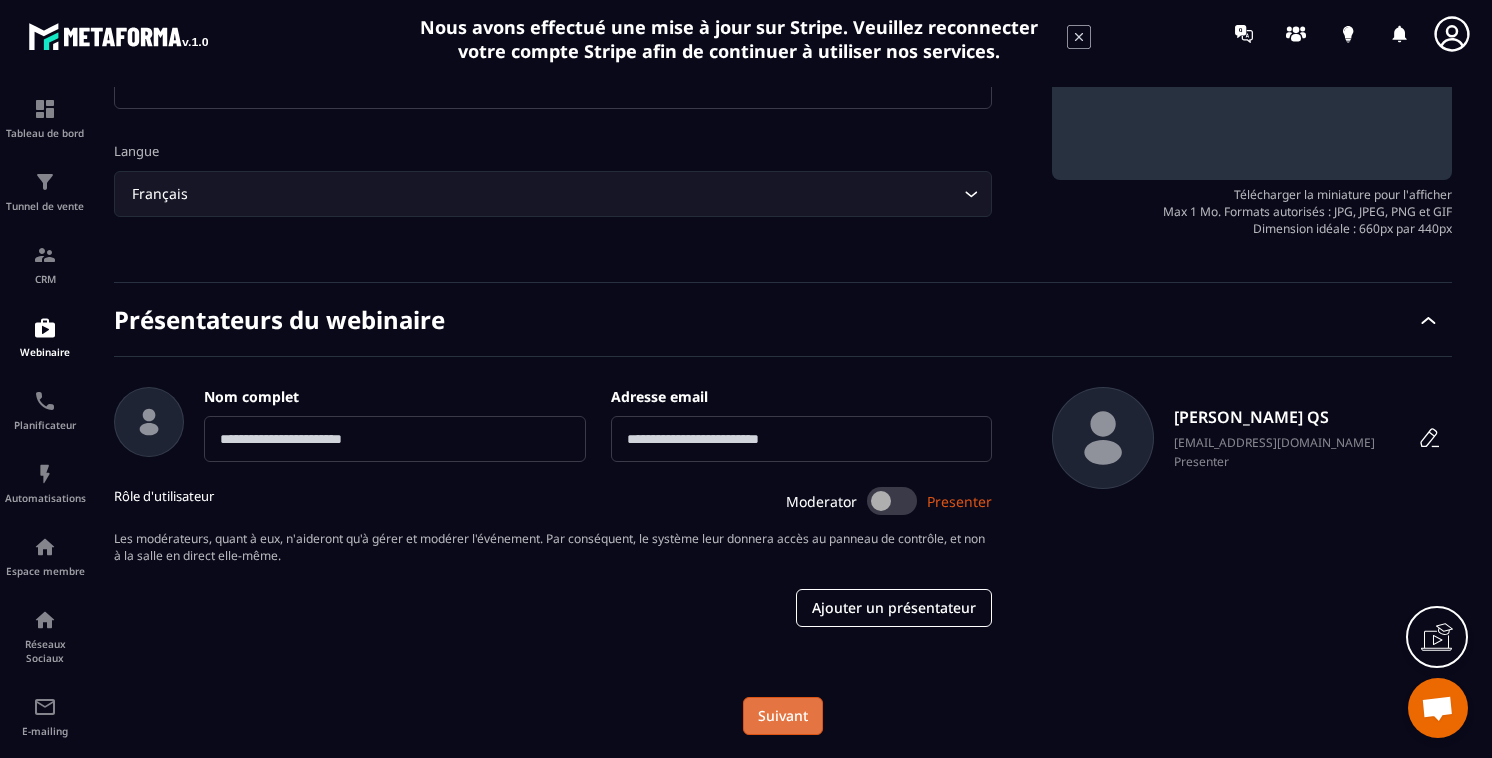 type on "**********" 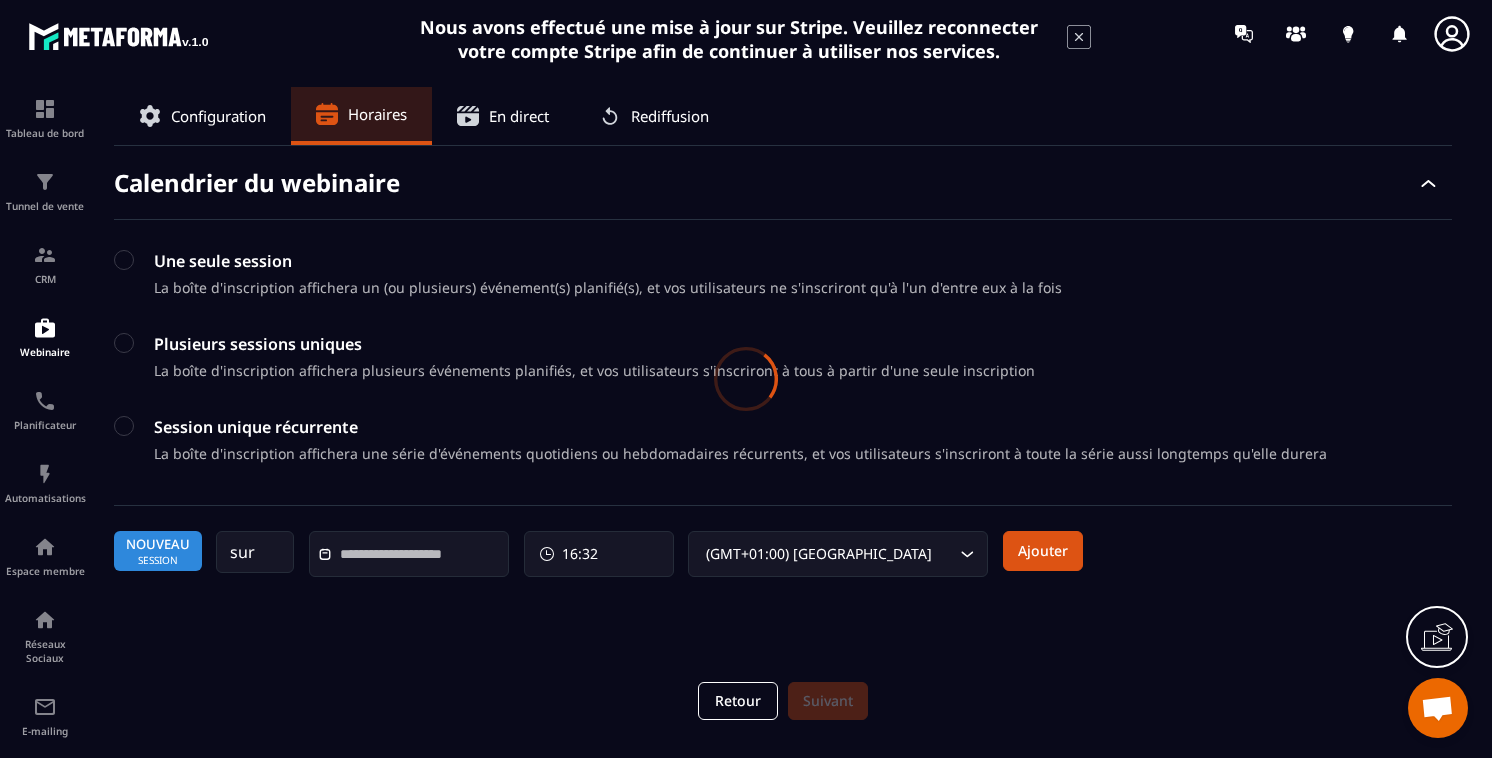 scroll, scrollTop: 0, scrollLeft: 0, axis: both 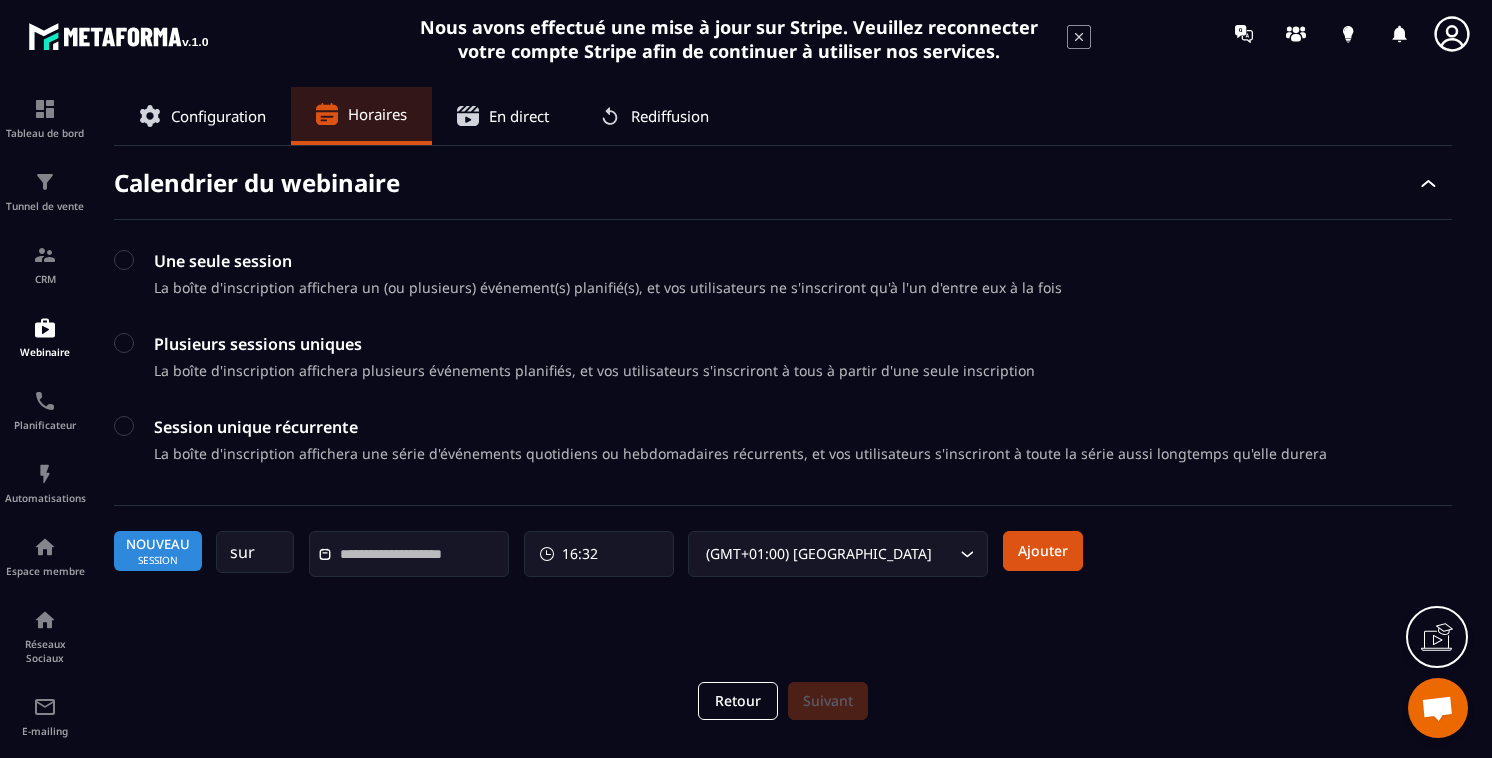 click 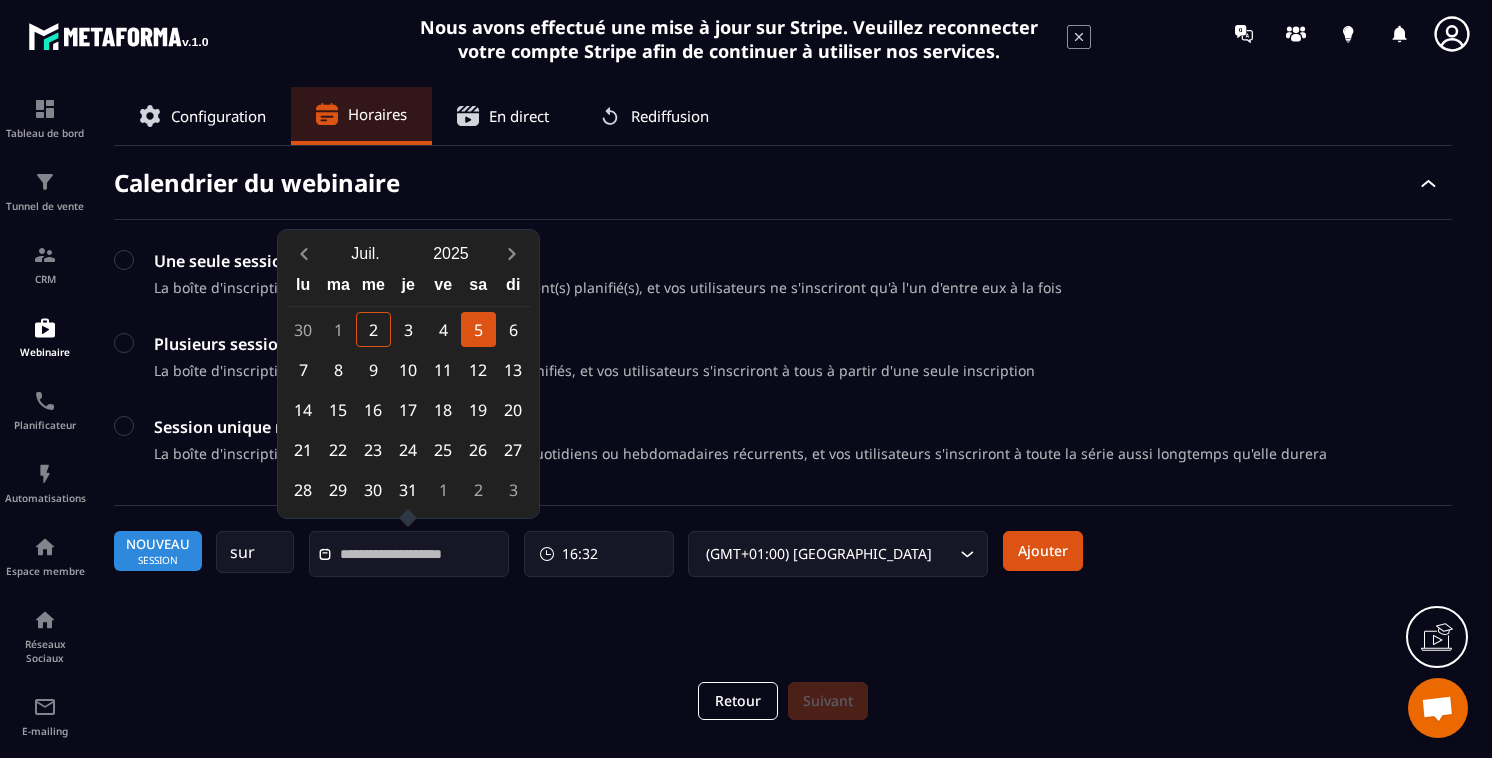 click on "5" at bounding box center (478, 329) 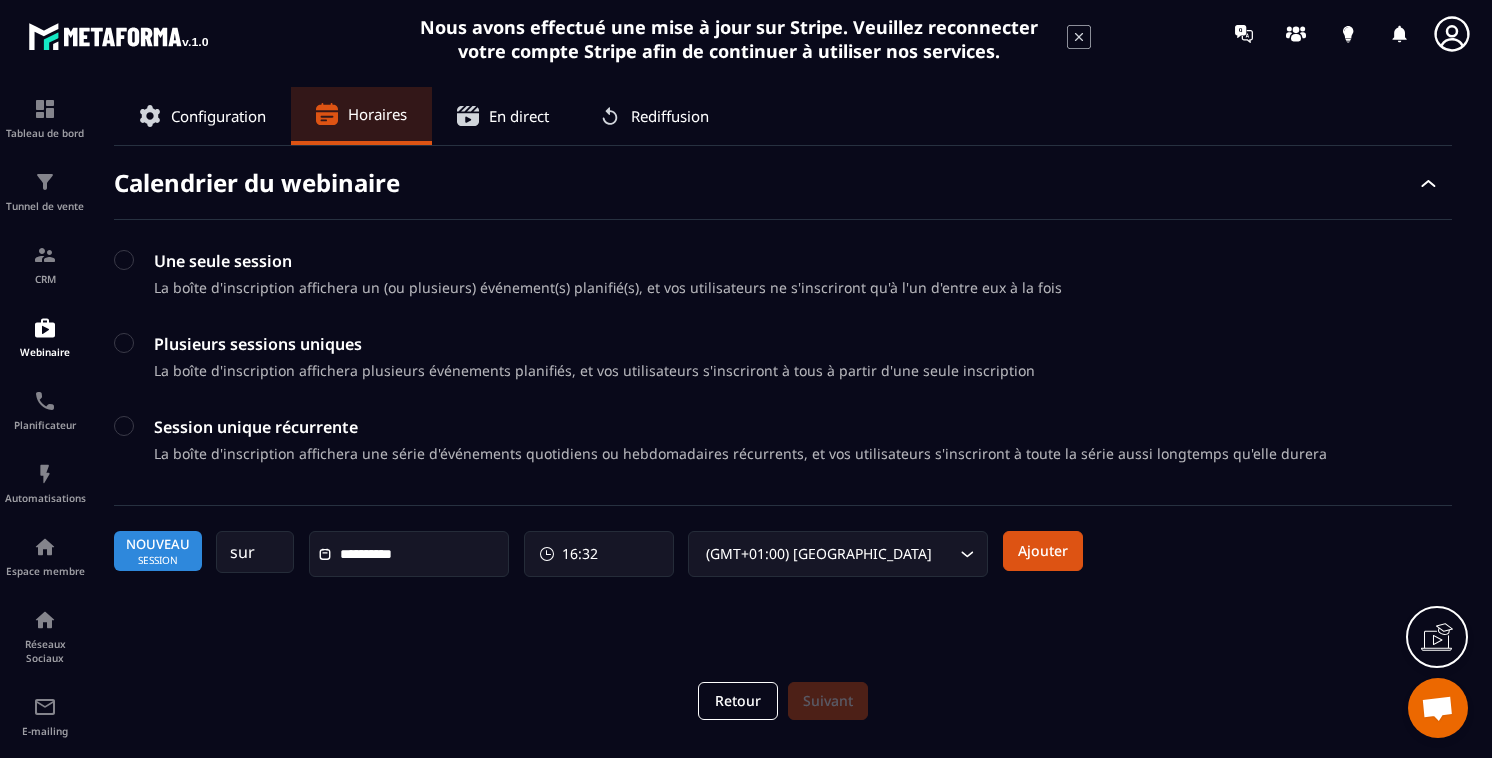 click on "16:32" at bounding box center (599, 554) 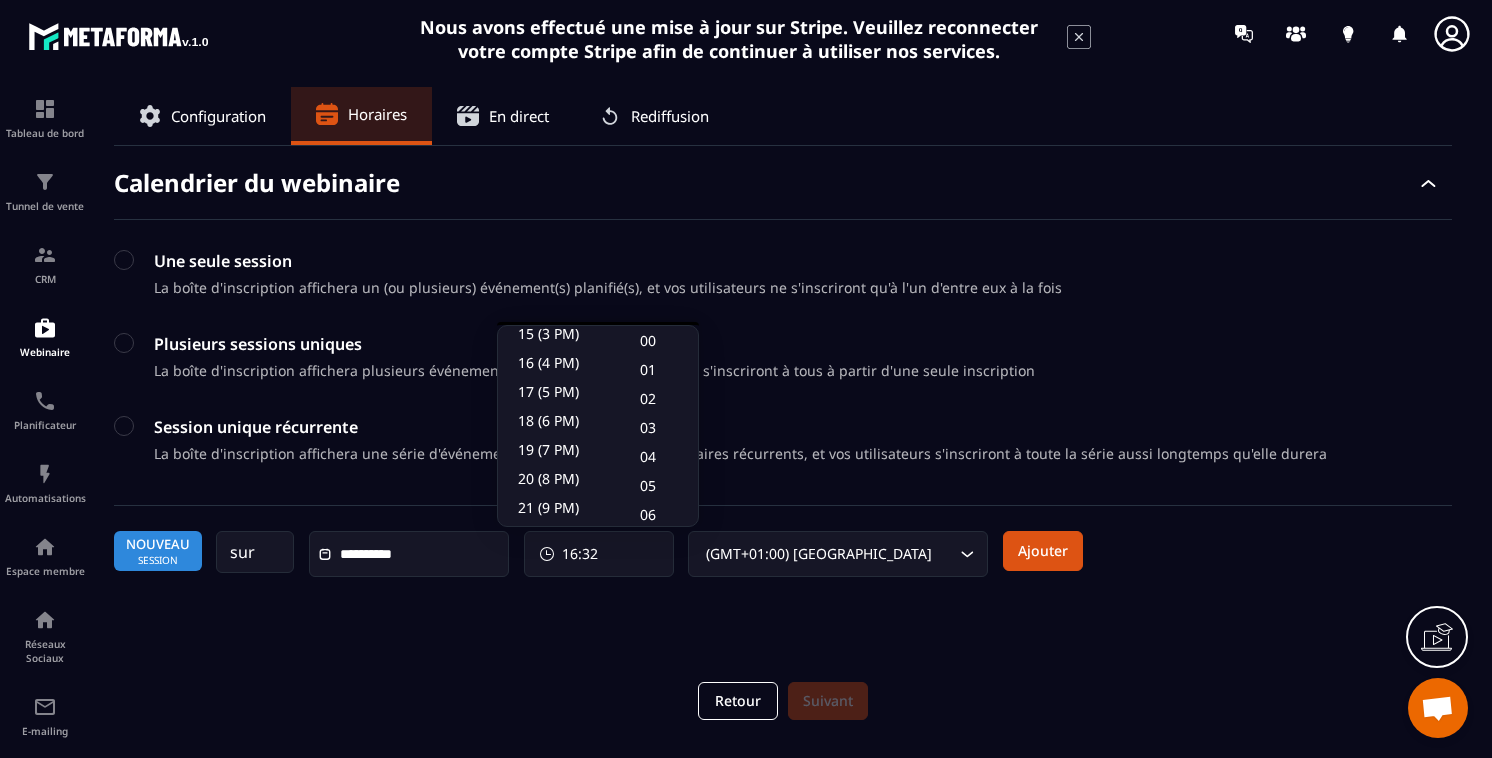 scroll, scrollTop: 496, scrollLeft: 0, axis: vertical 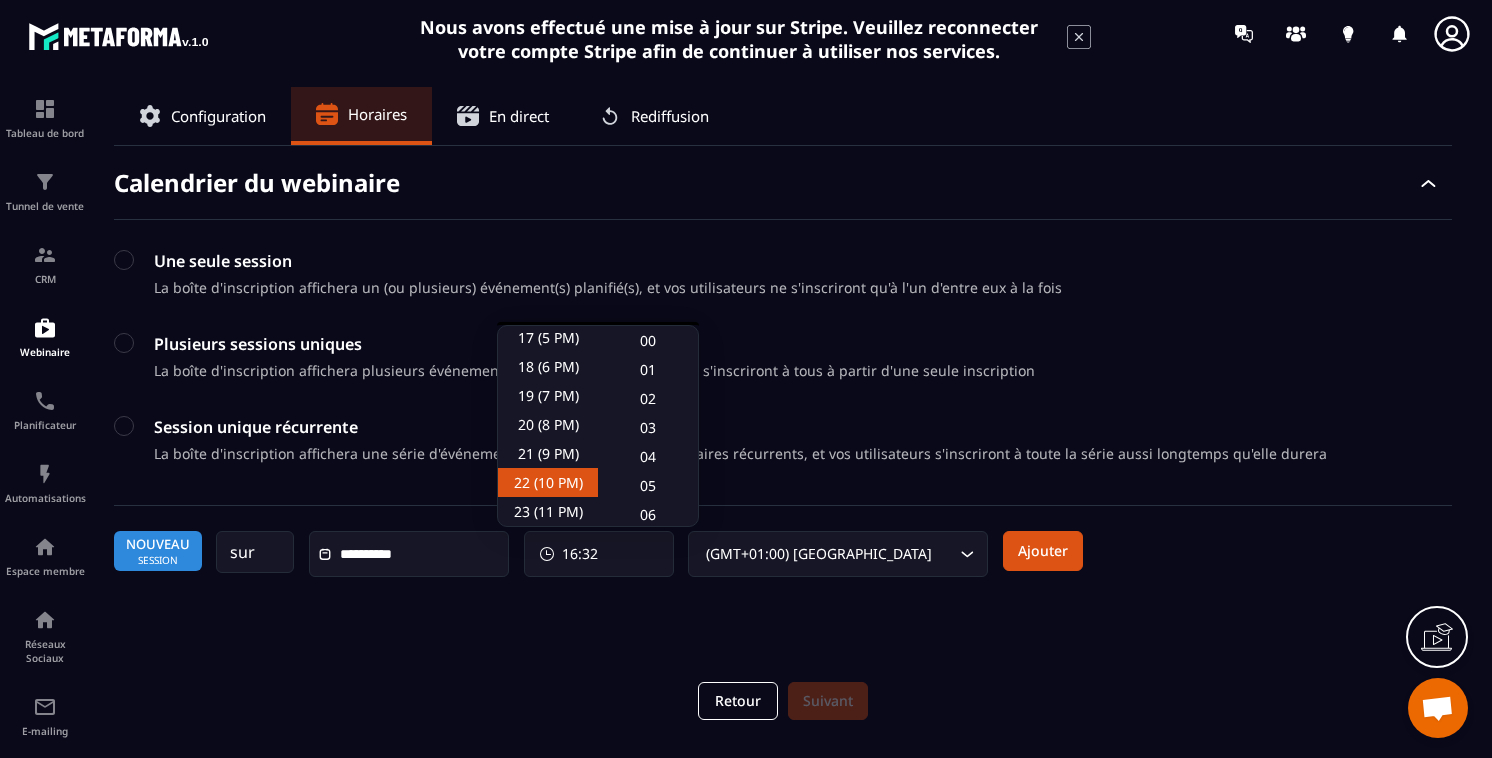 click on "22 (10 PM)" 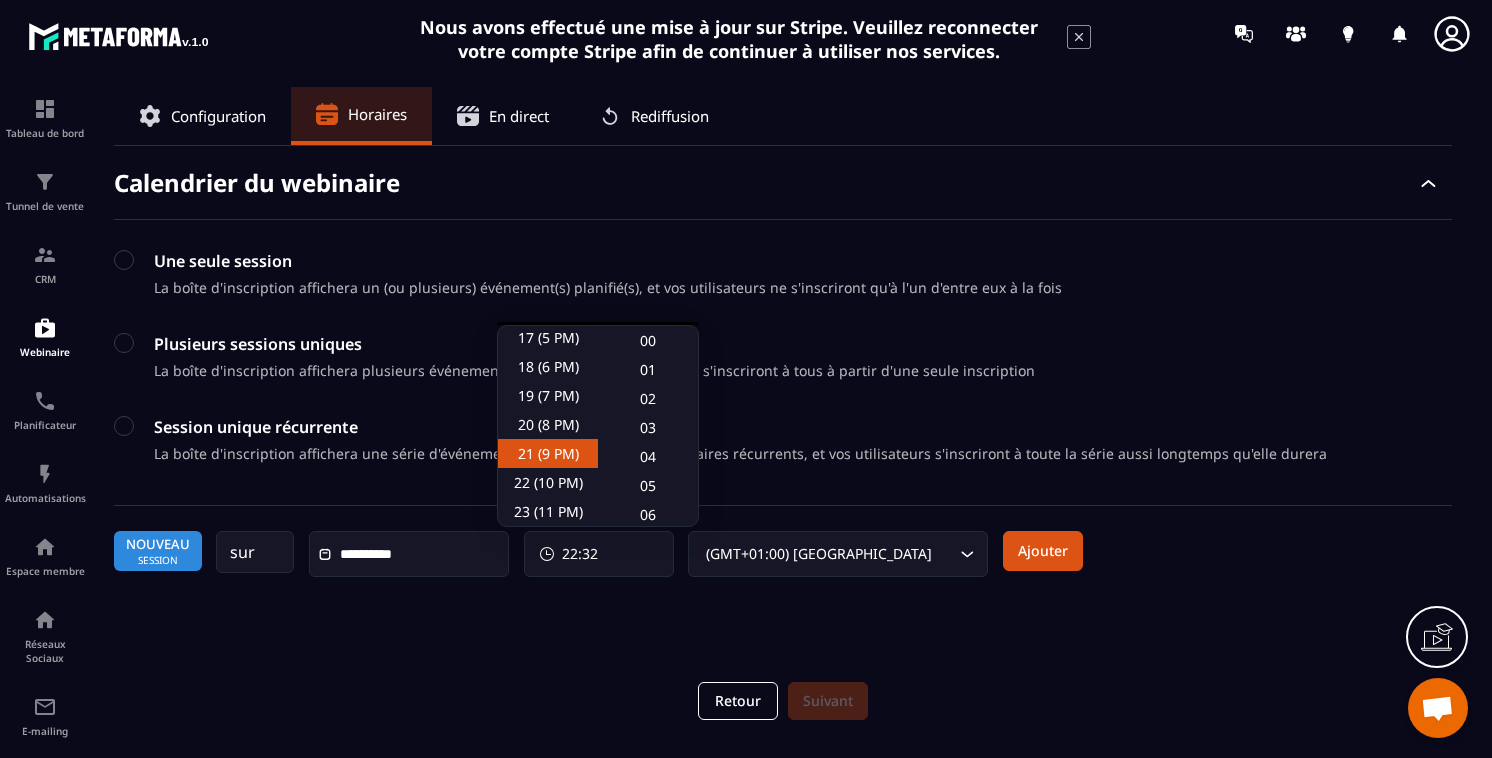 click on "21 (9 PM)" 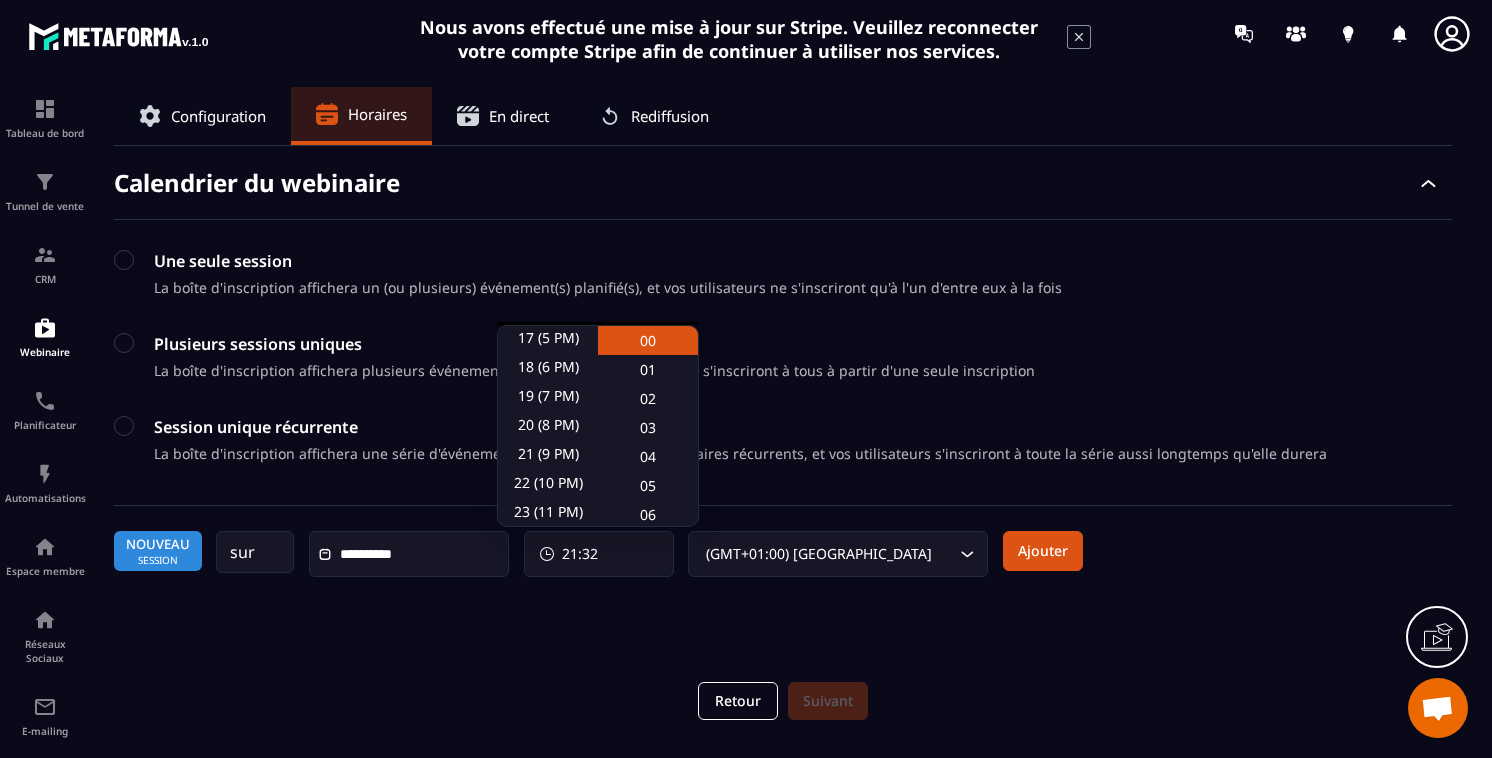 click on "00" 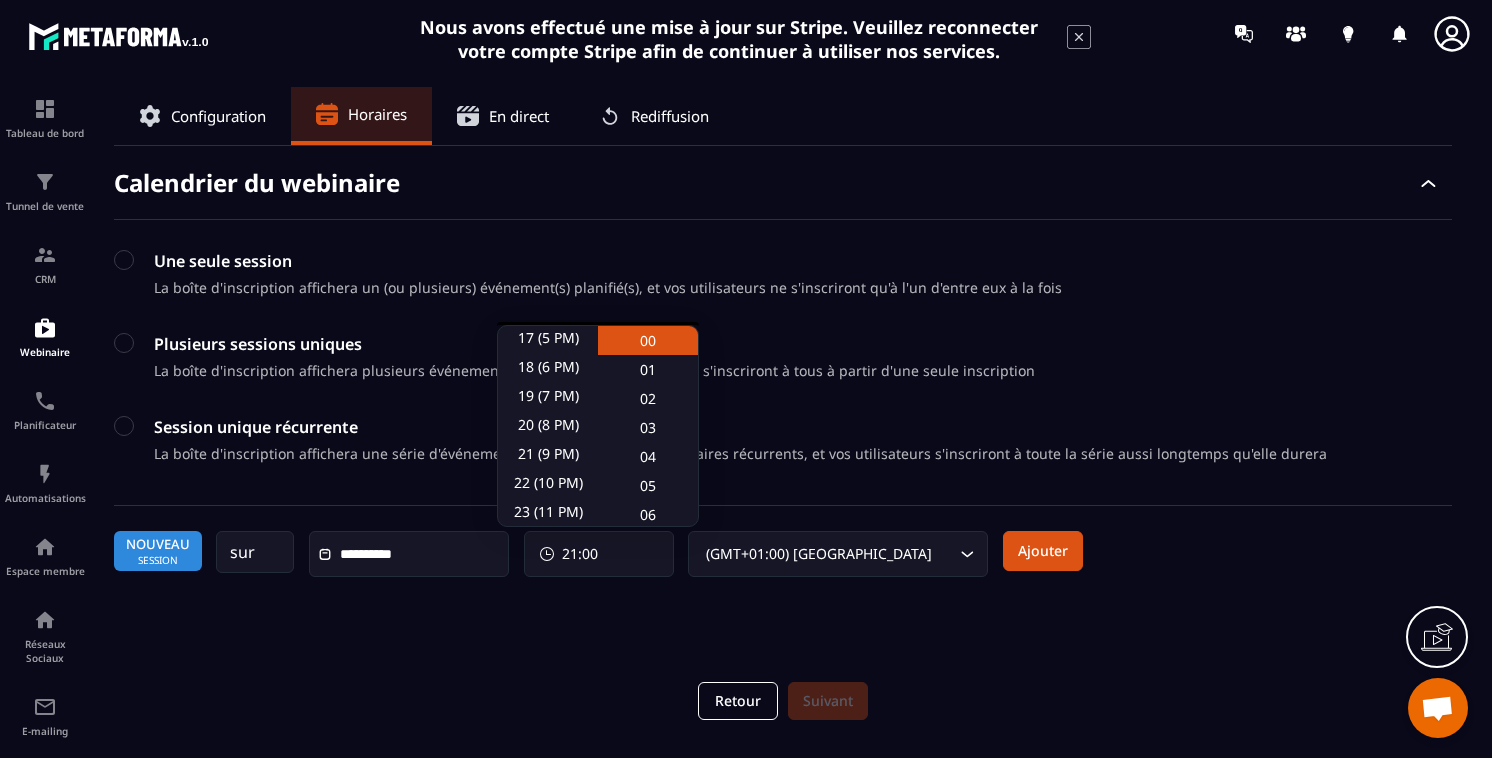 click on "**********" at bounding box center (783, 399) 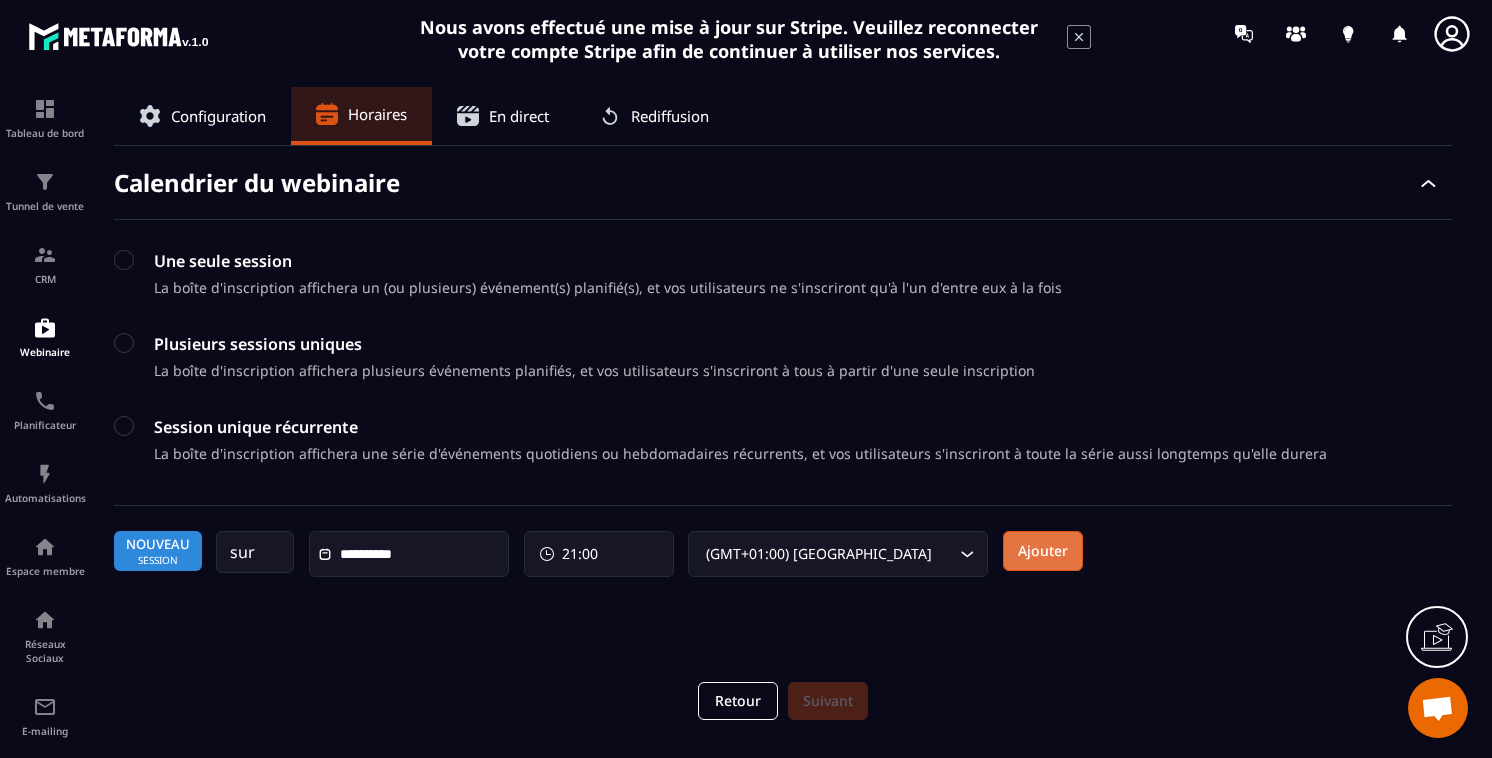 click on "Ajouter" at bounding box center [1043, 551] 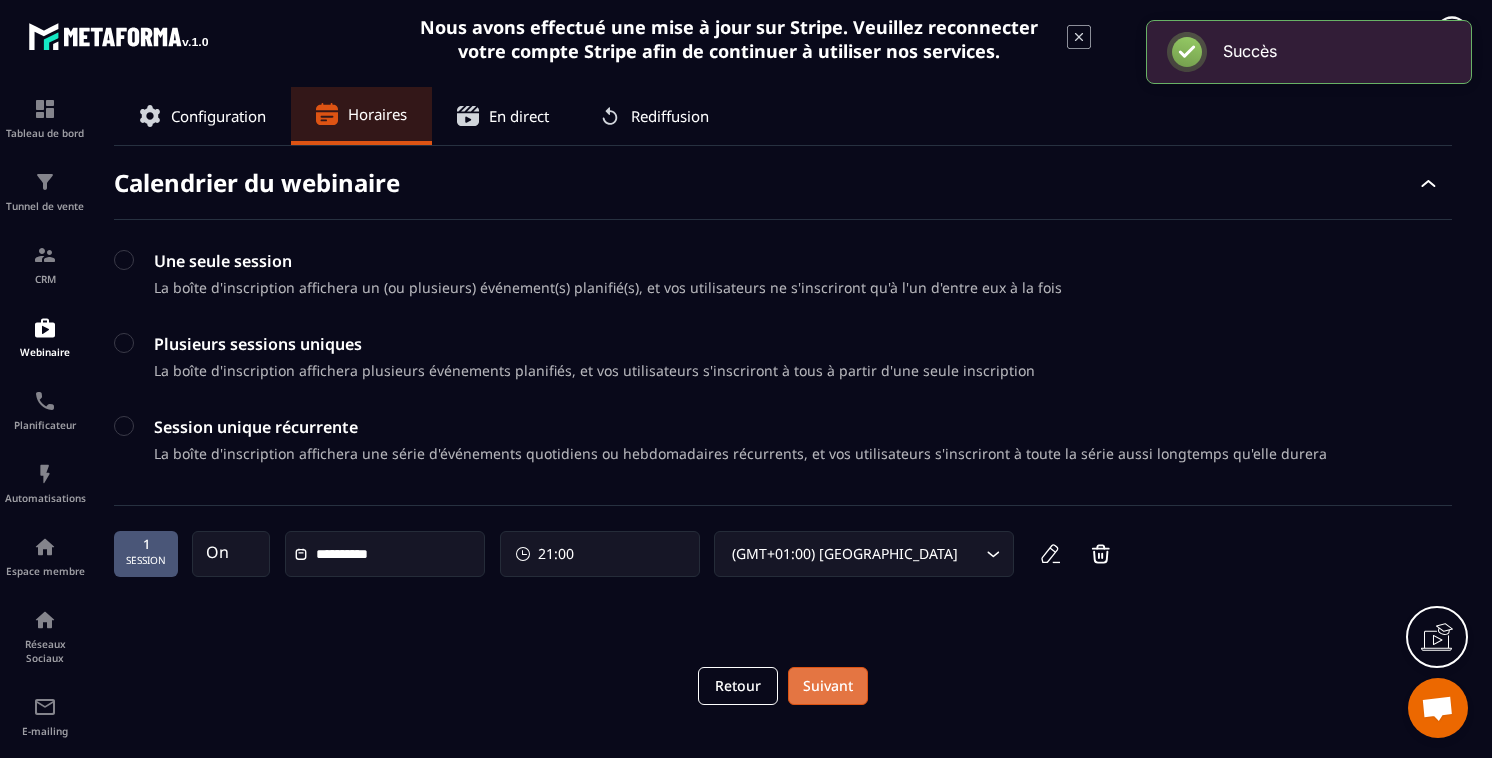 click on "Suivant" at bounding box center [828, 686] 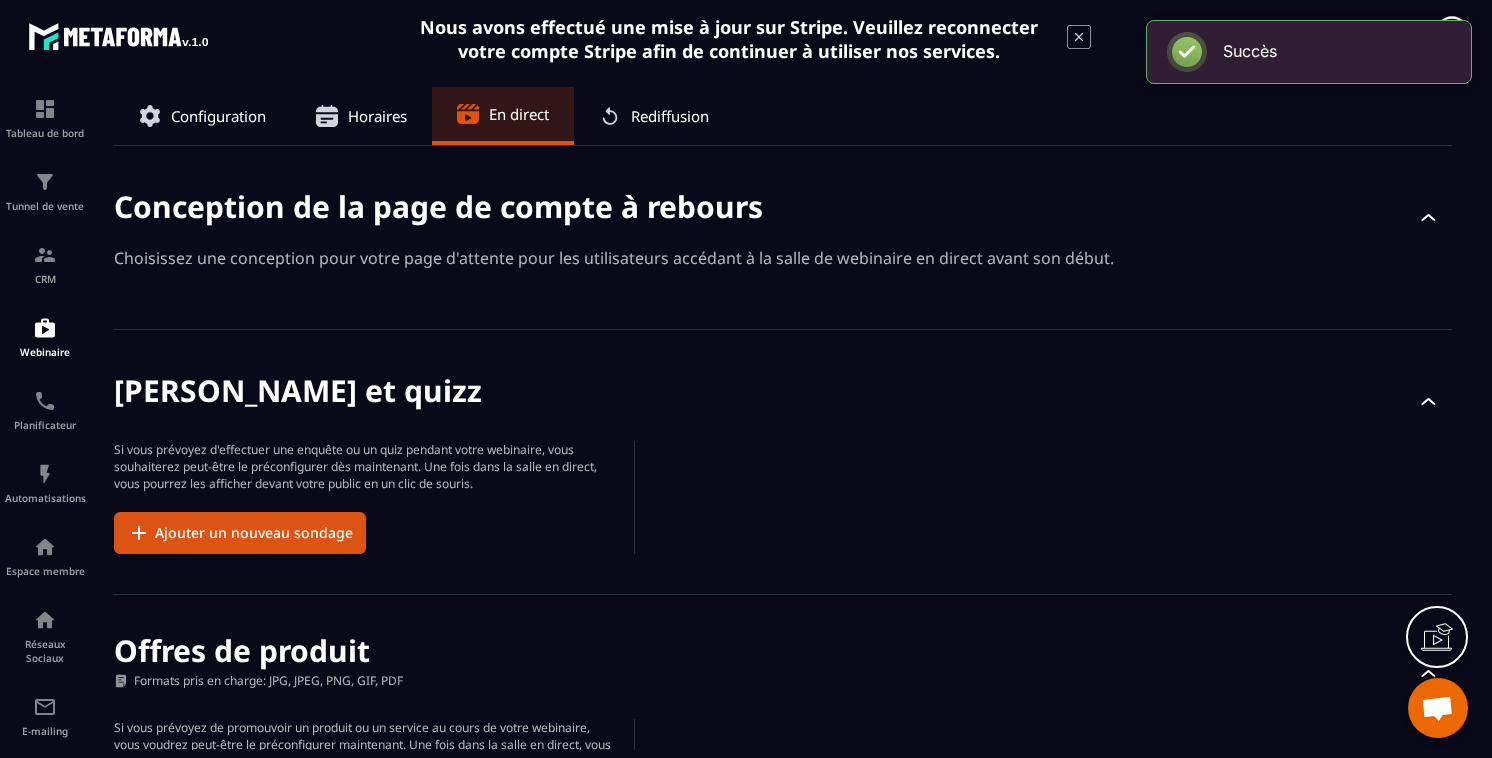 scroll, scrollTop: 240, scrollLeft: 0, axis: vertical 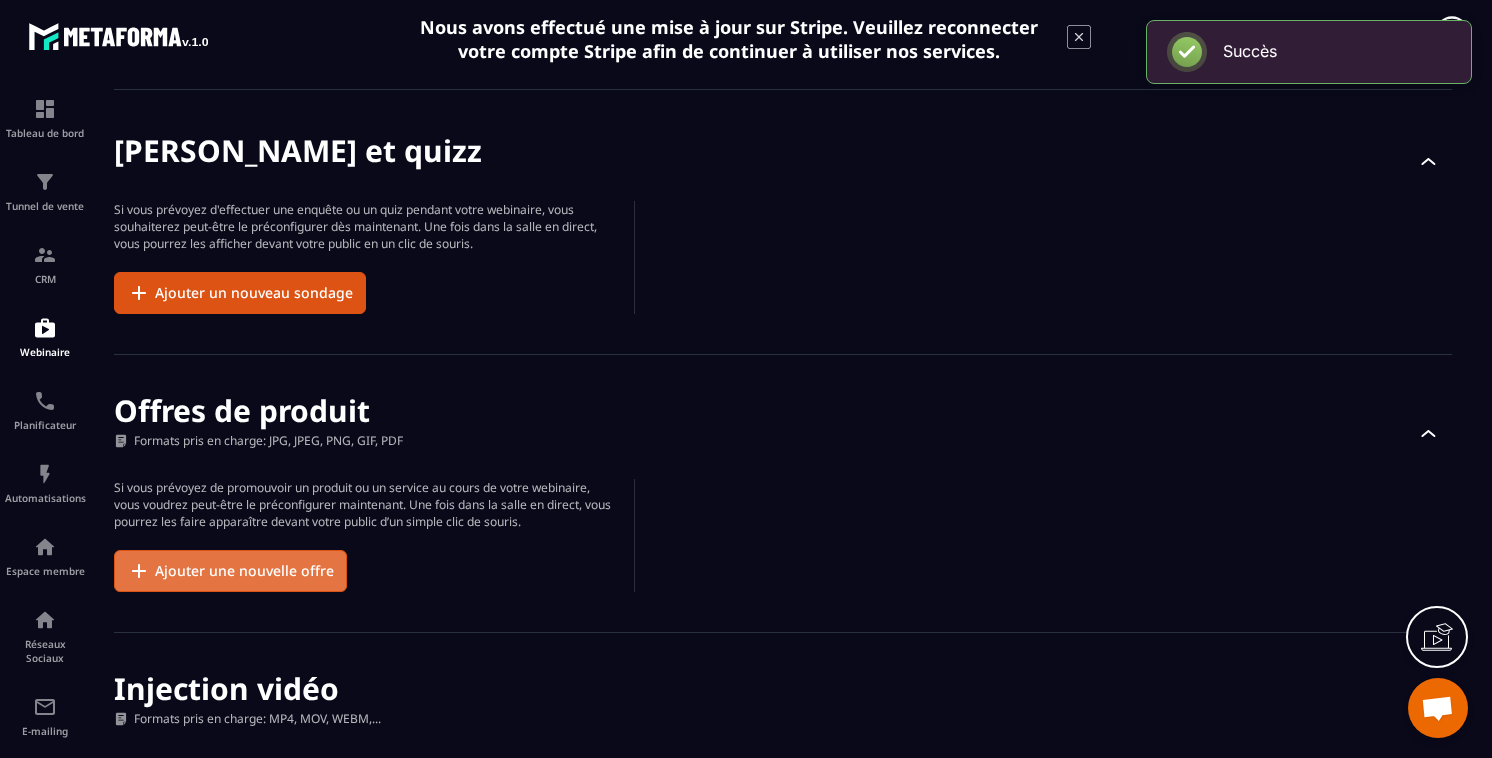 click on "Ajouter une nouvelle offre" at bounding box center (230, 571) 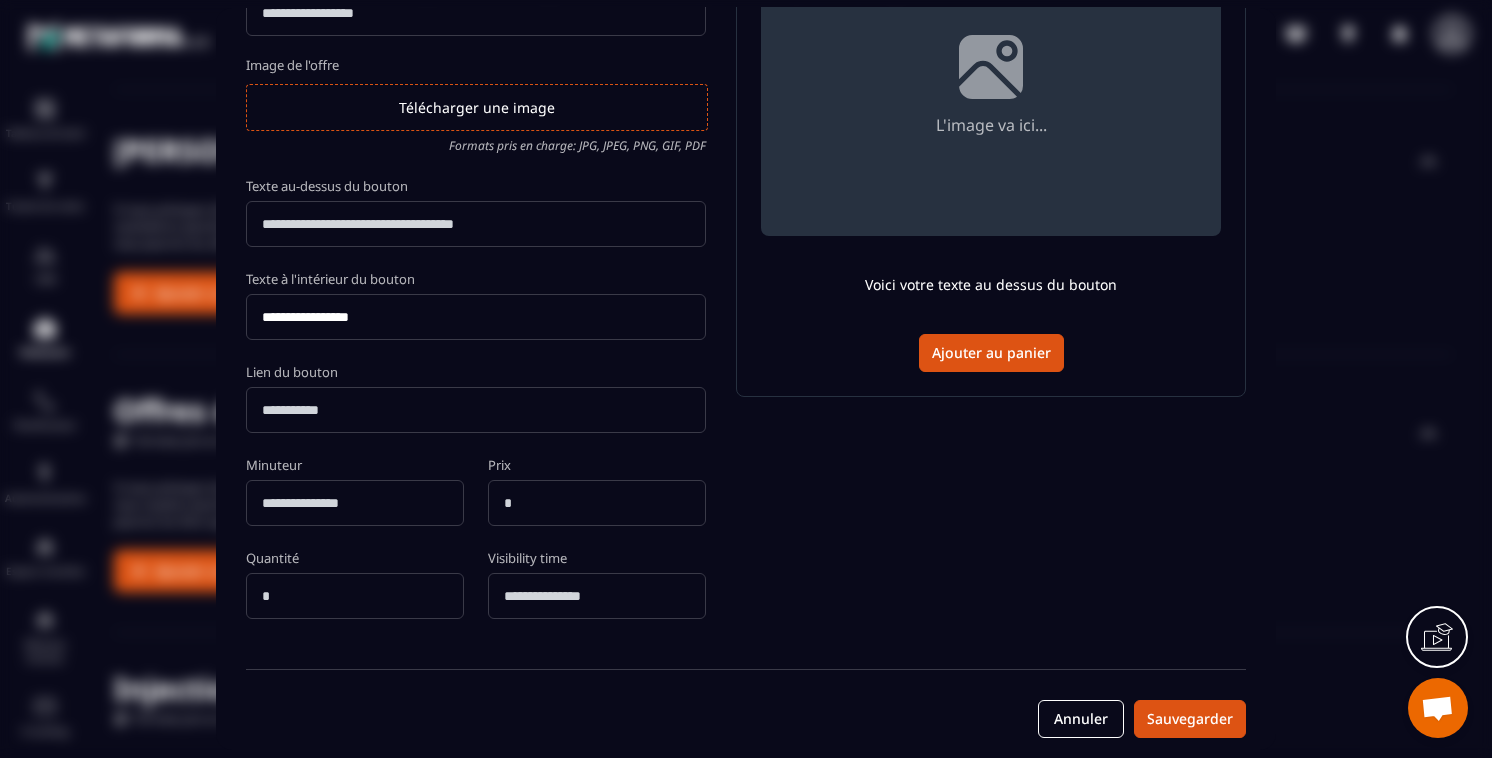 scroll, scrollTop: 298, scrollLeft: 0, axis: vertical 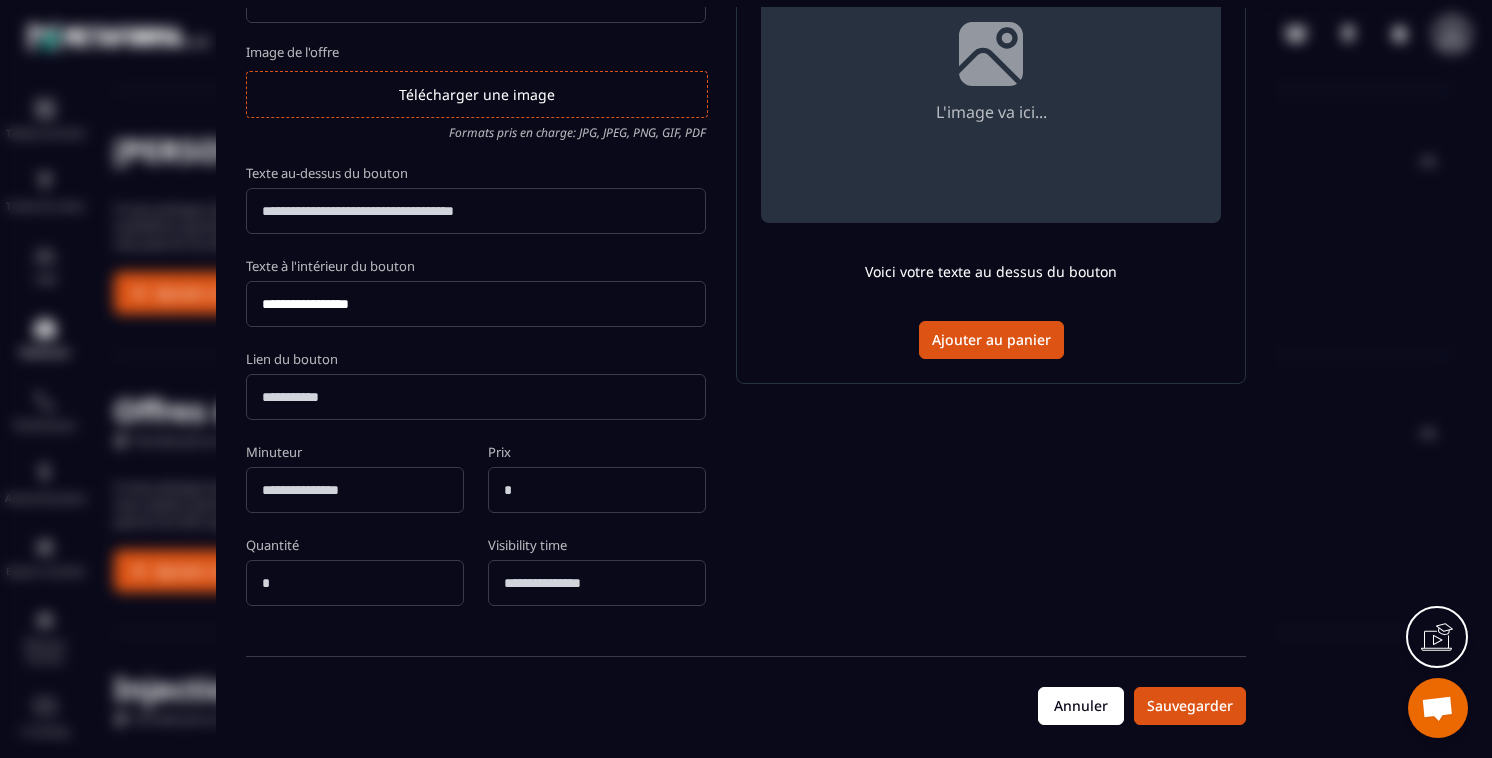 click on "Annuler" at bounding box center (1081, 706) 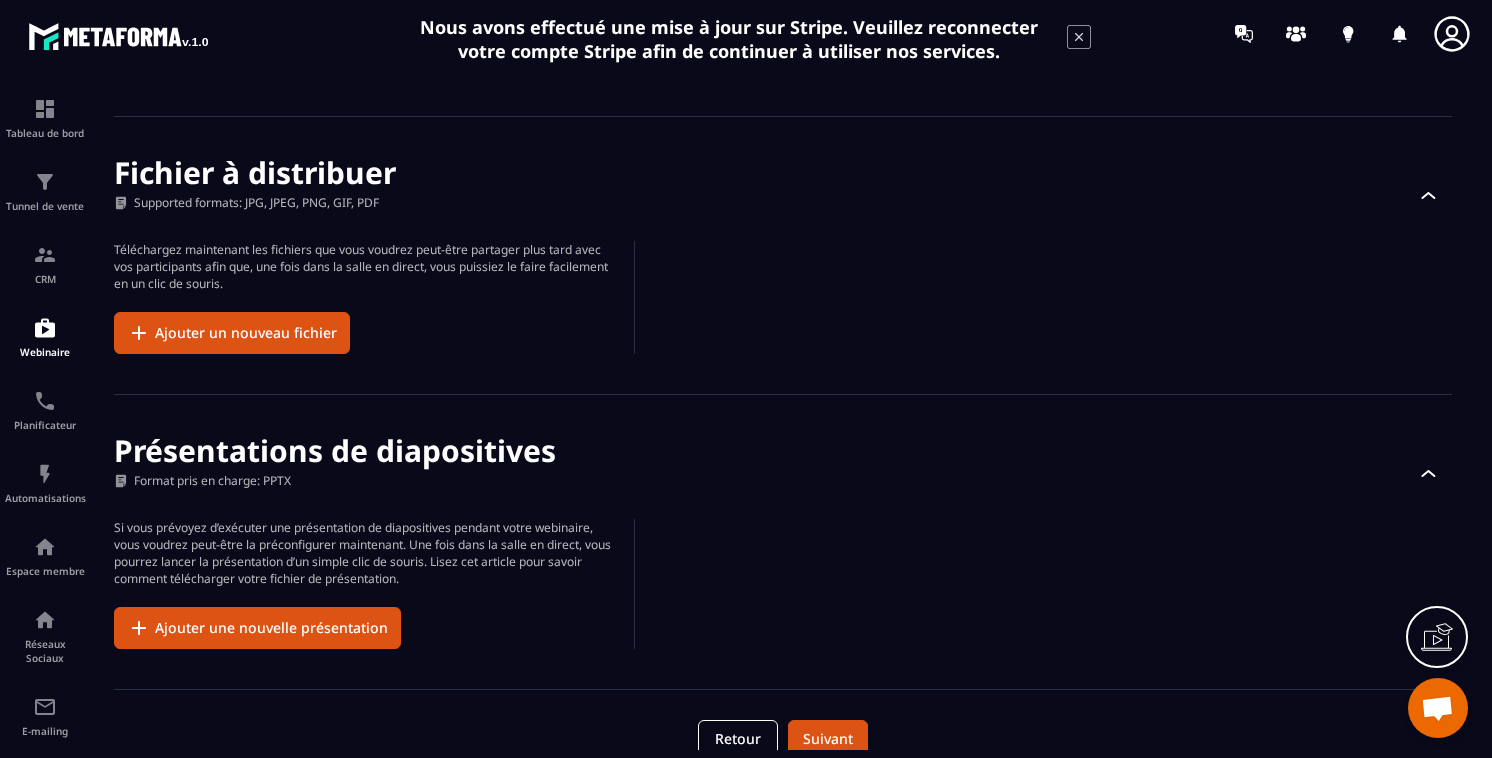 scroll, scrollTop: 1084, scrollLeft: 0, axis: vertical 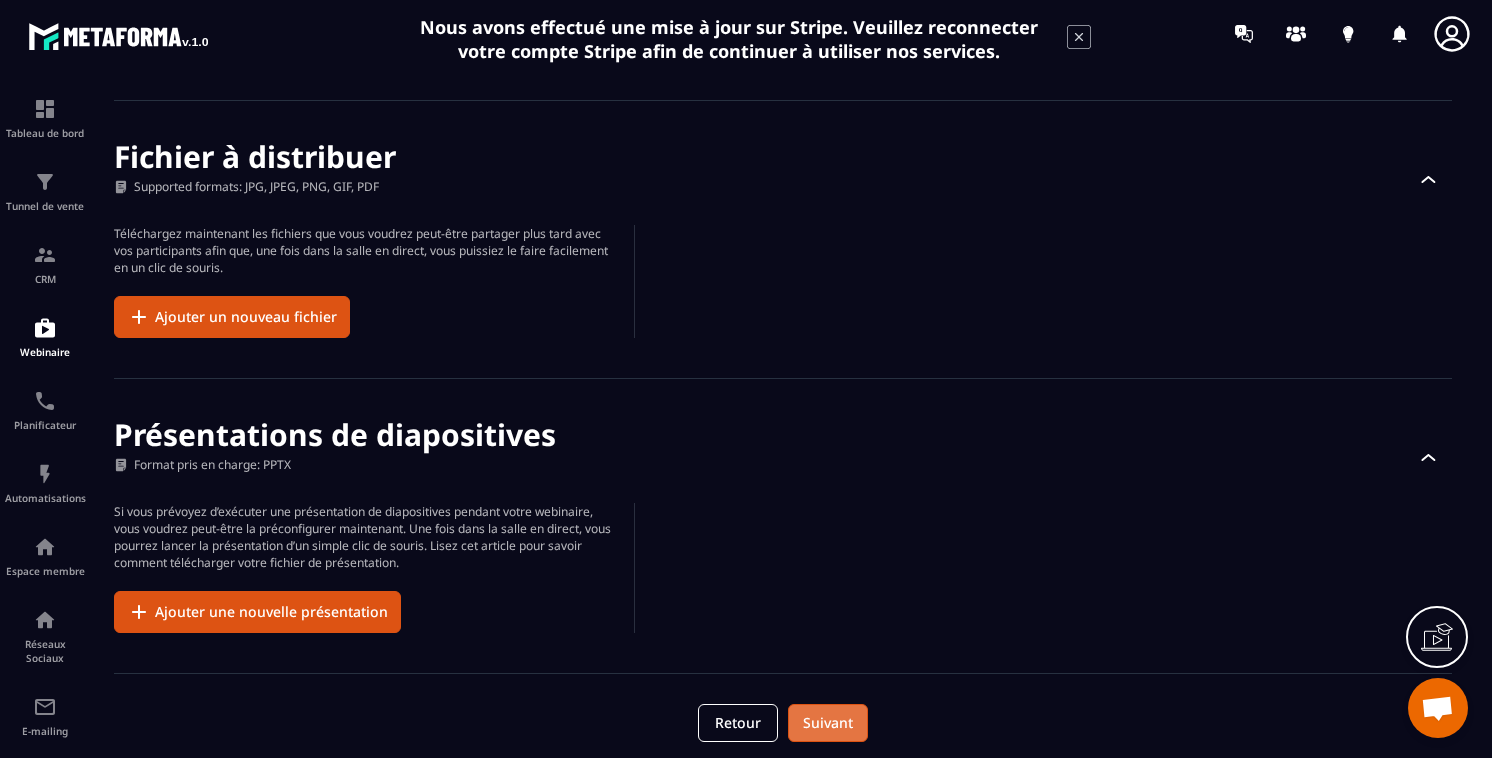 click on "Suivant" at bounding box center (828, 723) 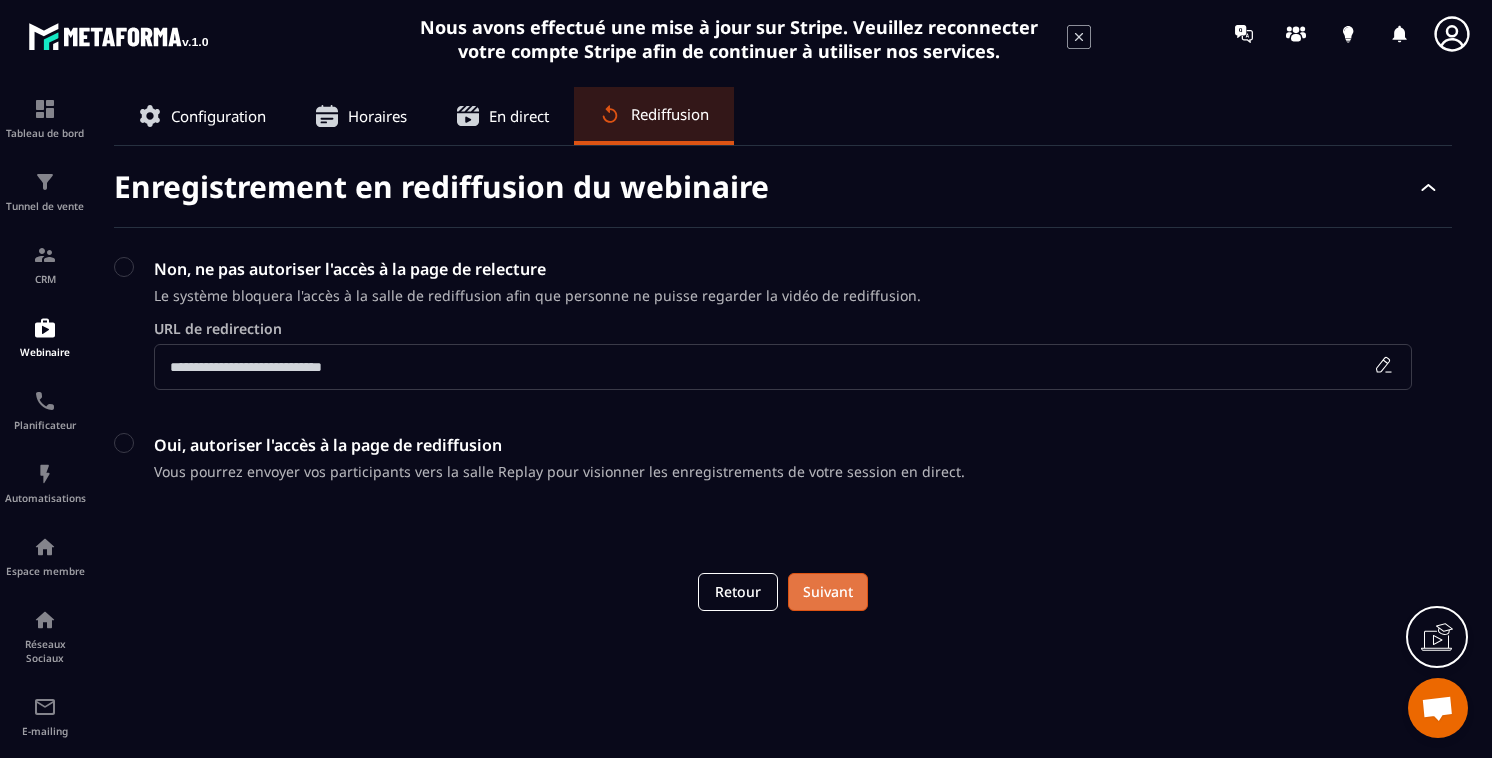 click on "Suivant" at bounding box center [828, 592] 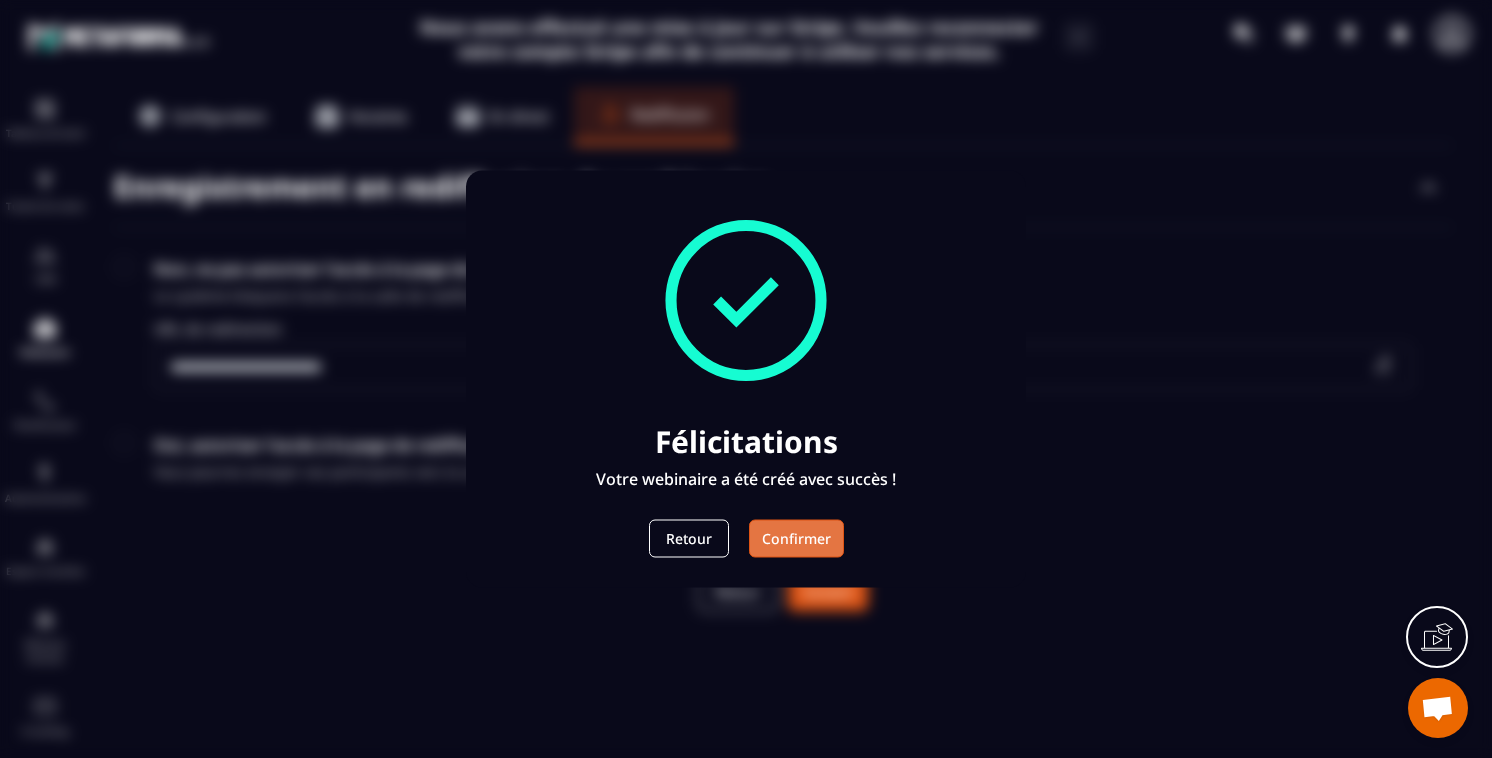 click on "Confirmer" at bounding box center (796, 539) 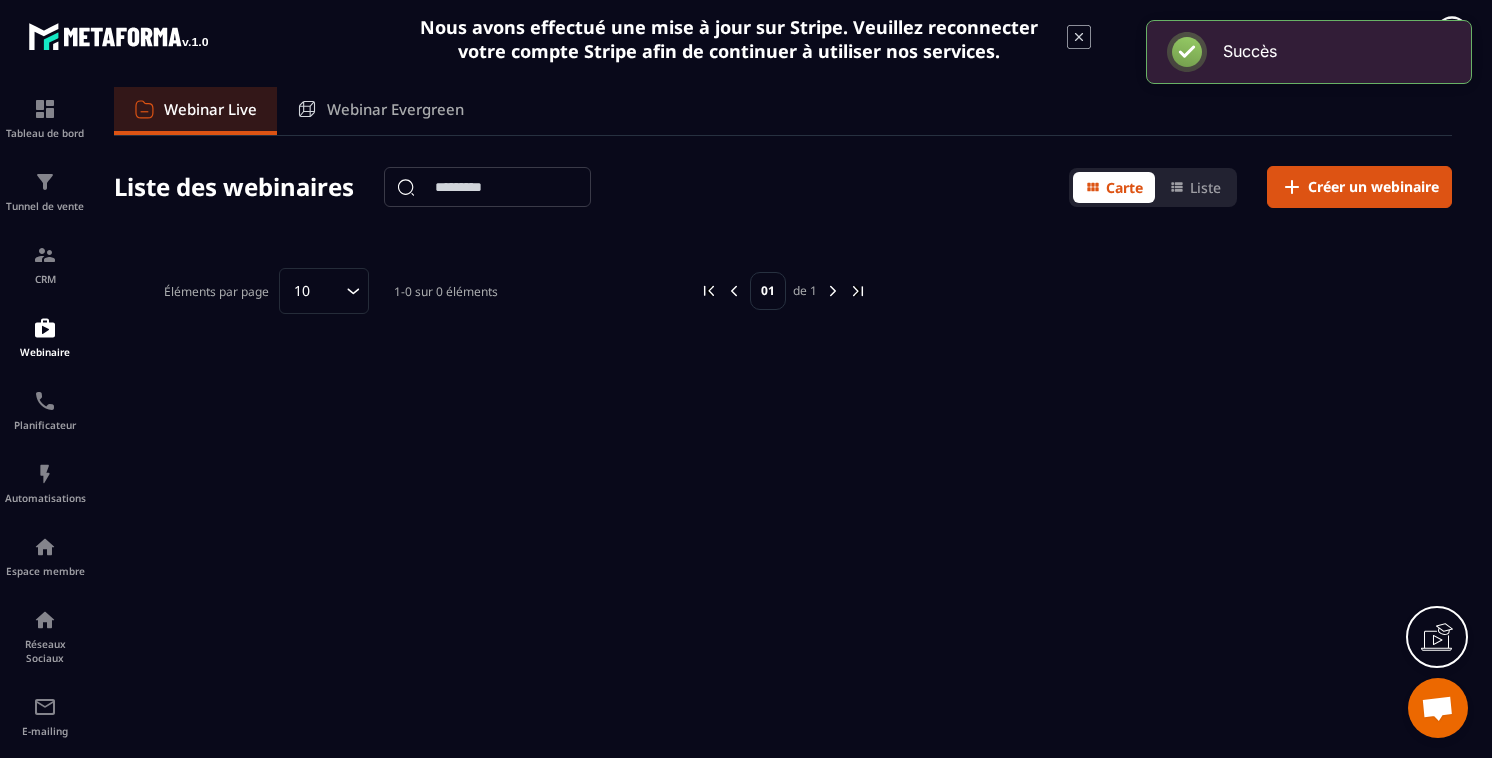 click on "Webinar Evergreen" at bounding box center [380, 111] 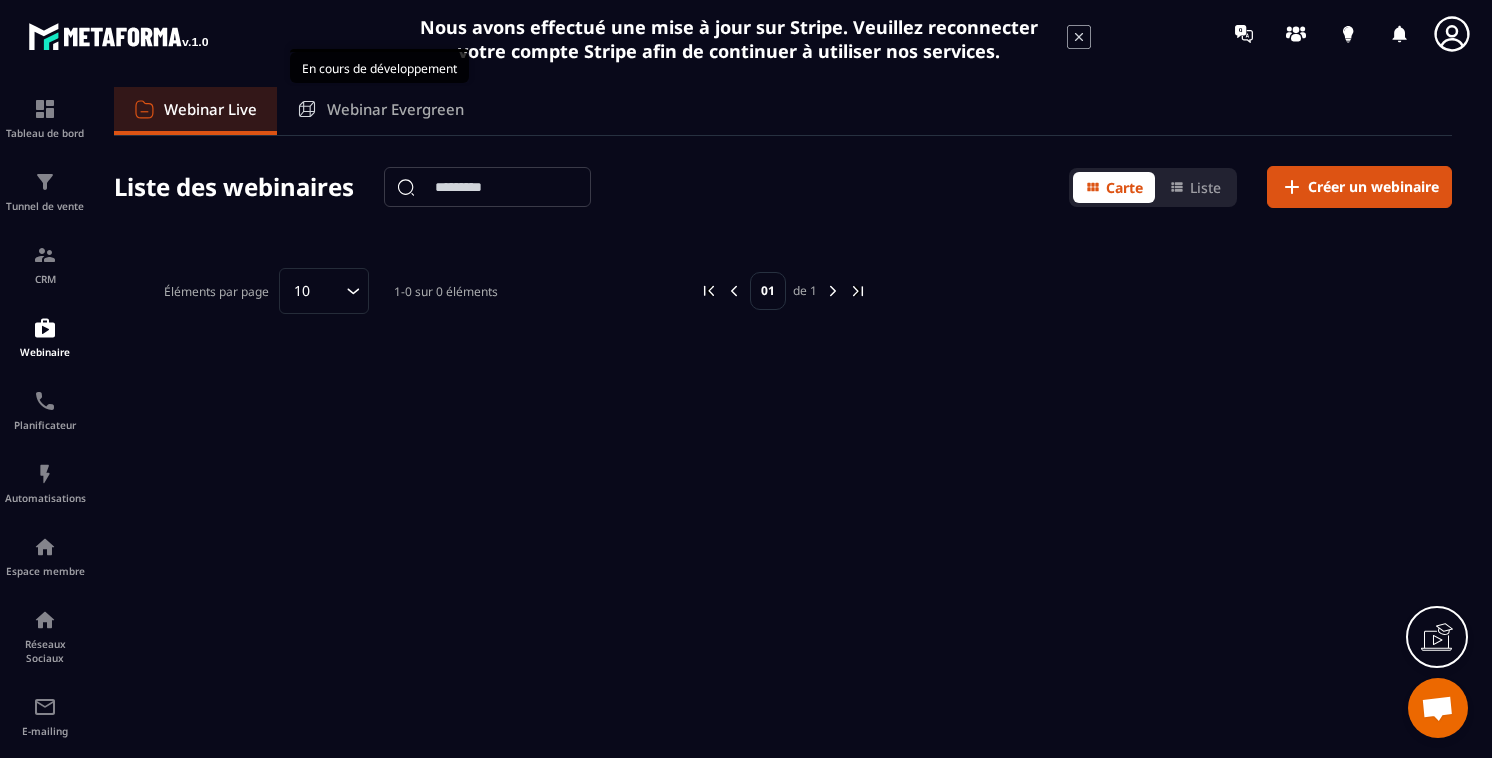 click on "Webinar Evergreen" at bounding box center (380, 111) 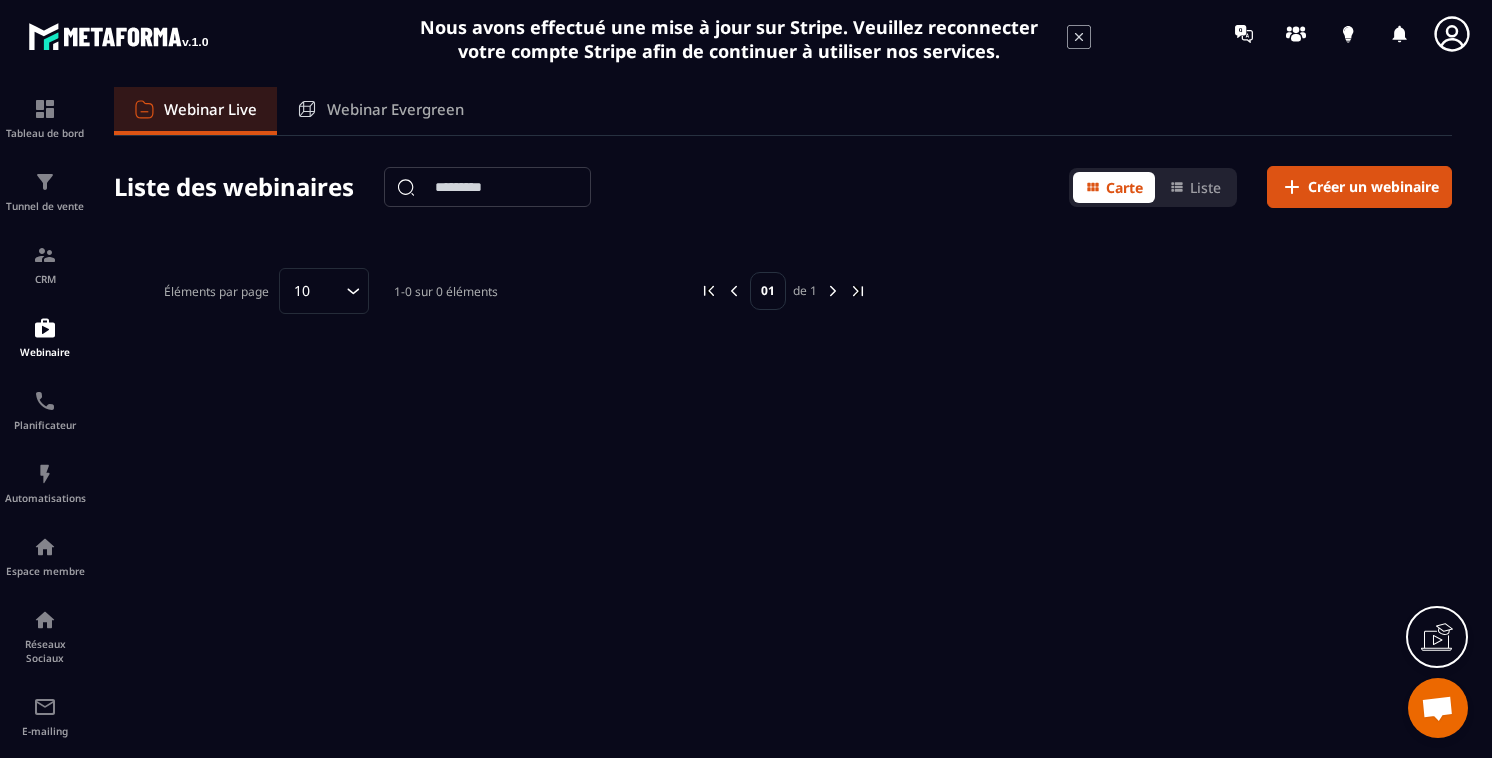 click on "Webinar Live" at bounding box center [195, 111] 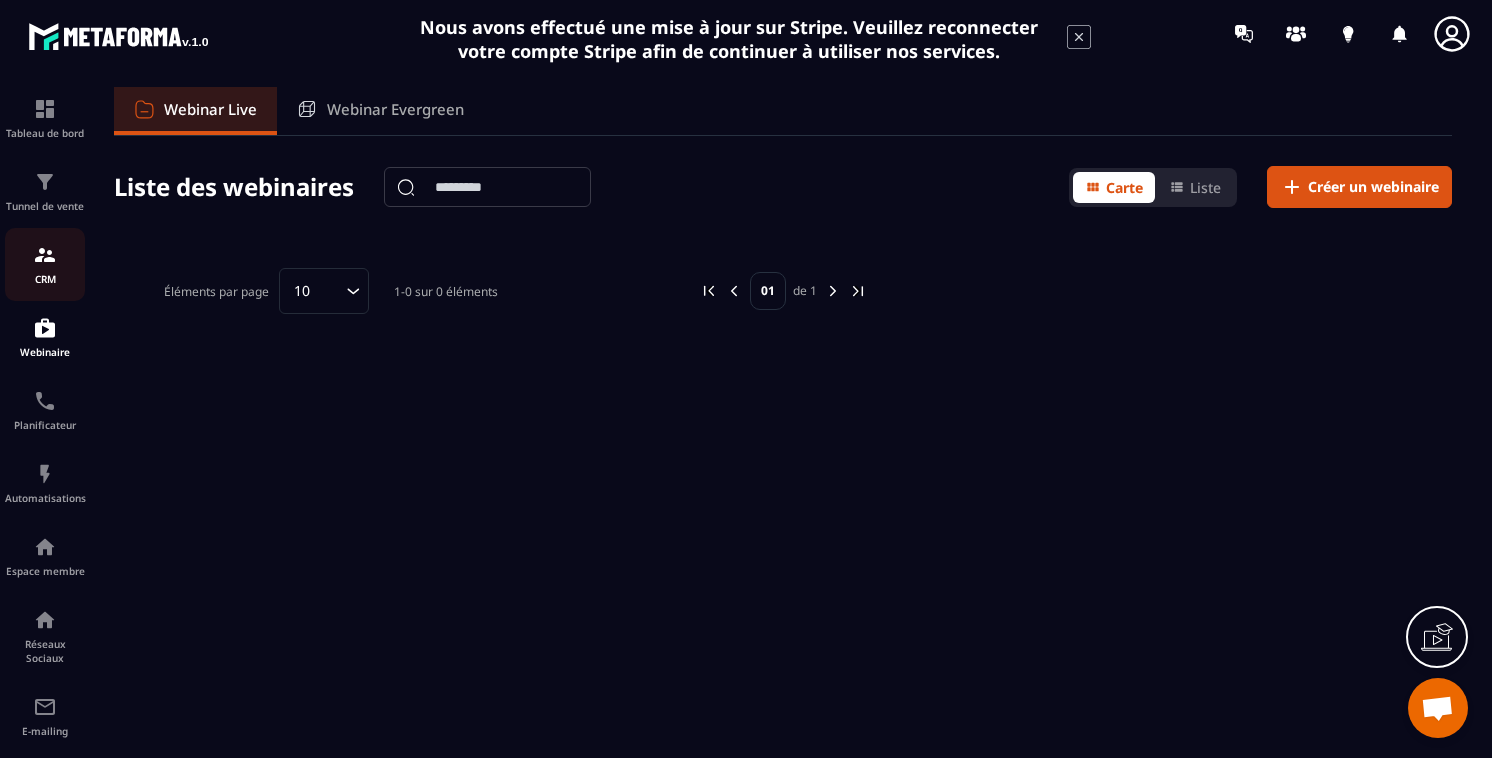 click at bounding box center (45, 255) 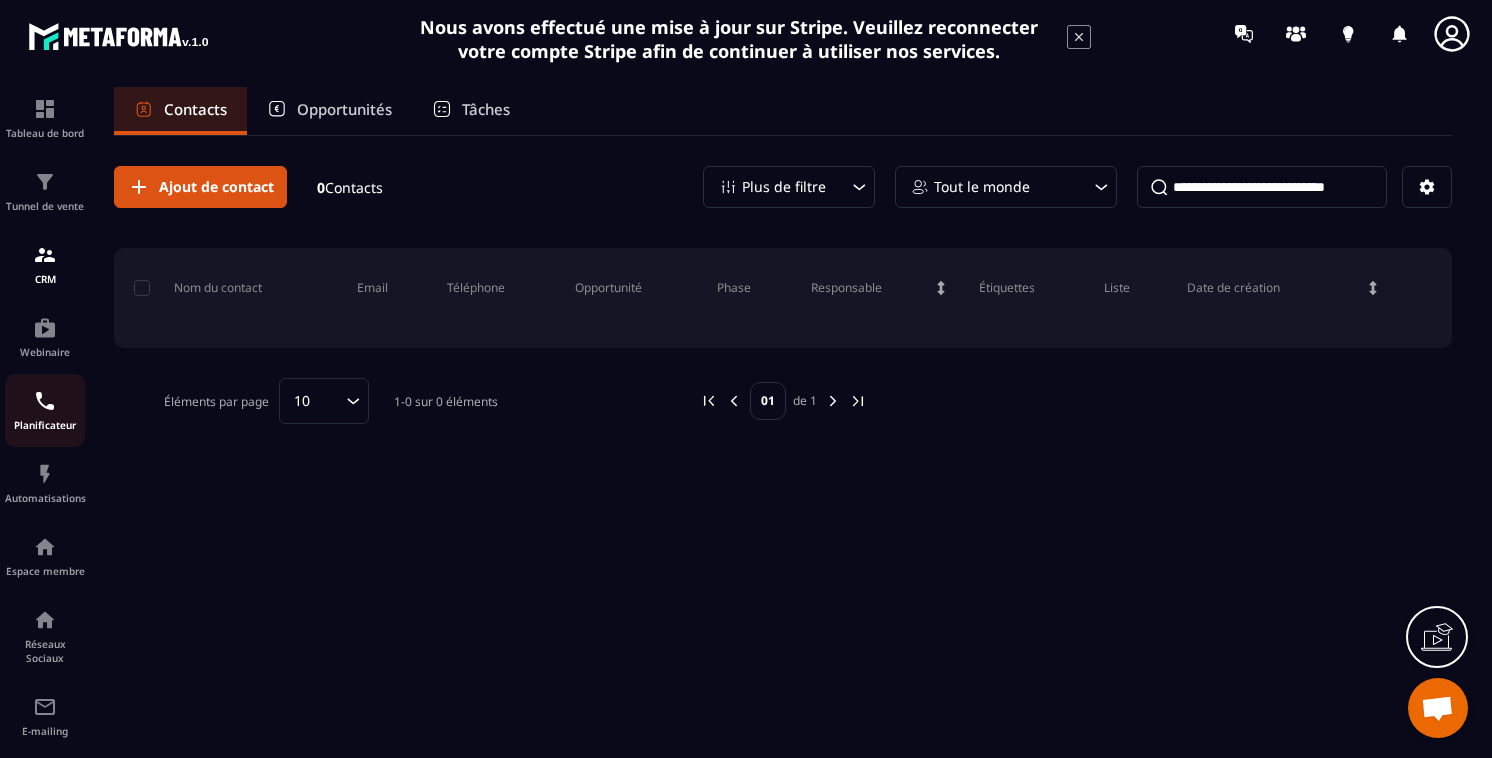 click at bounding box center (45, 401) 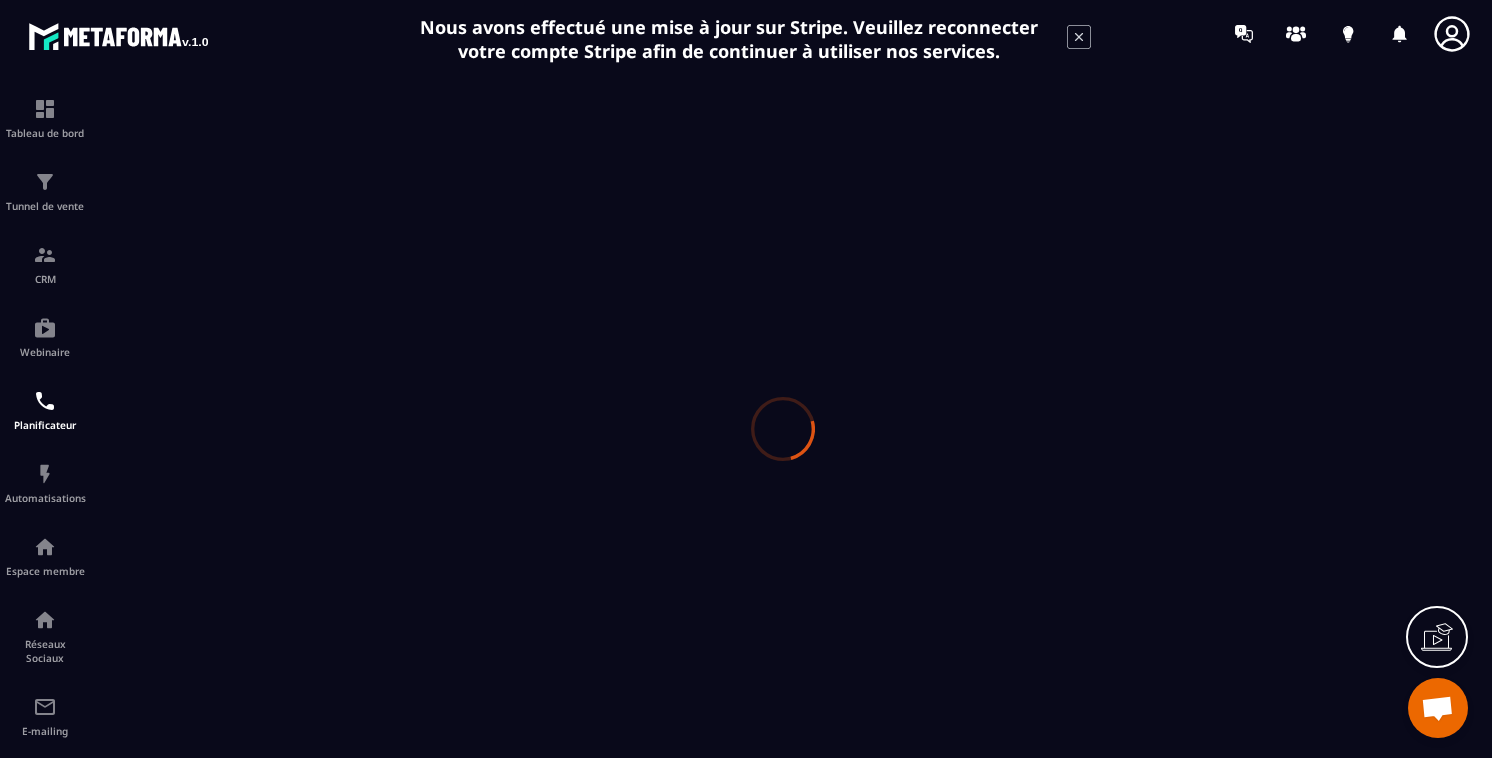 scroll, scrollTop: 0, scrollLeft: 0, axis: both 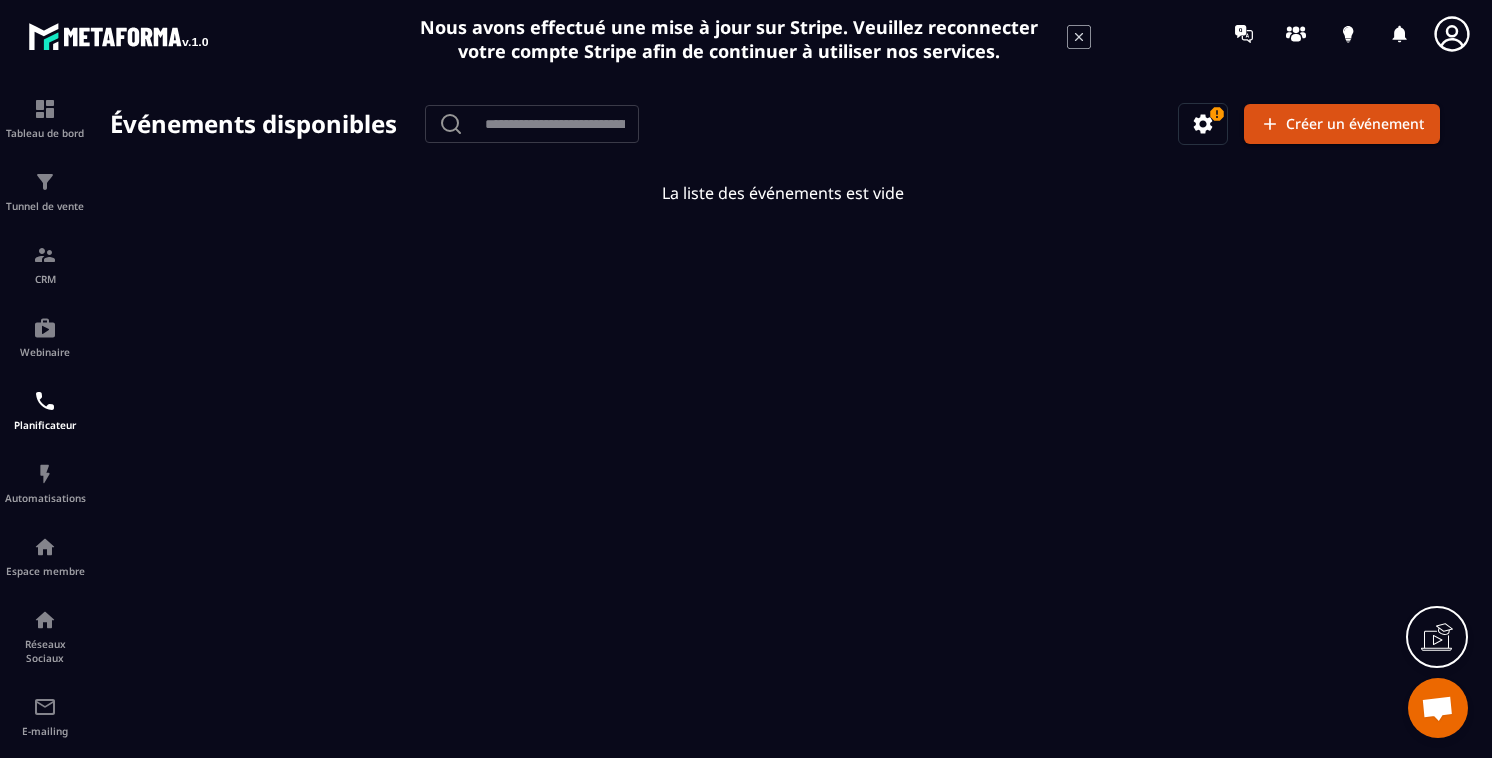 click 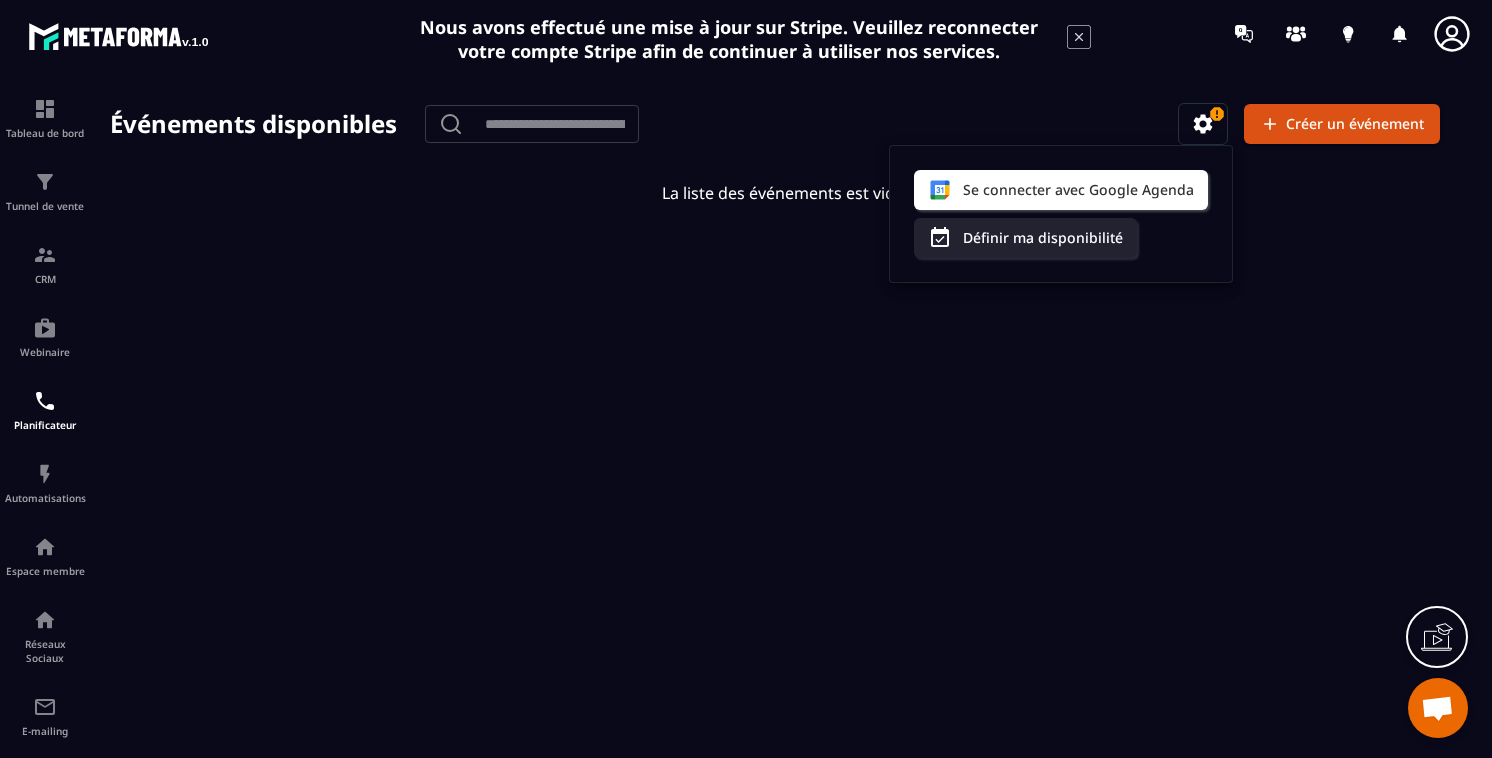 click at bounding box center (783, 428) 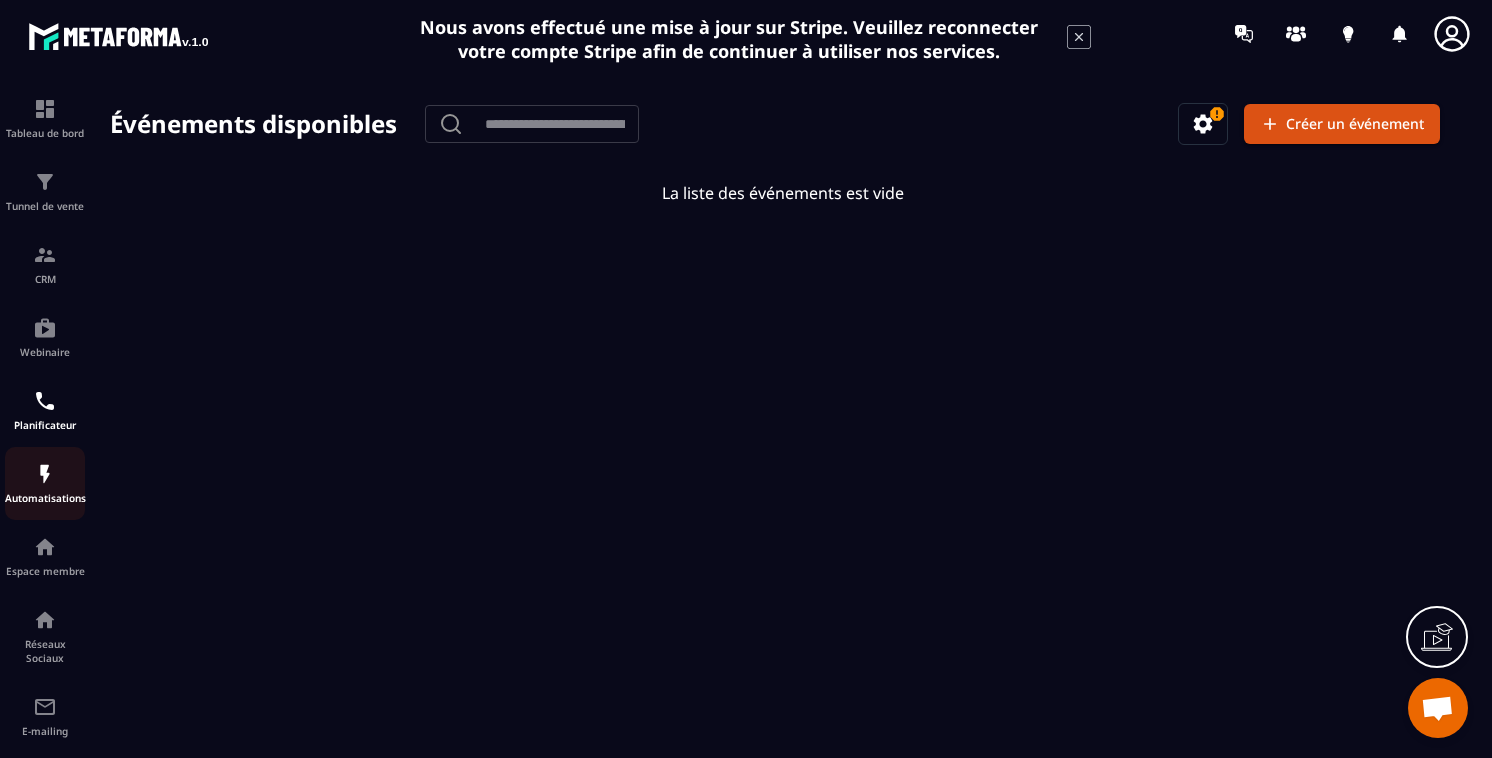 click at bounding box center [45, 474] 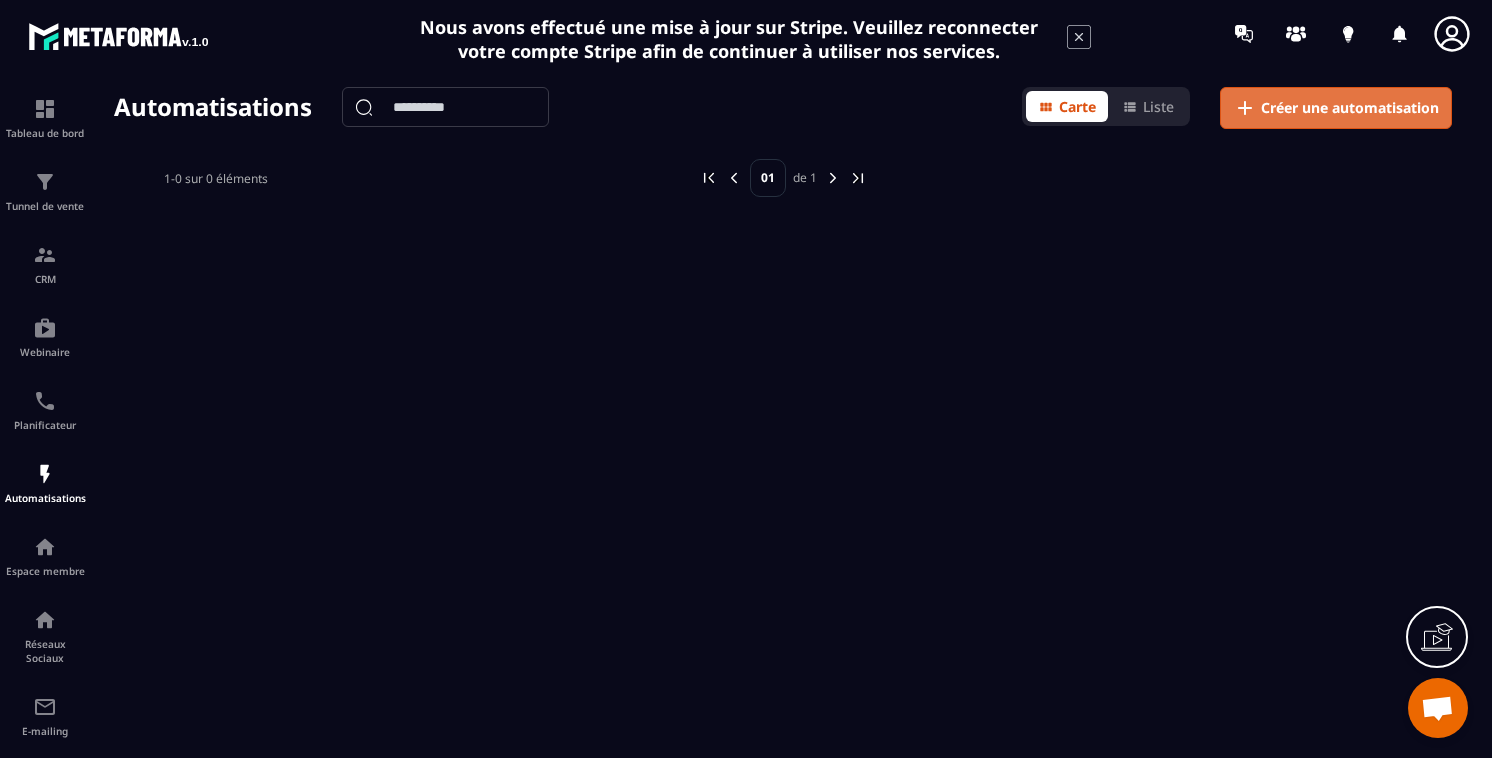 click on "Créer une automatisation" 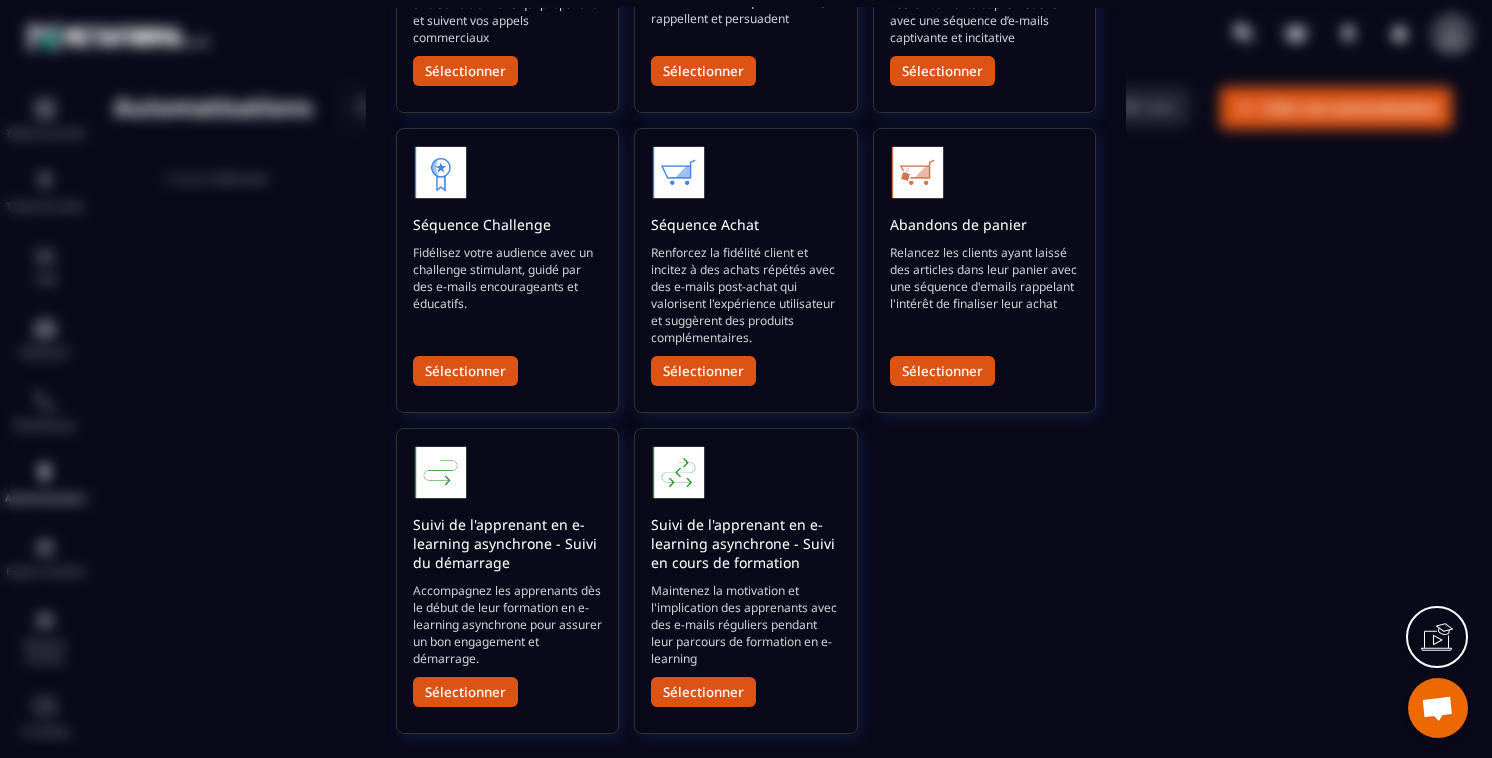scroll, scrollTop: 588, scrollLeft: 0, axis: vertical 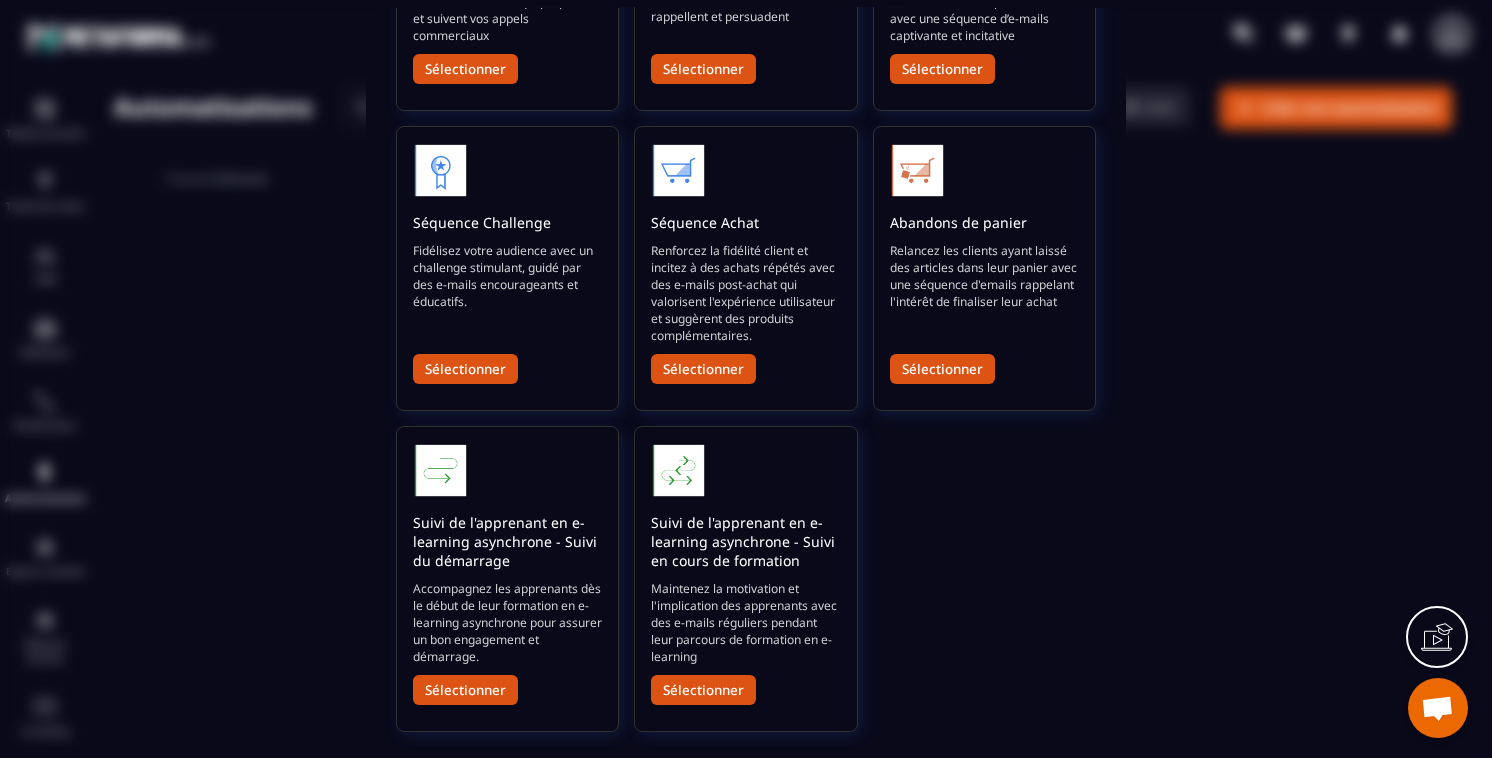 click at bounding box center [746, 379] 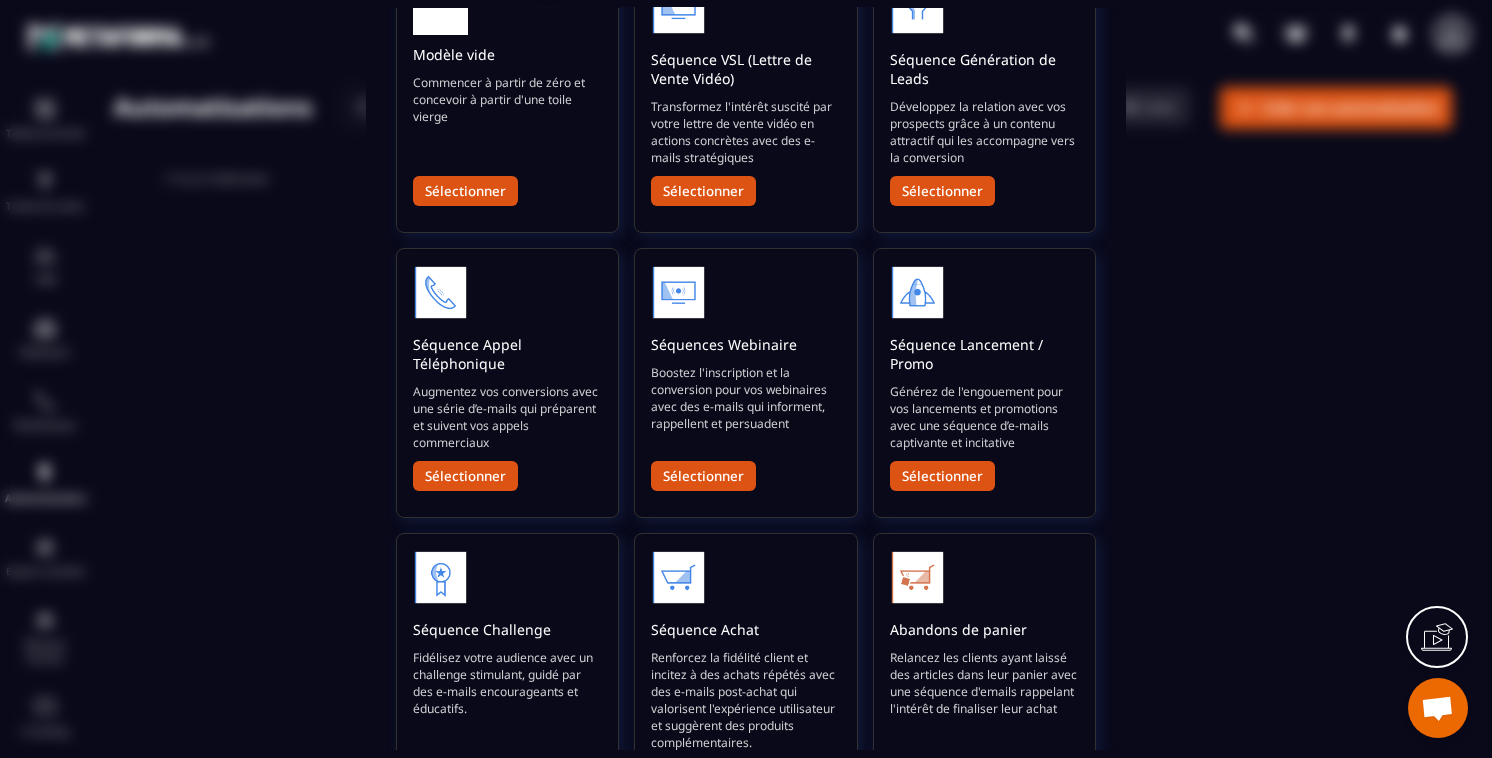 scroll, scrollTop: 0, scrollLeft: 0, axis: both 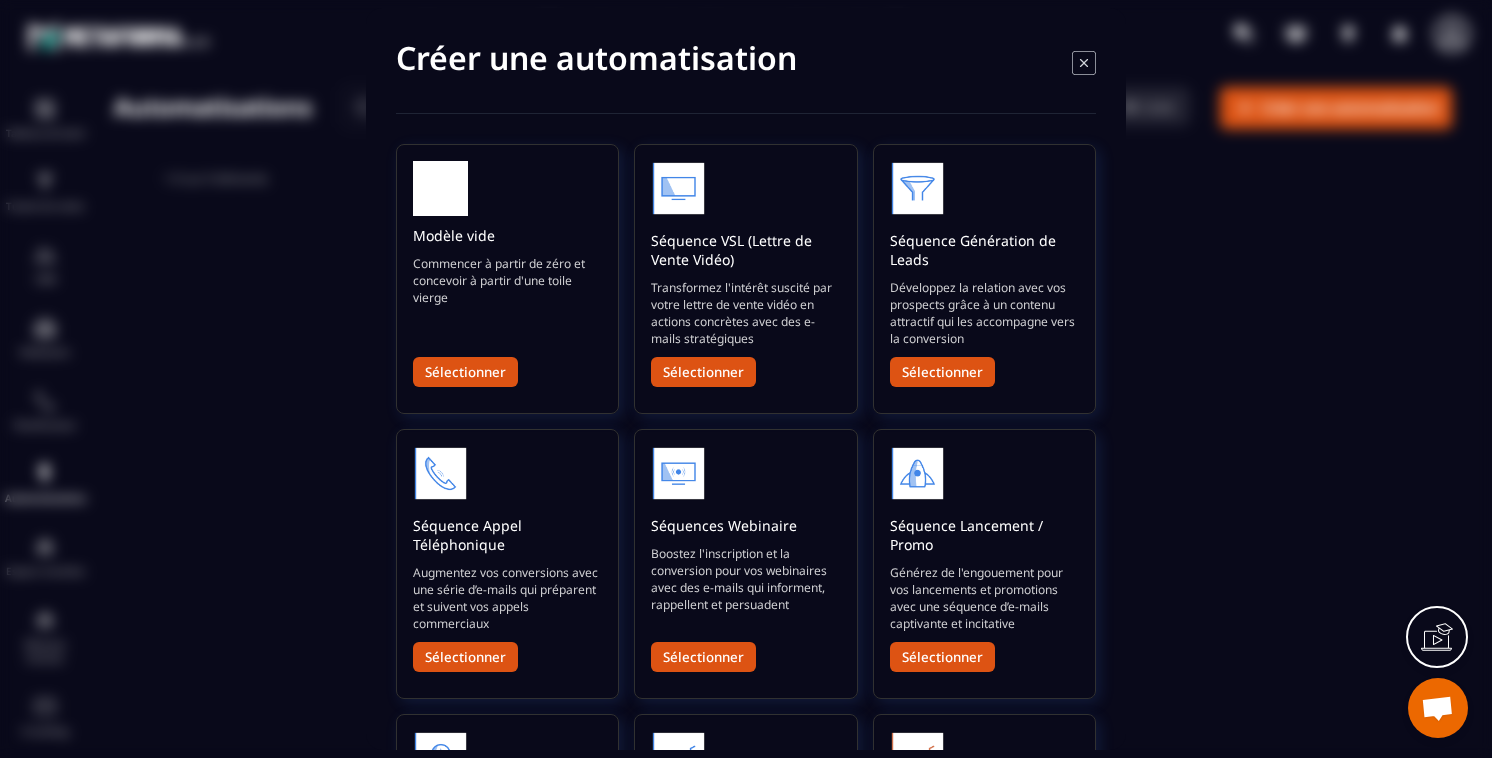 click 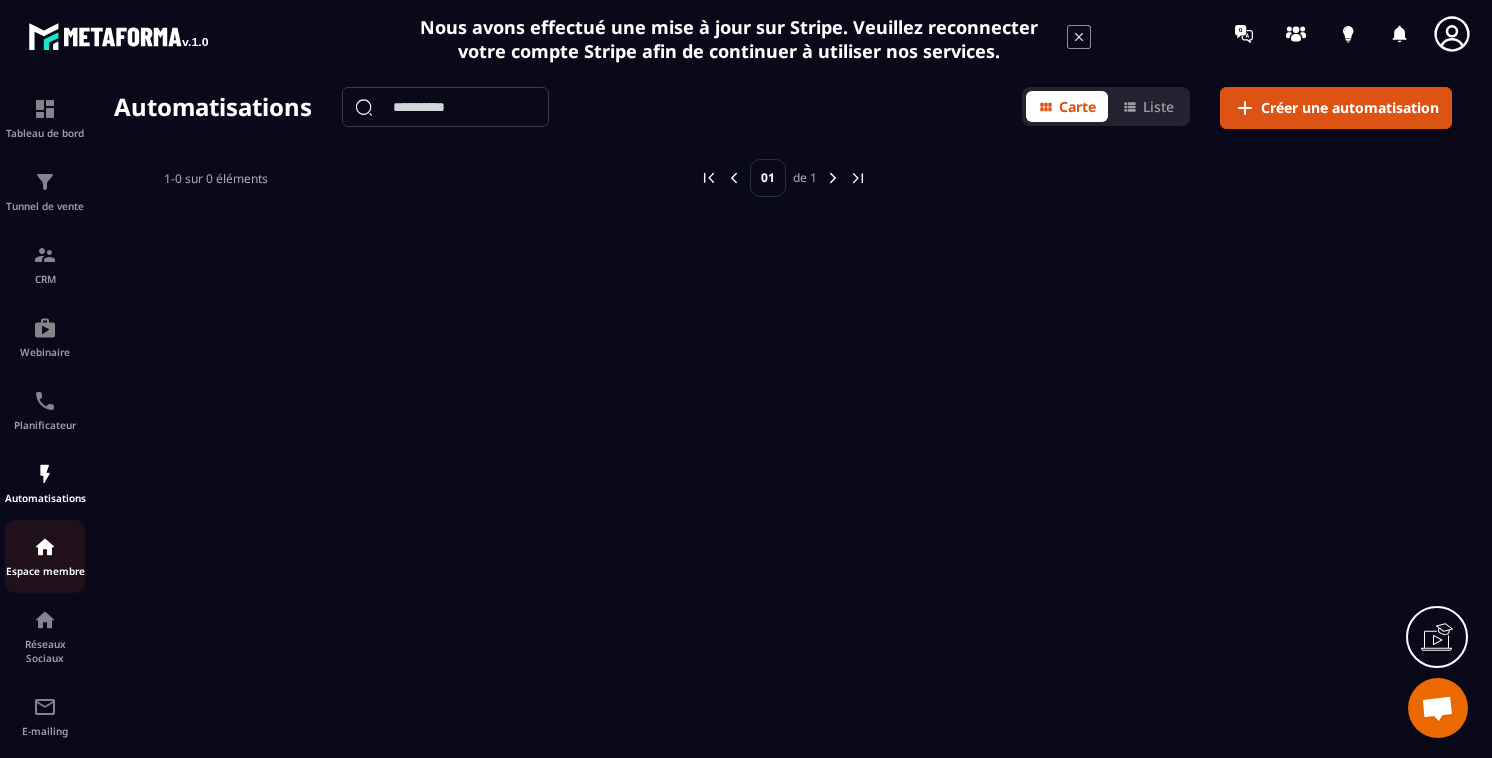 click at bounding box center [45, 547] 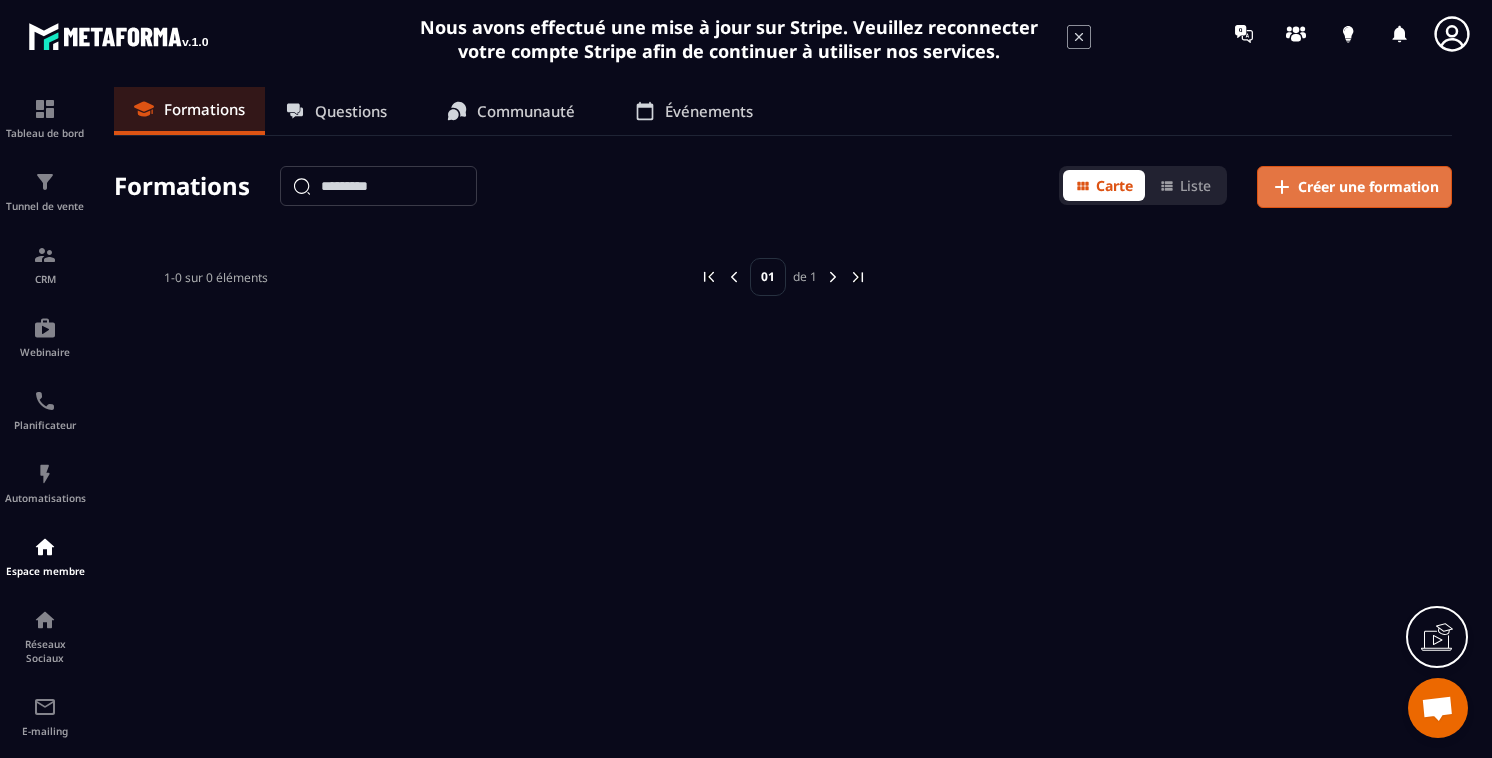 click on "Créer une formation" at bounding box center (1368, 187) 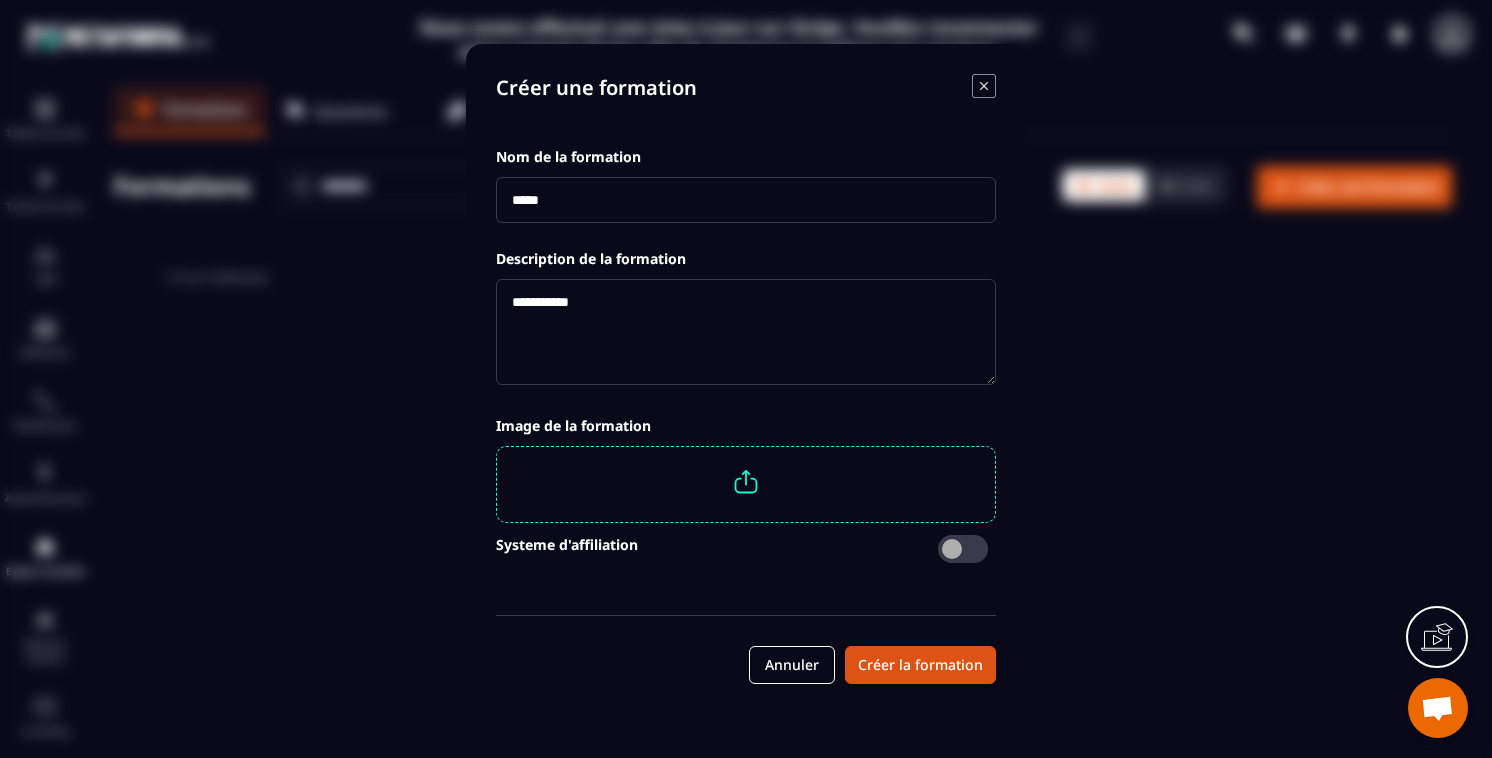 click at bounding box center [746, 200] 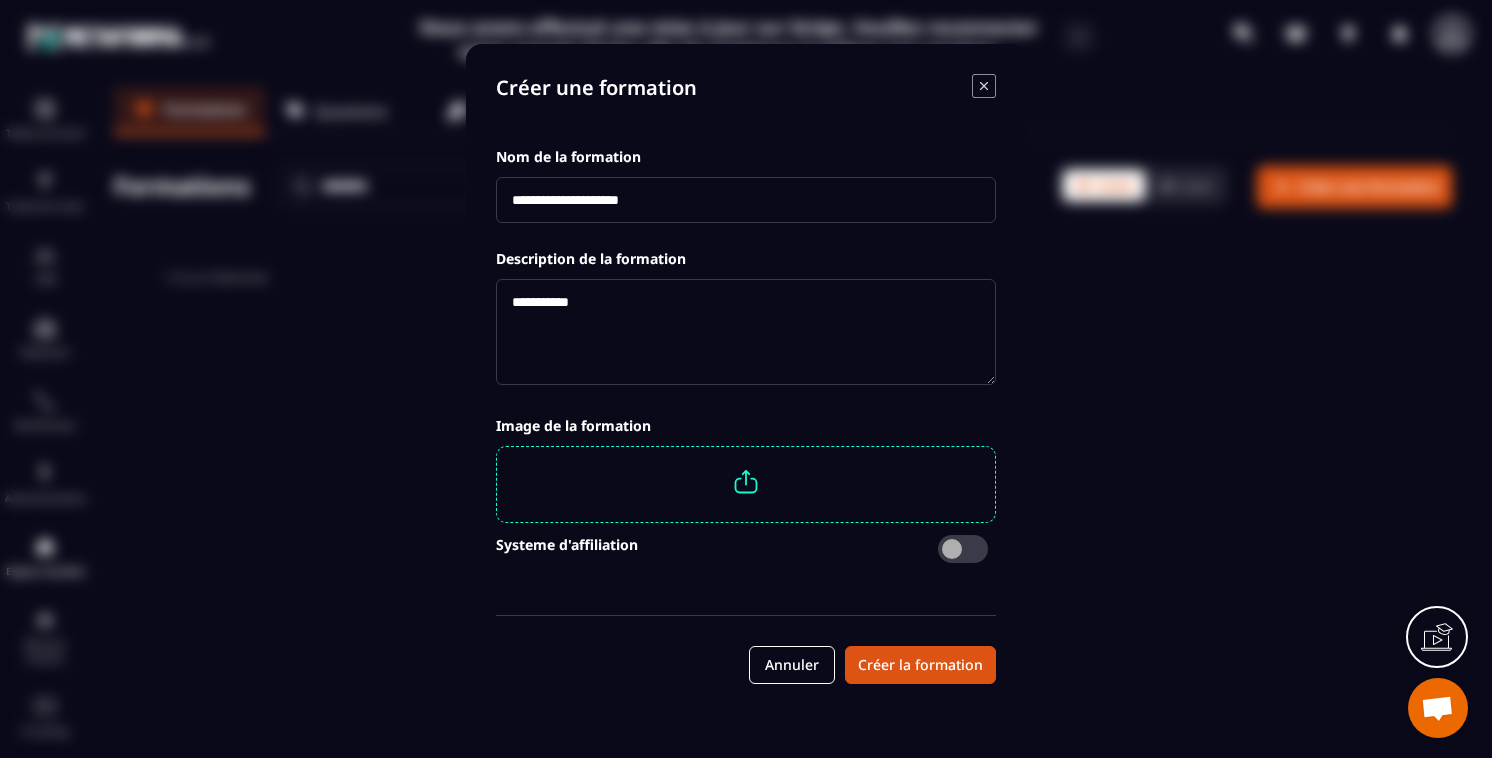 type on "**********" 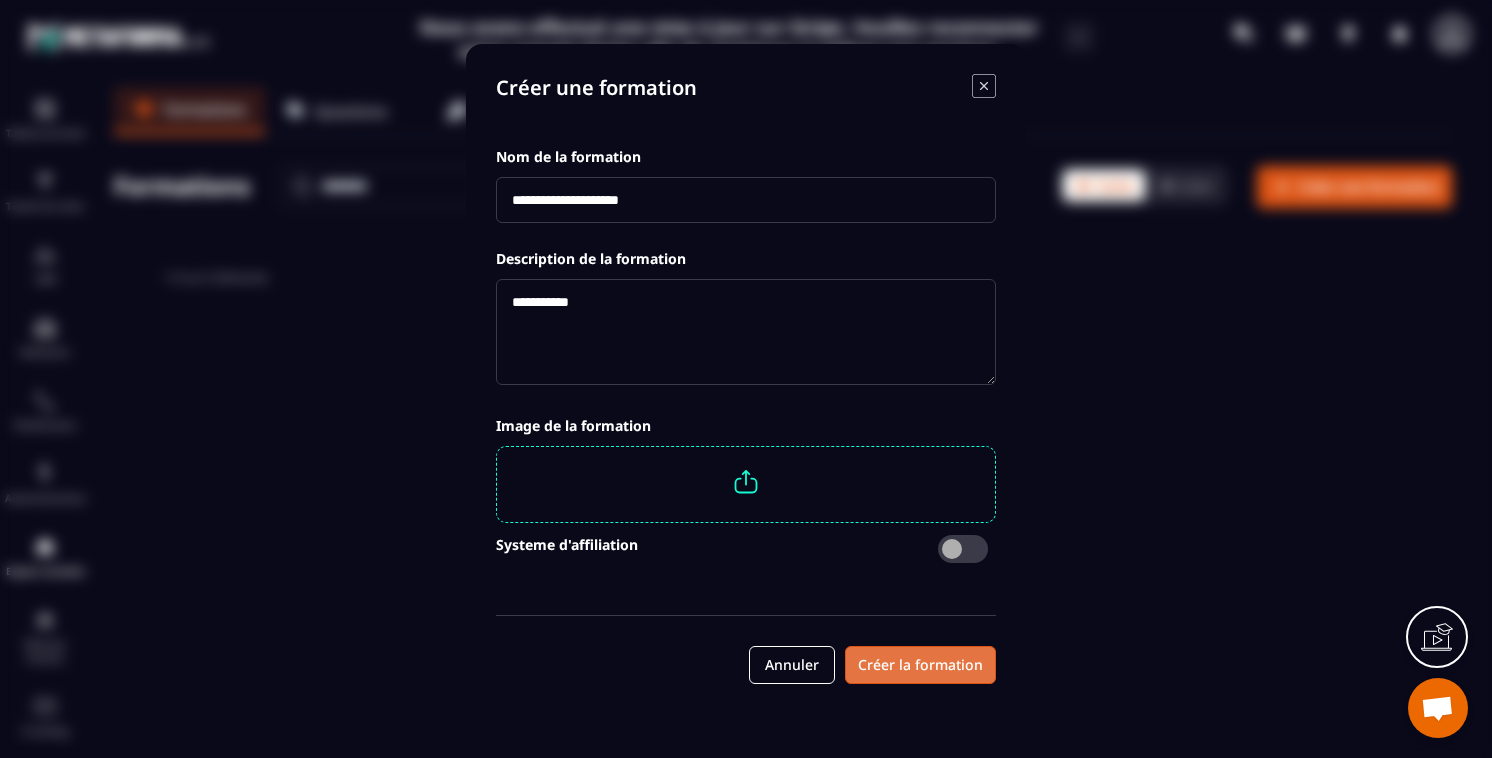 click on "Créer la formation" at bounding box center (920, 665) 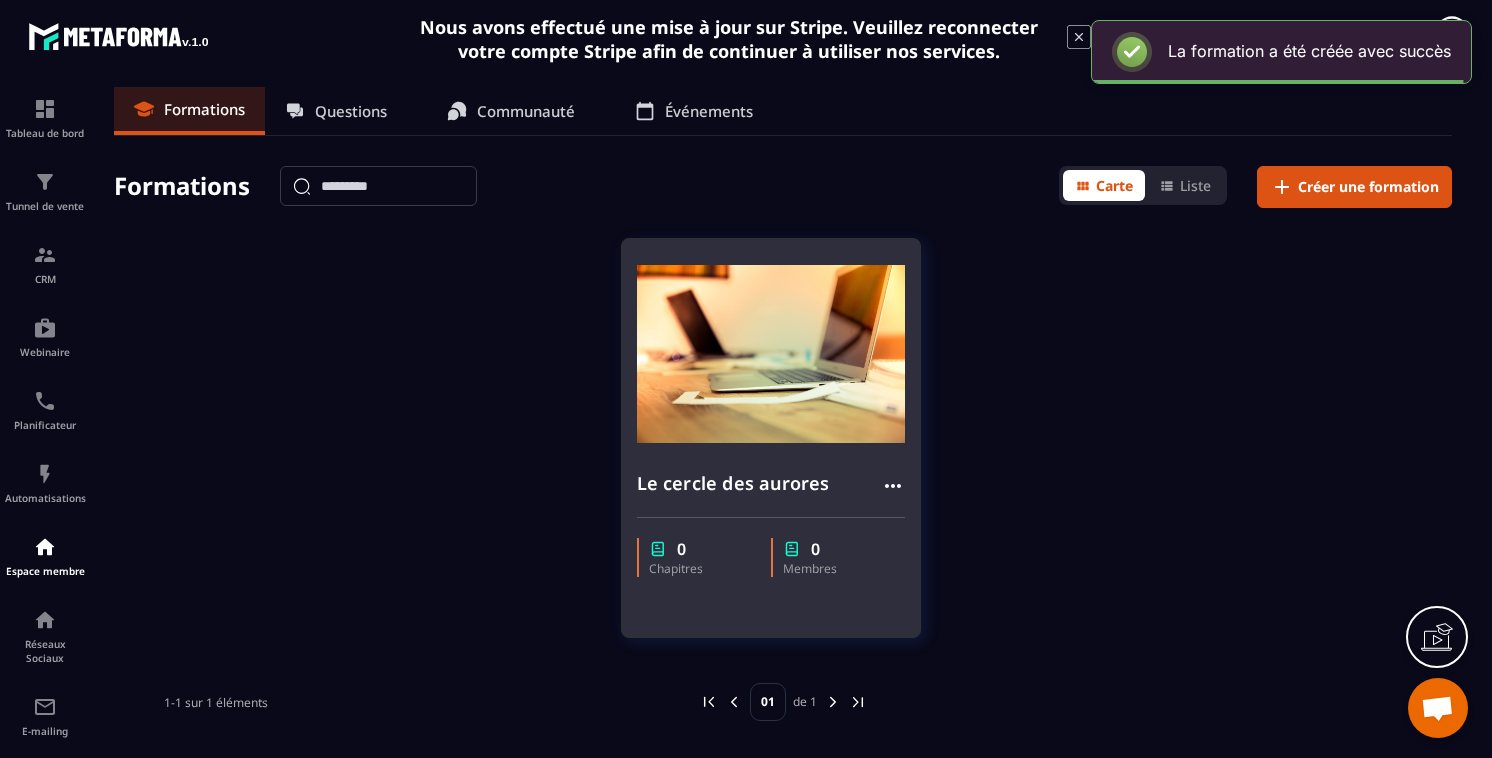 click at bounding box center [771, 354] 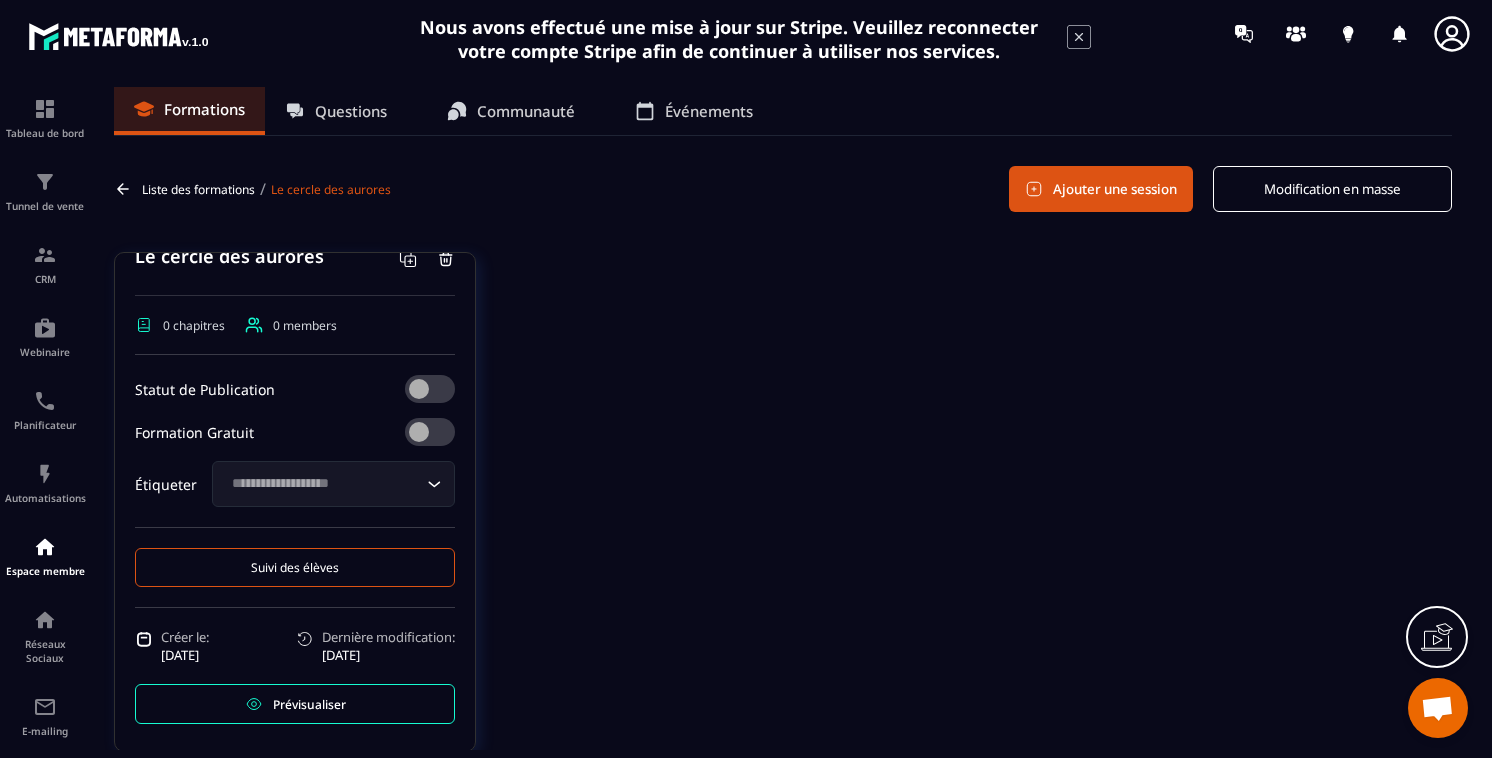 scroll, scrollTop: 298, scrollLeft: 0, axis: vertical 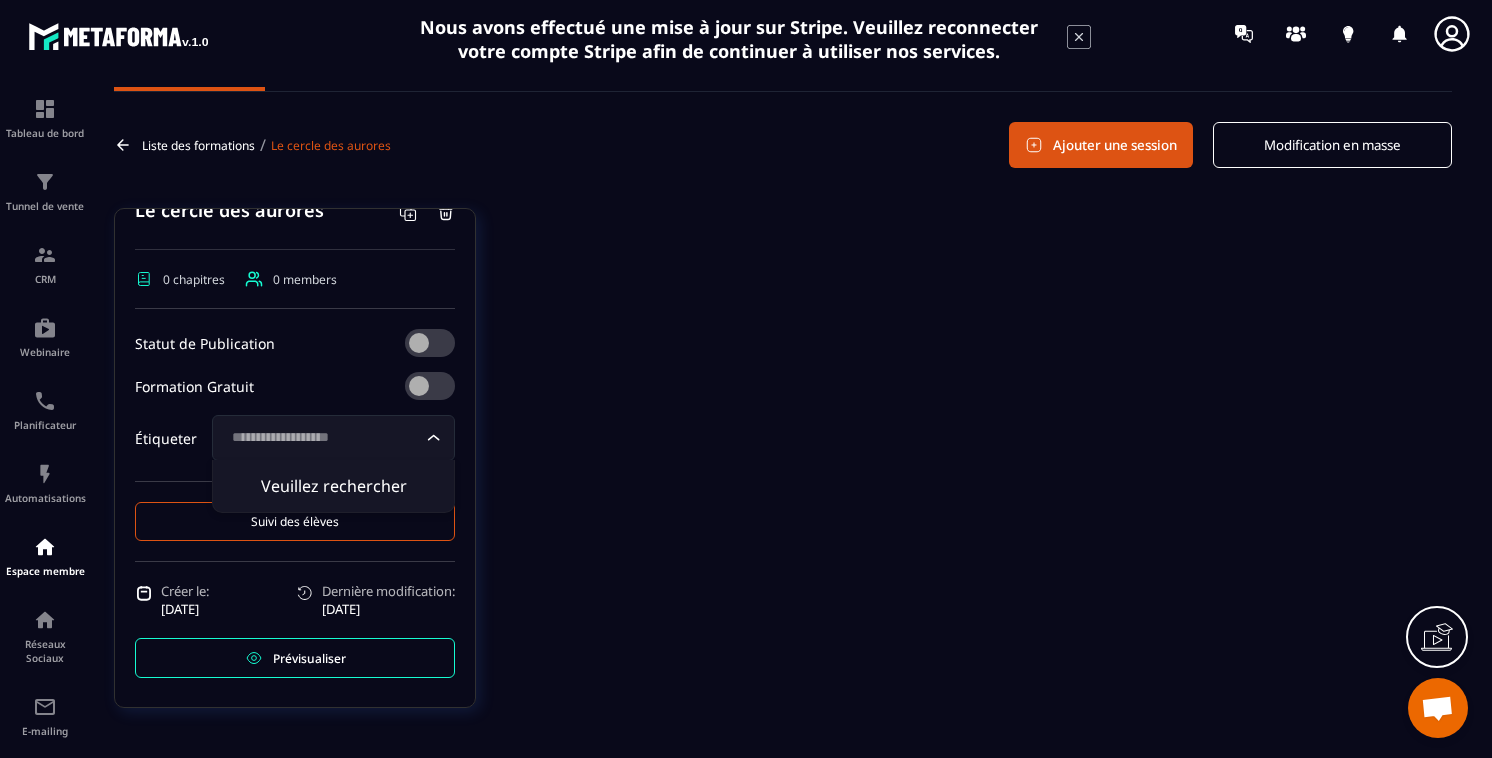 click 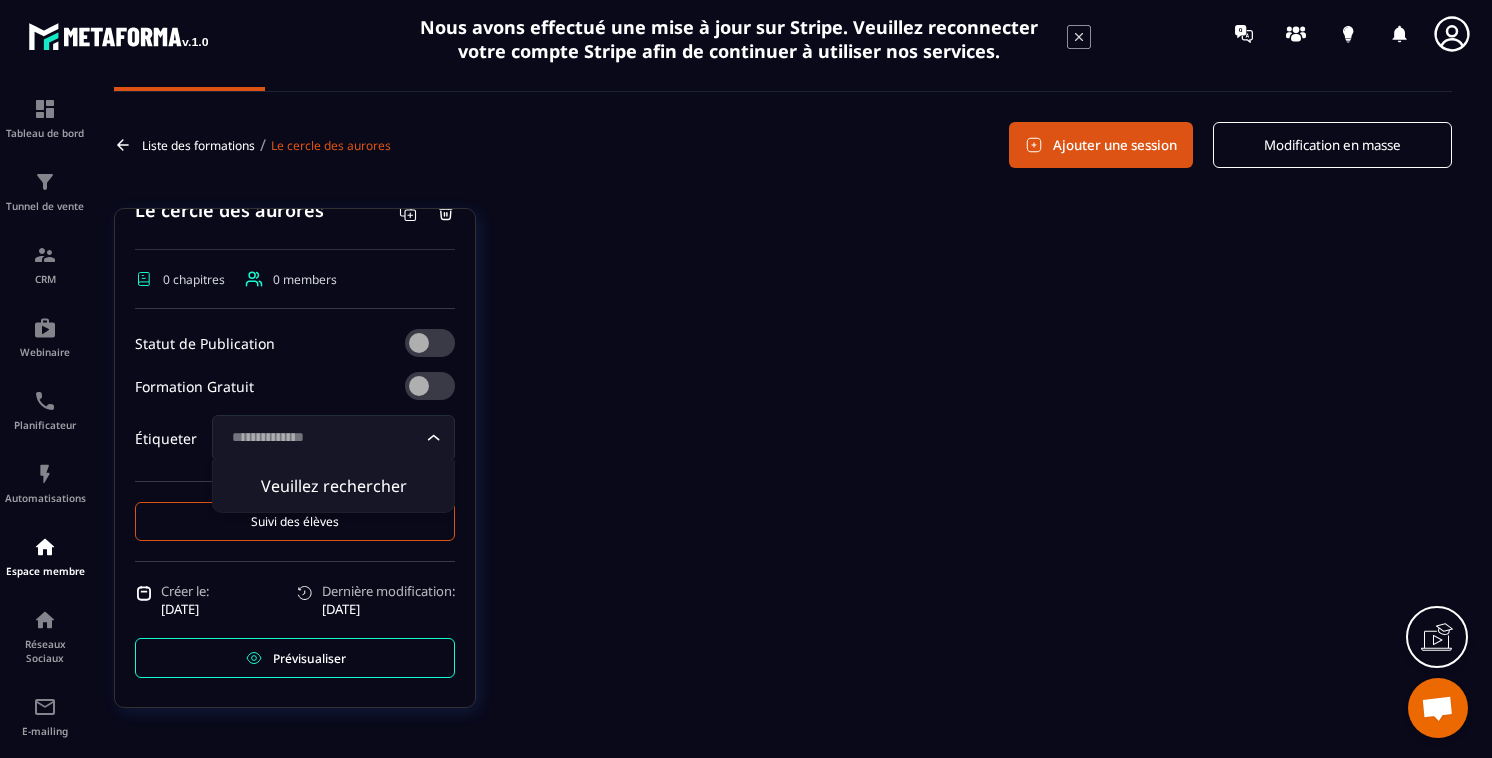 type on "**********" 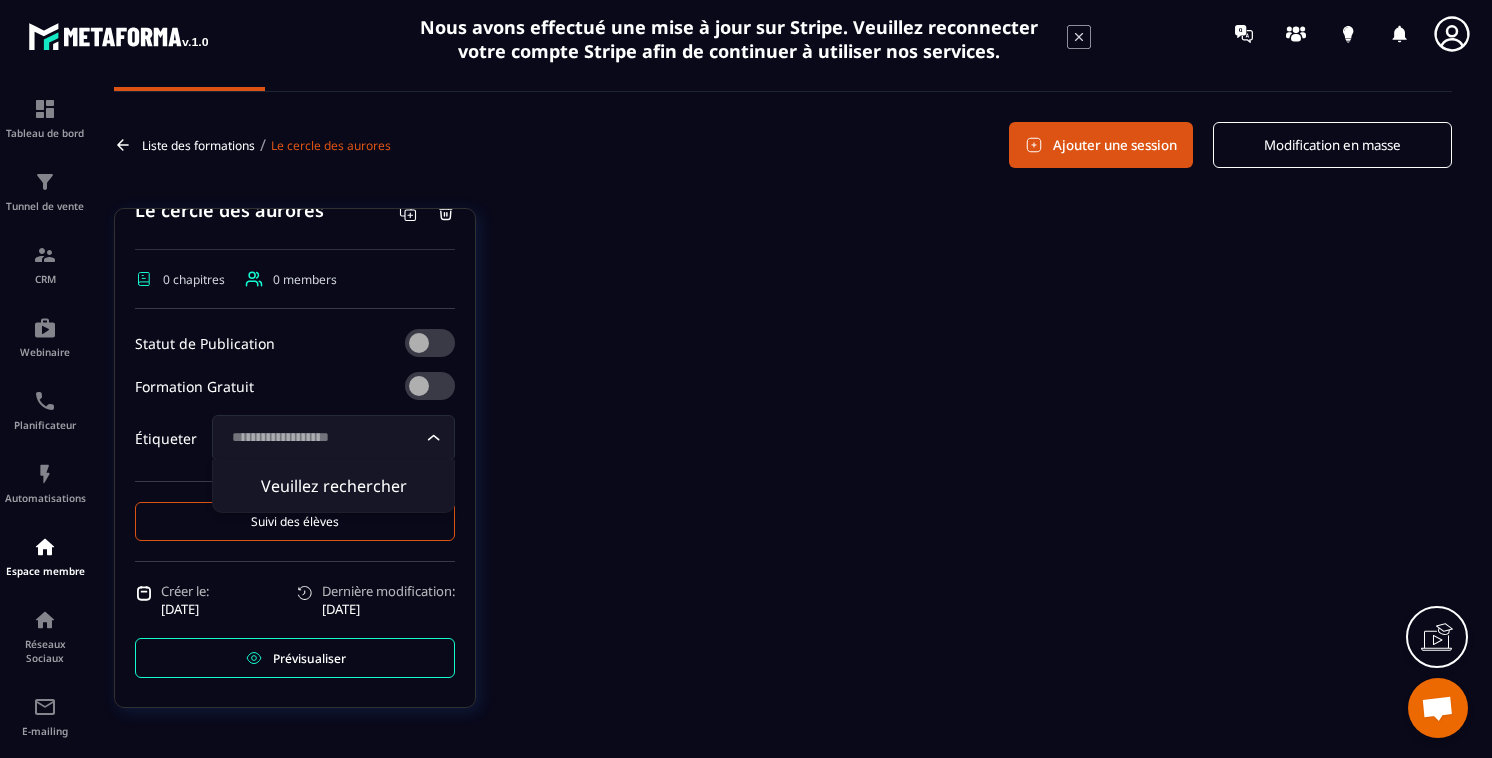 click on "Statut de Publication Formation Gratuit Étiqueter Loading... Veuillez rechercher" at bounding box center (295, 405) 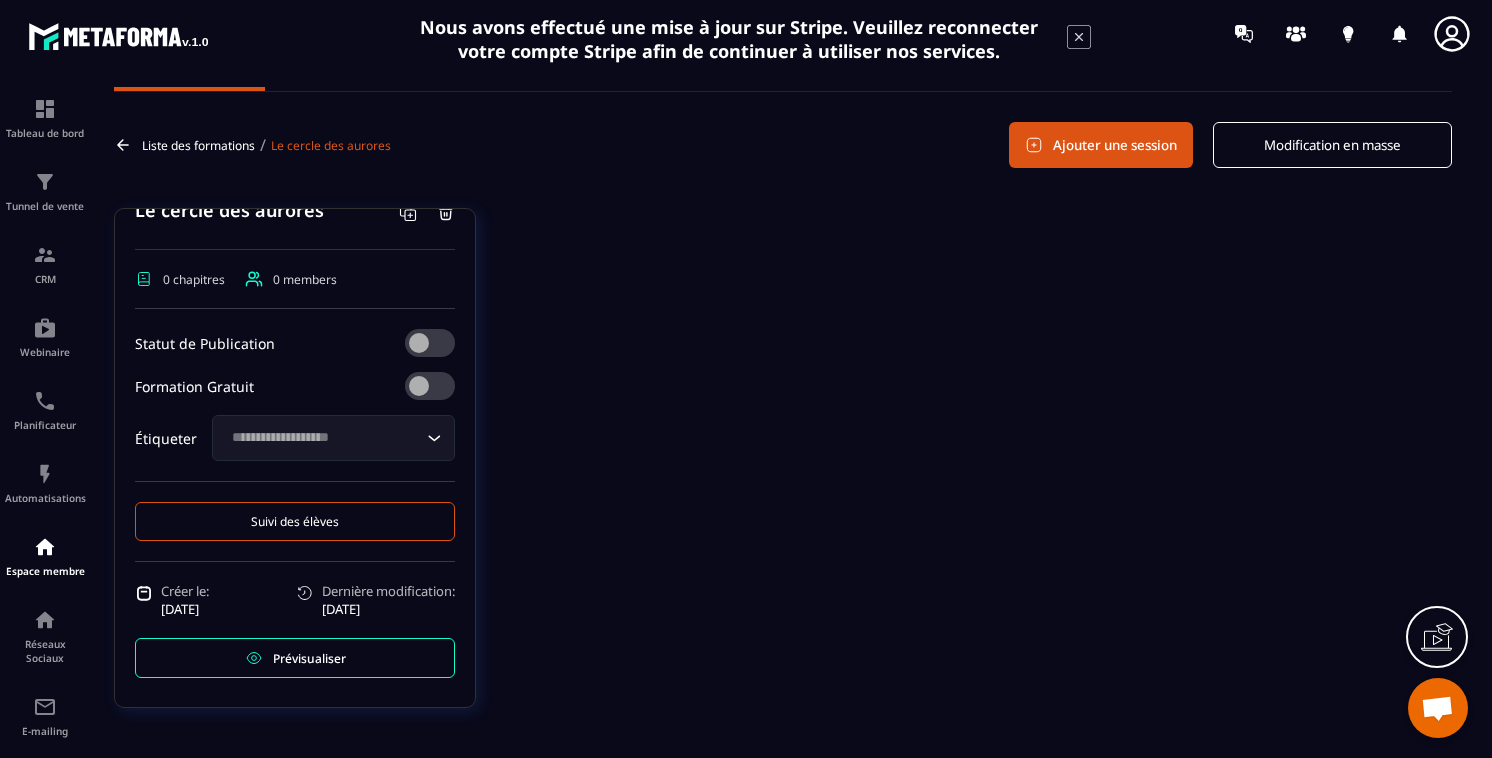 click on "Formation Gratuit" at bounding box center (295, 386) 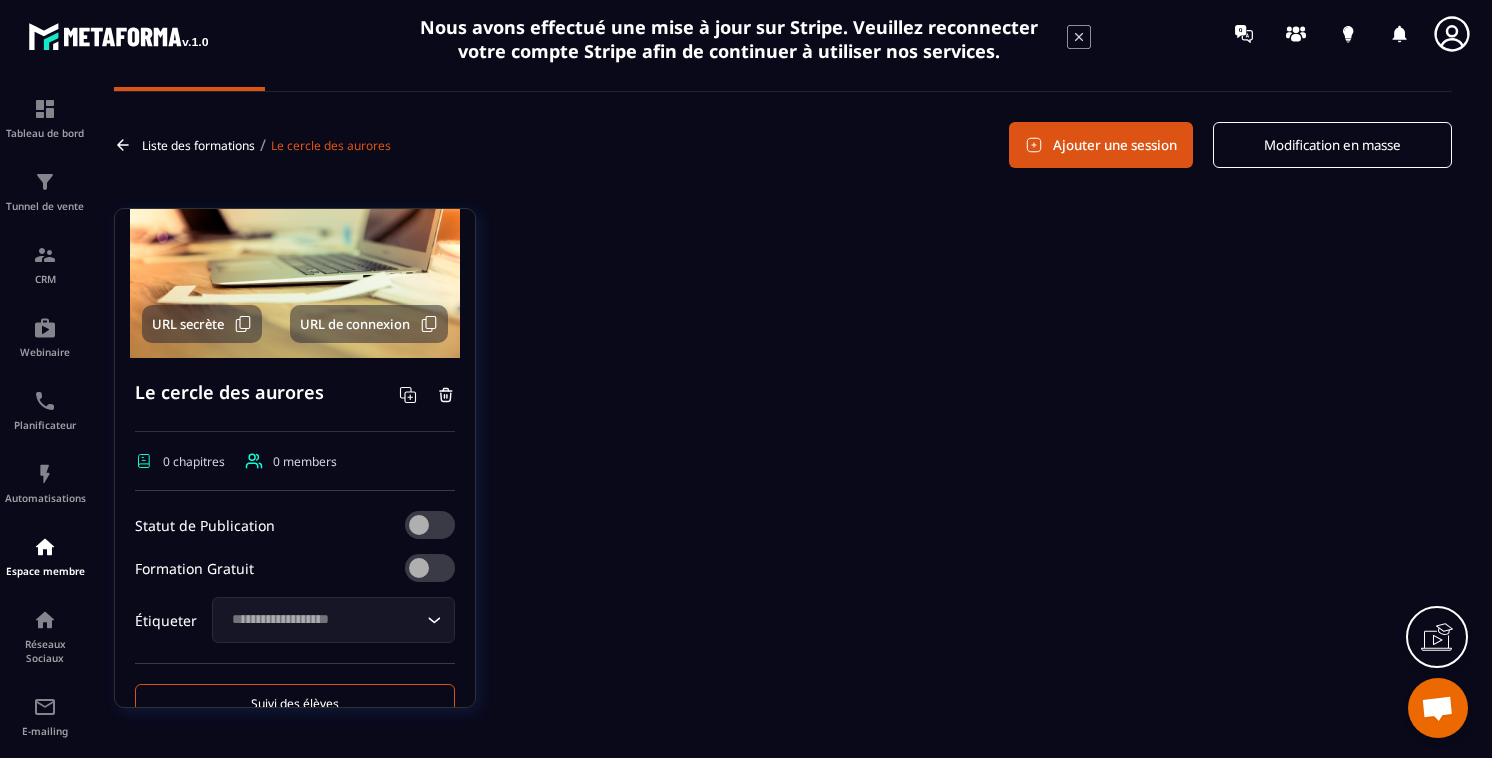scroll, scrollTop: 0, scrollLeft: 0, axis: both 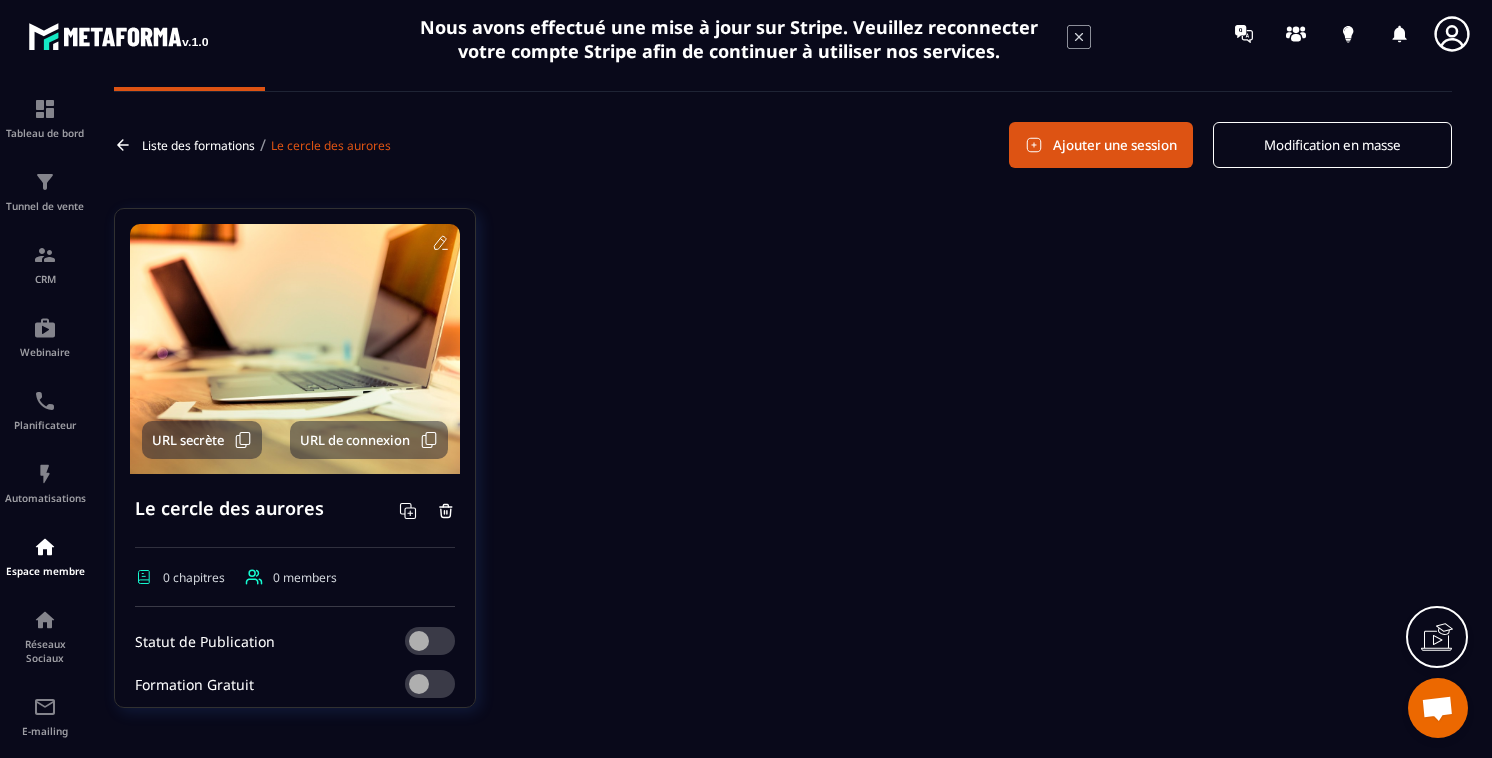 click on "URL de connexion" at bounding box center [355, 440] 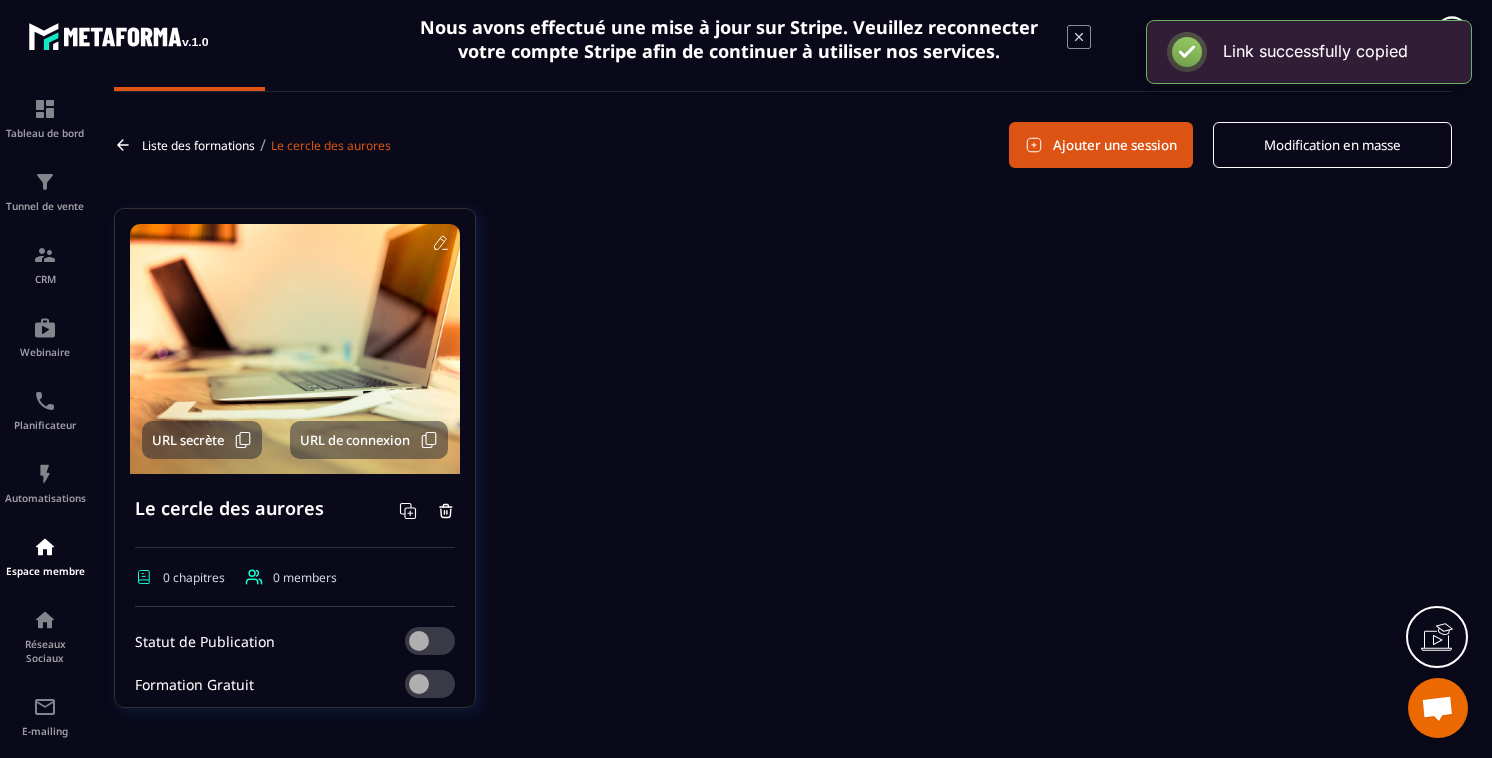 click on "URL secrète" at bounding box center (188, 440) 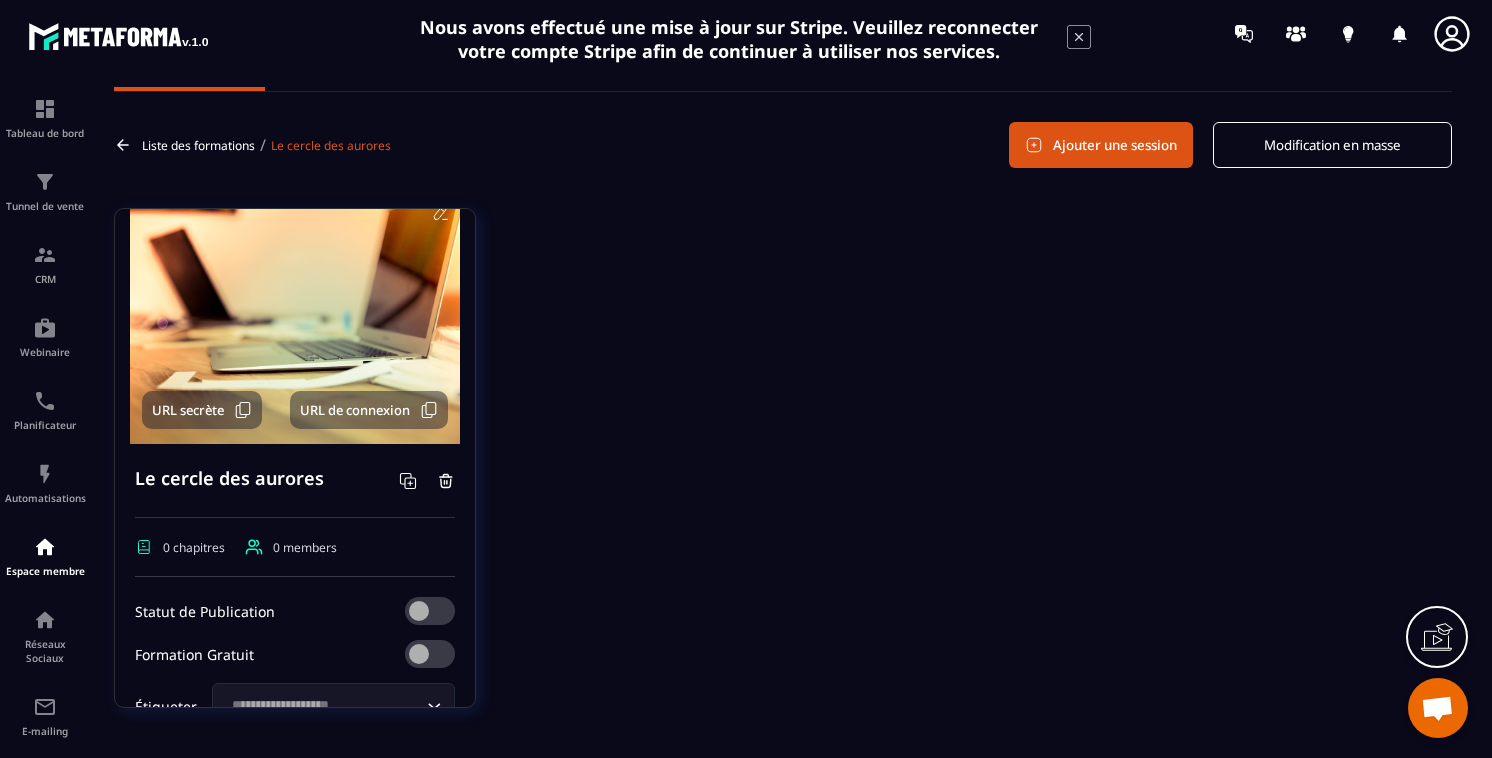 scroll, scrollTop: 0, scrollLeft: 0, axis: both 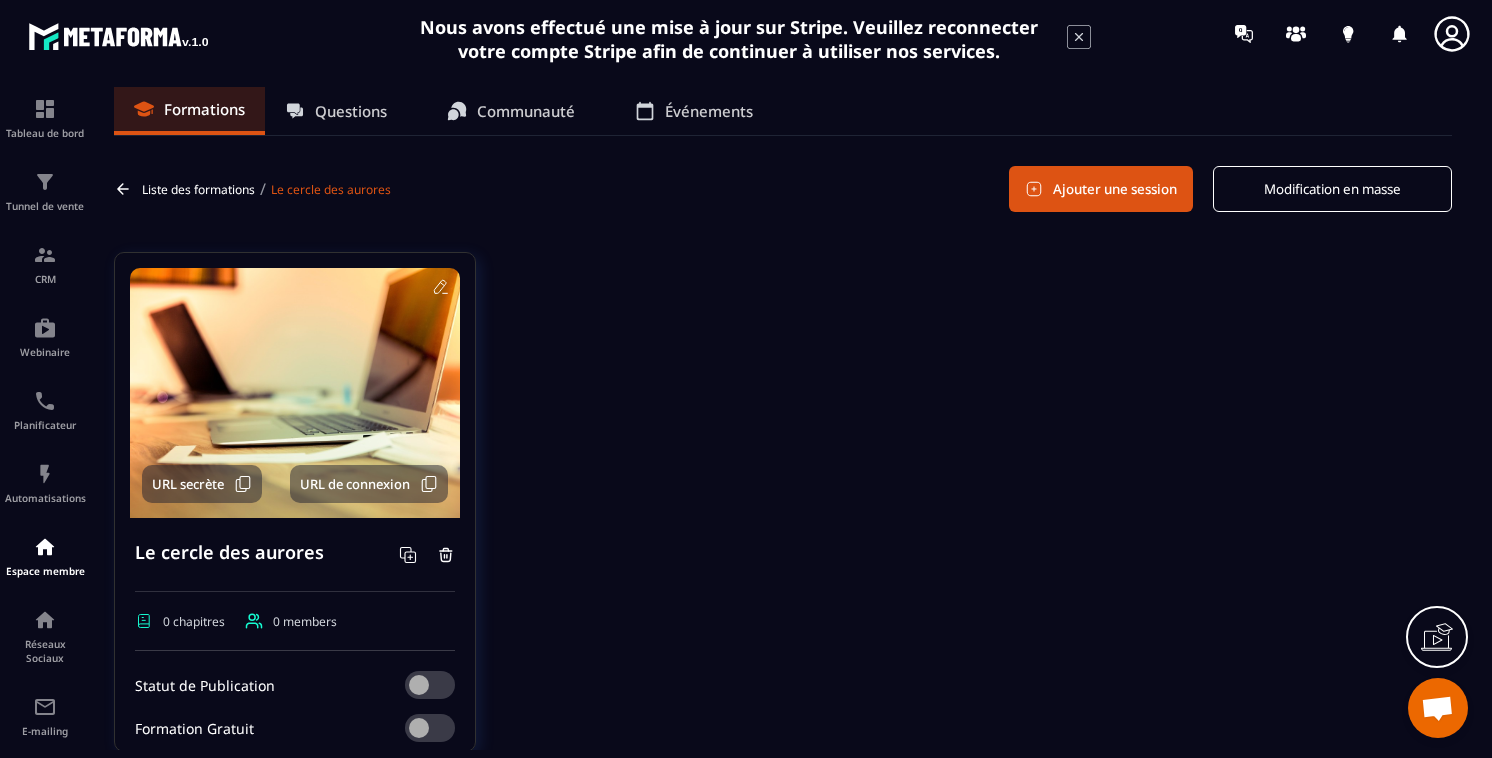 click 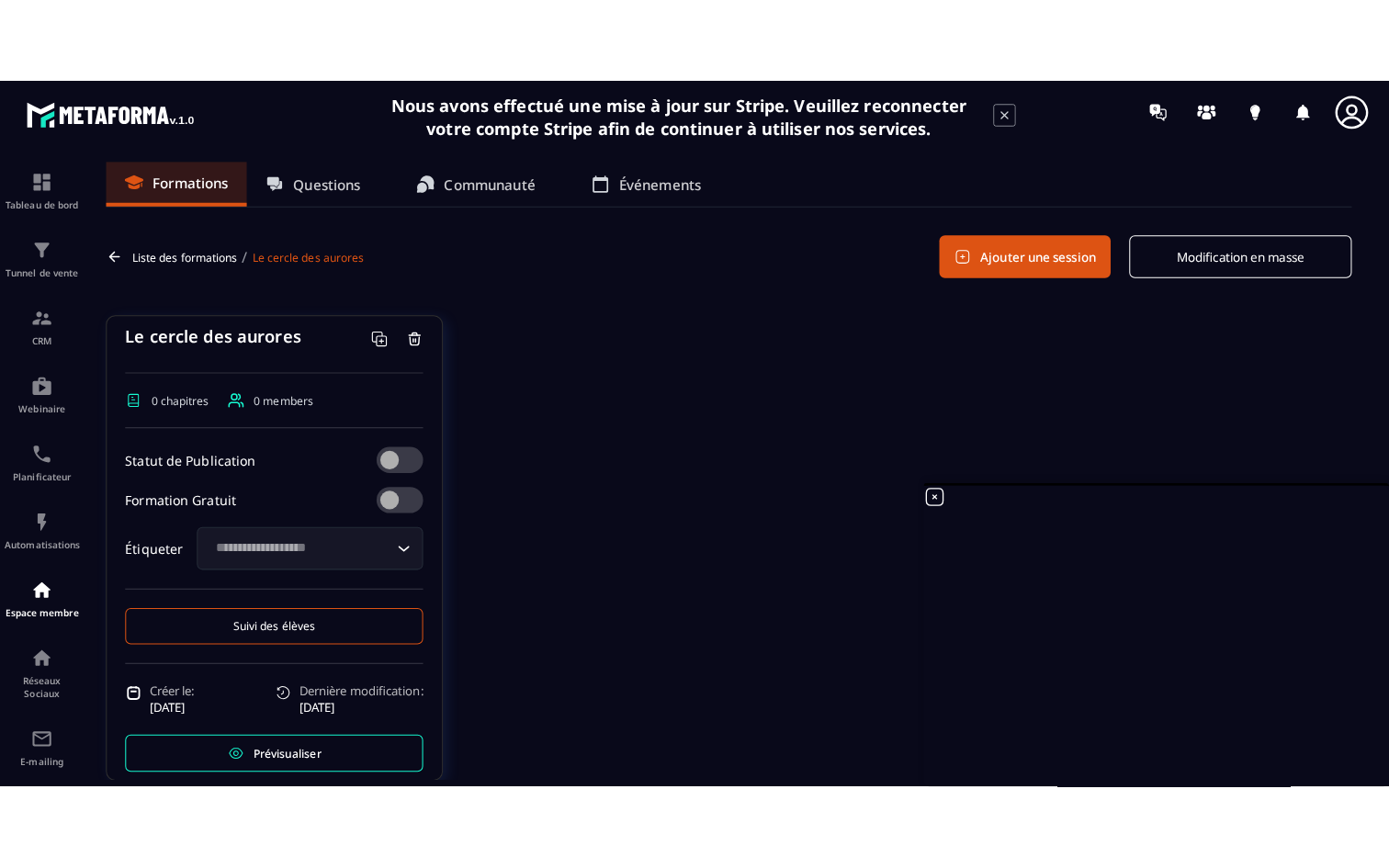 scroll, scrollTop: 274, scrollLeft: 0, axis: vertical 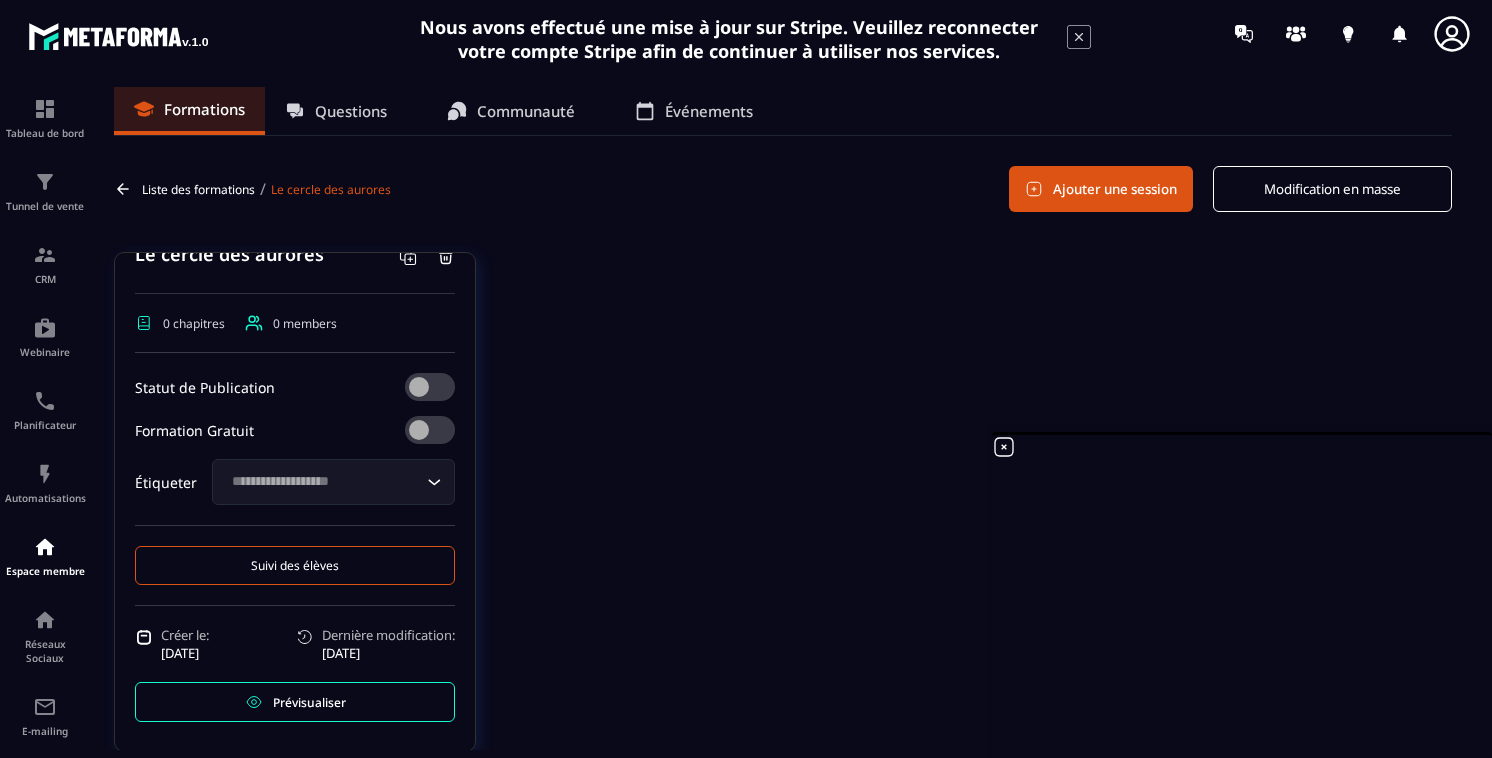 click on "Prévisualiser" at bounding box center (295, 702) 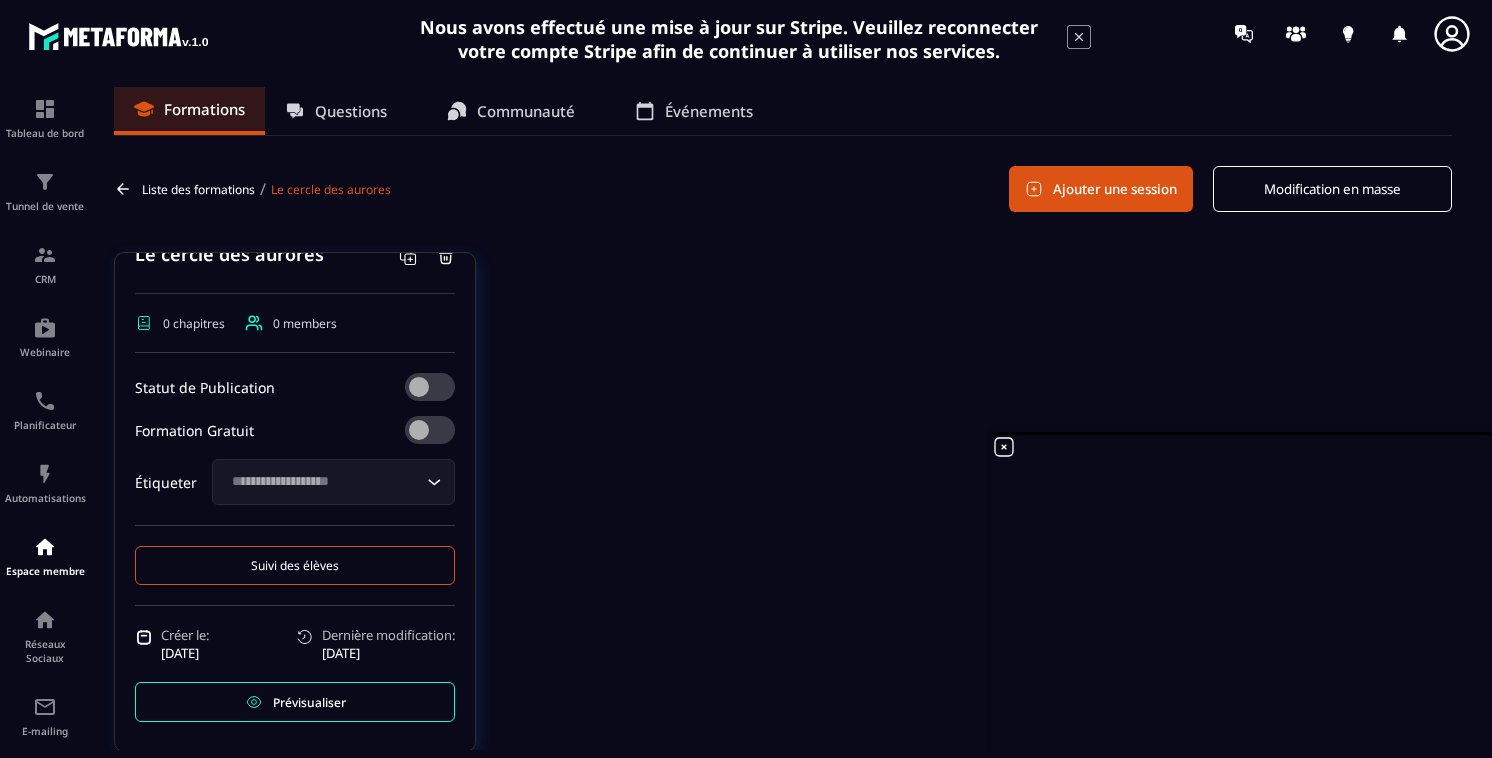 click on "Ajouter une session" at bounding box center (1101, 189) 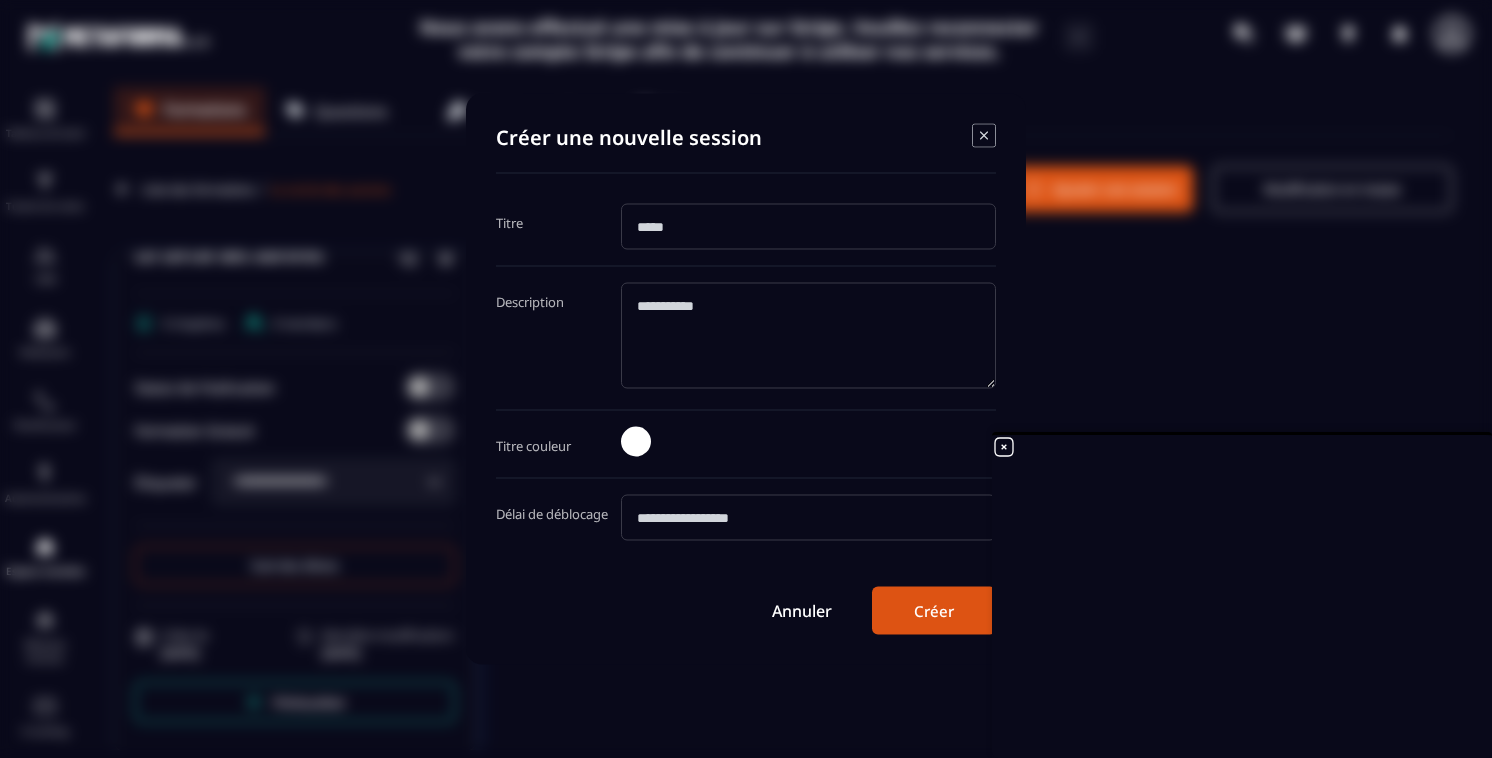 click at bounding box center [808, 518] 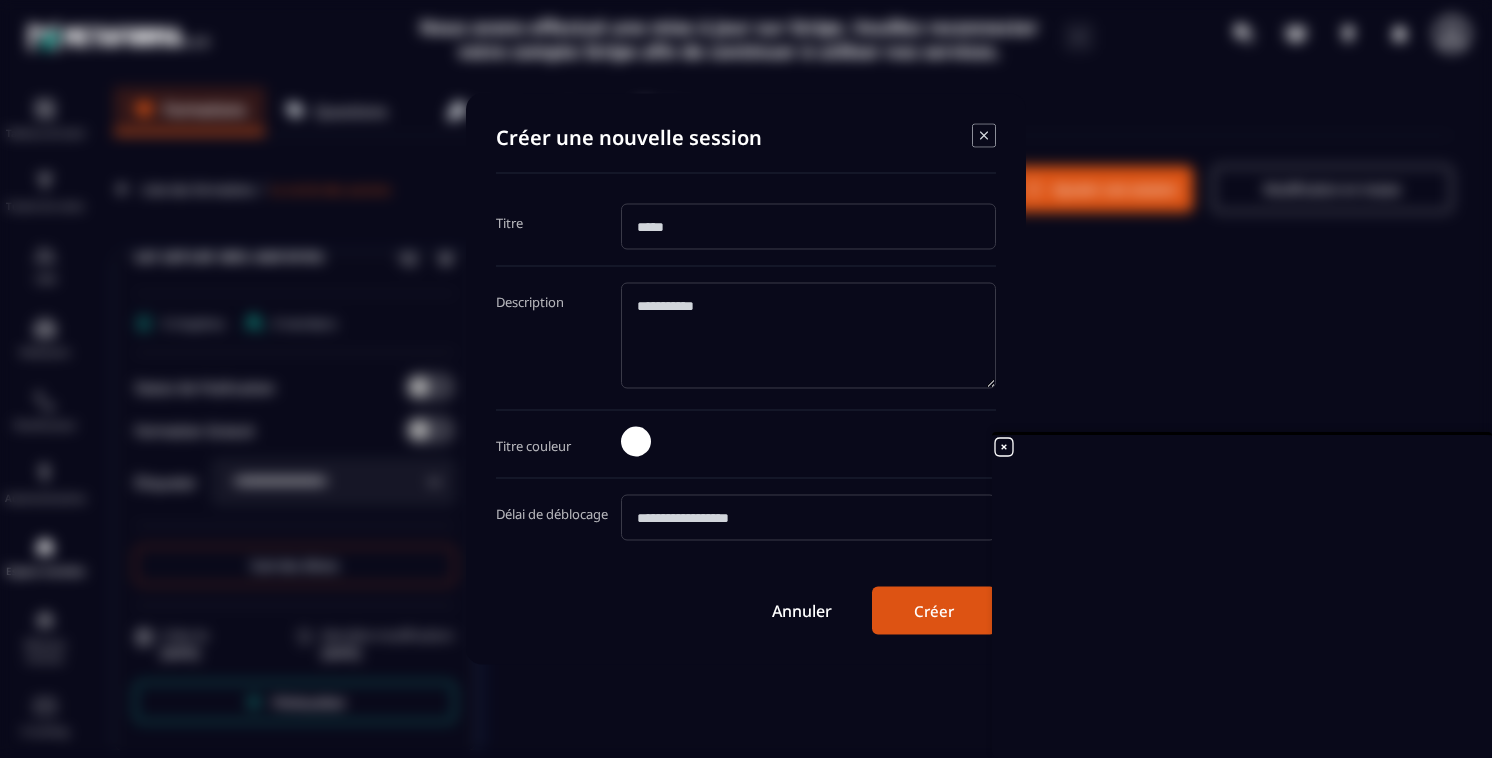 click 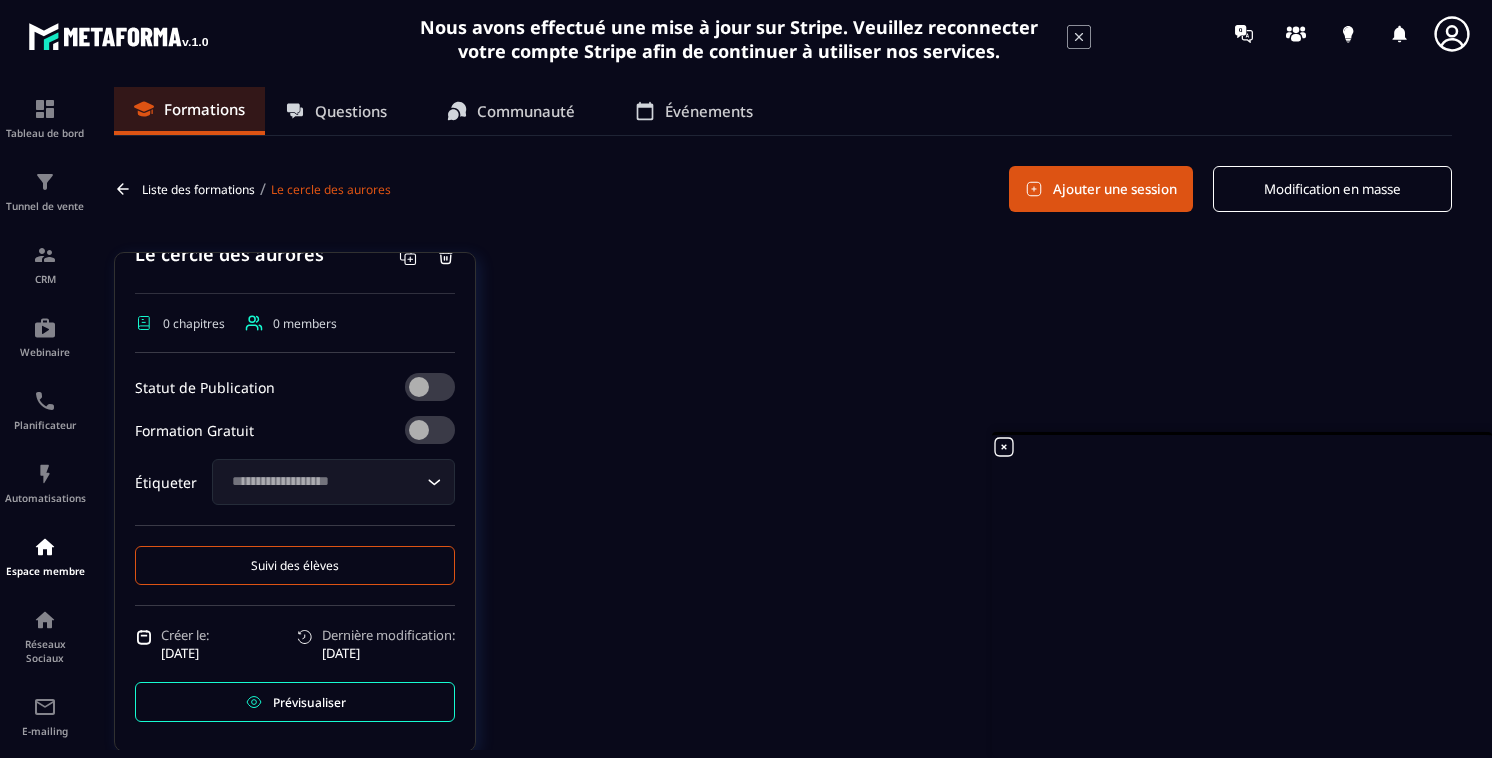 scroll, scrollTop: 111, scrollLeft: 0, axis: vertical 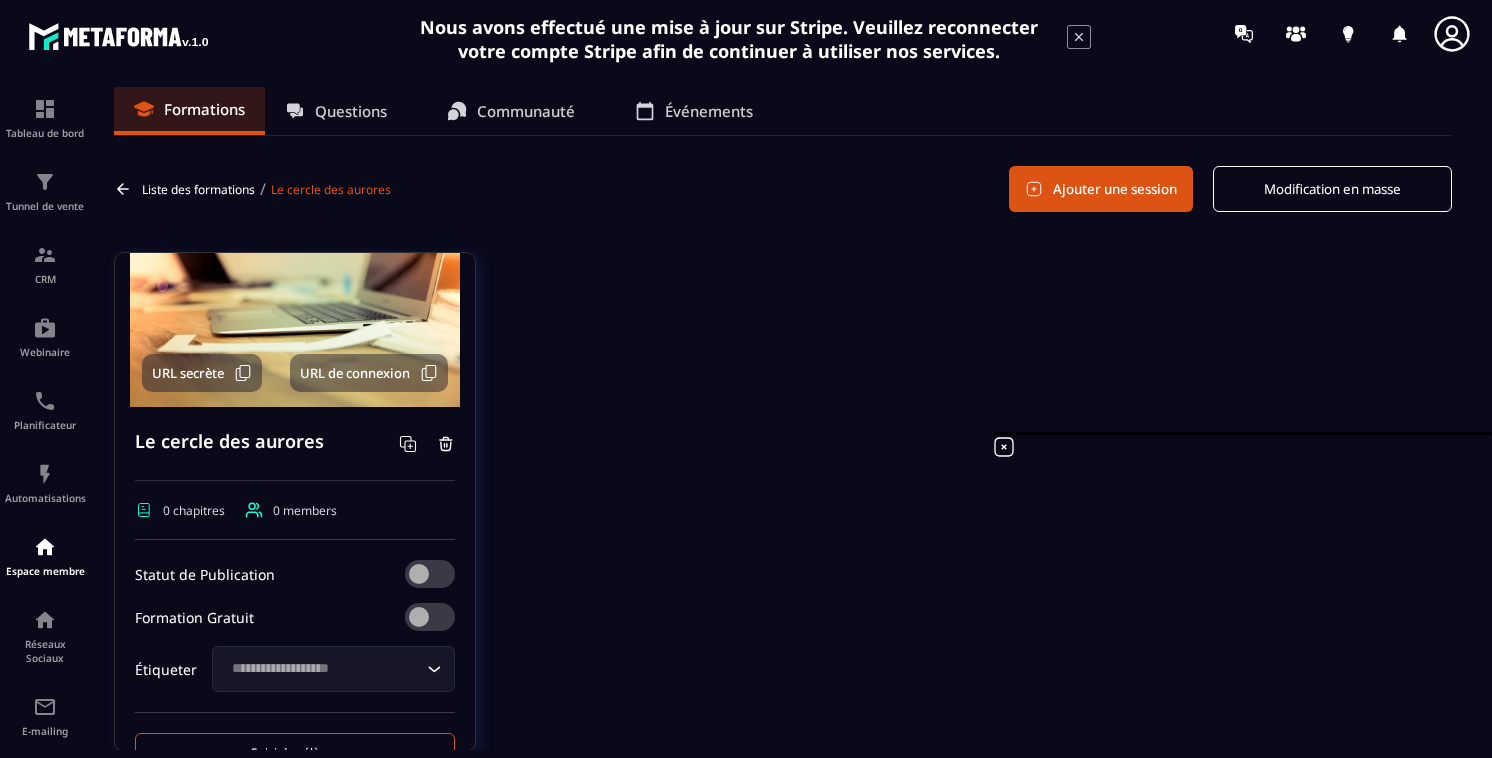 click on "Ajouter une session" at bounding box center [1101, 189] 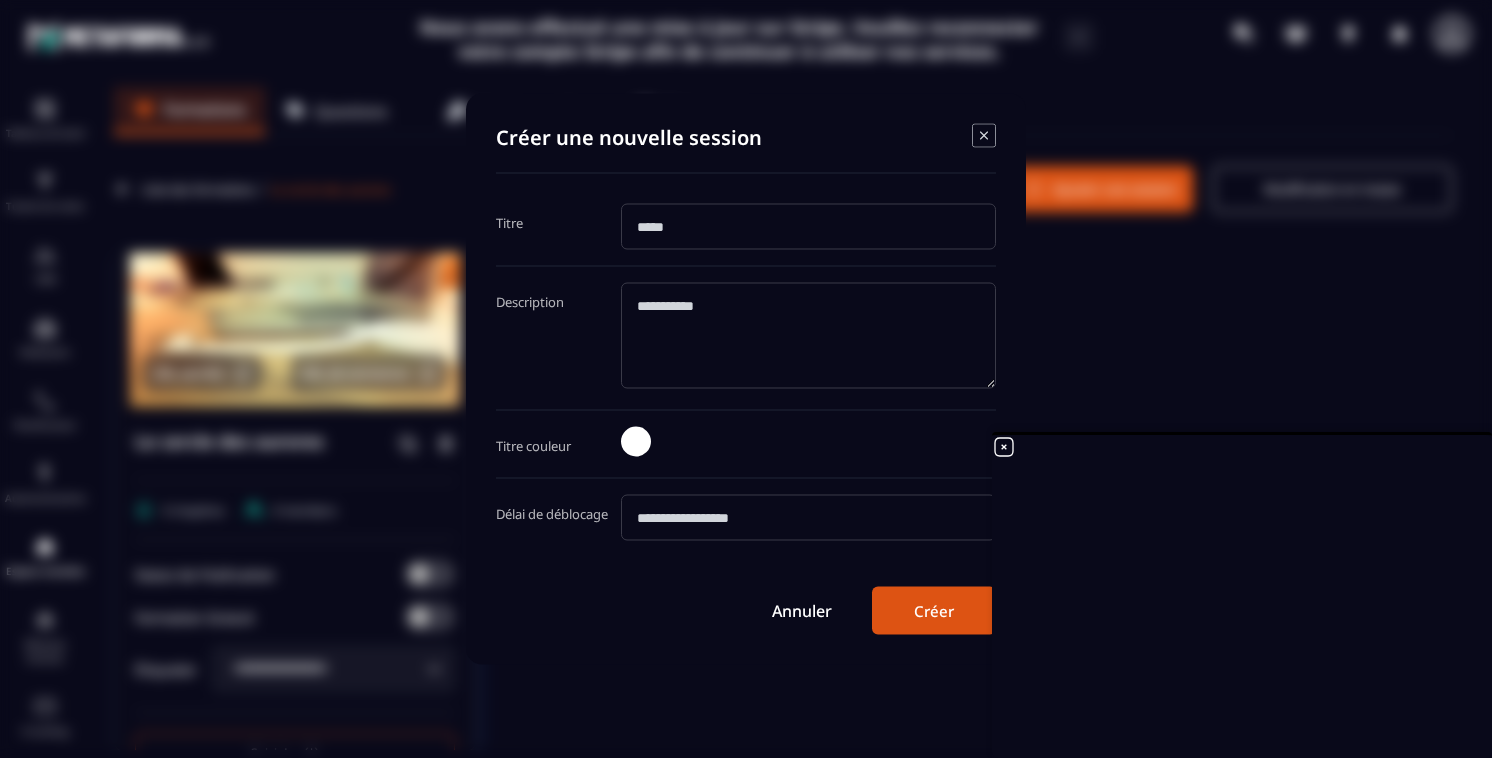 click at bounding box center (808, 227) 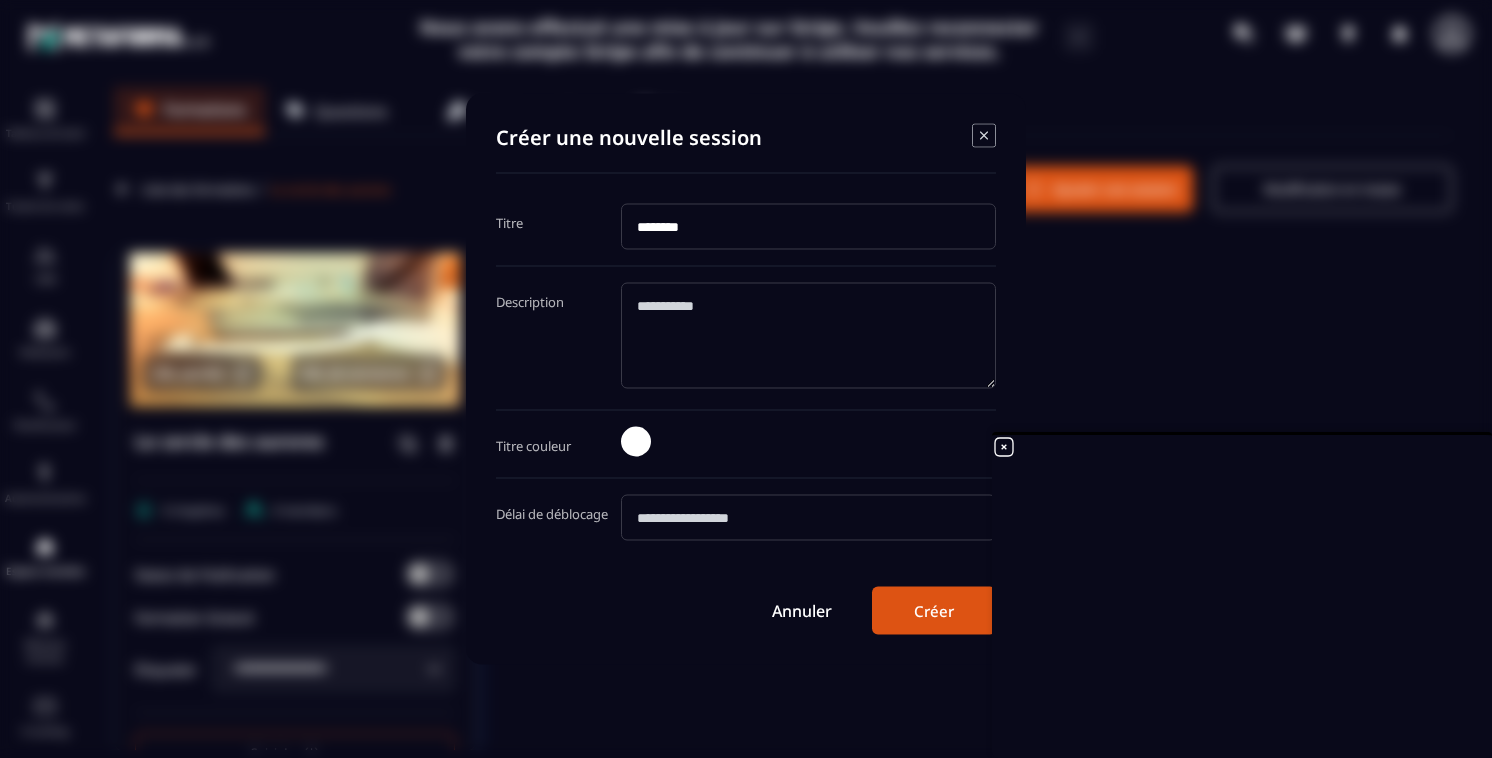 type on "********" 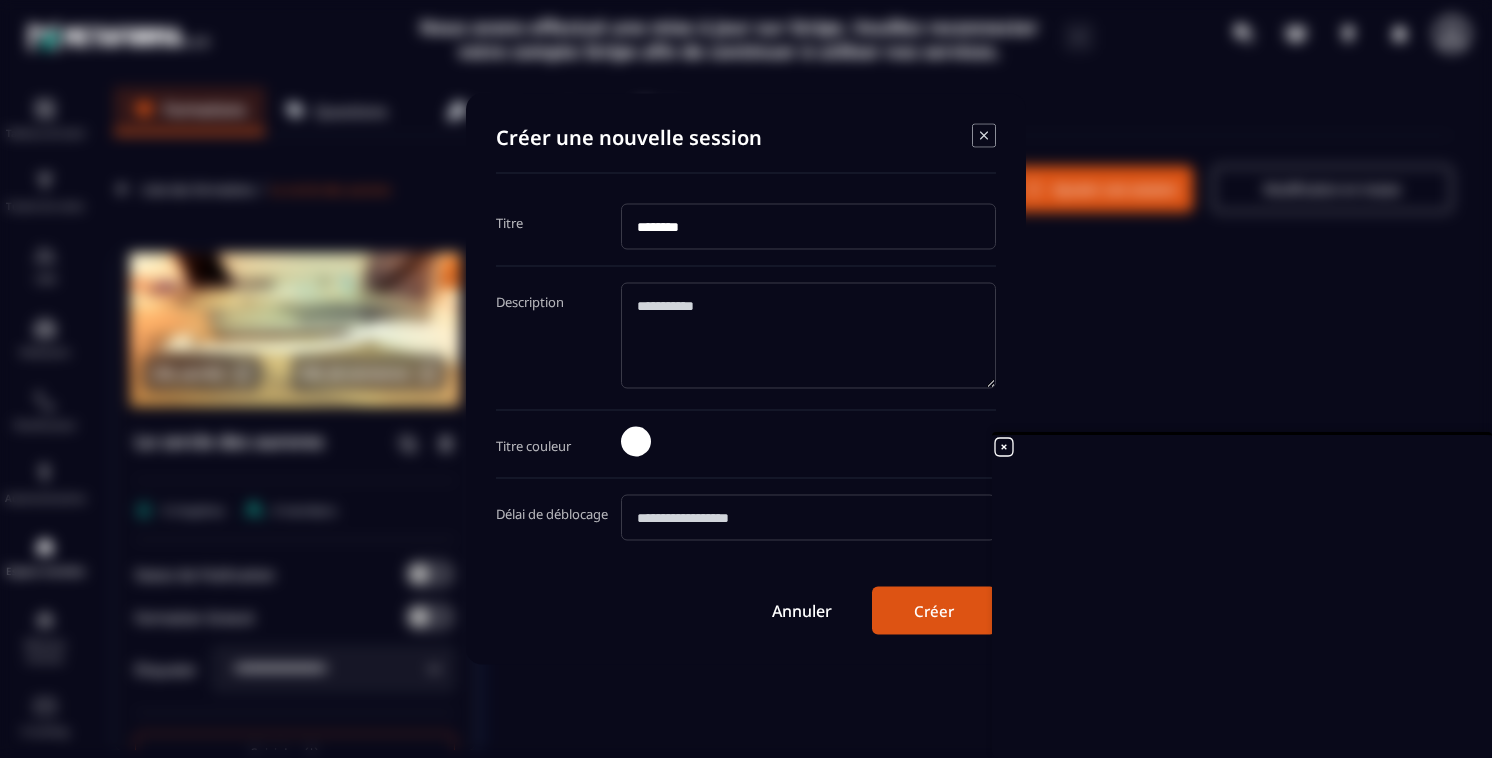 click at bounding box center (636, 442) 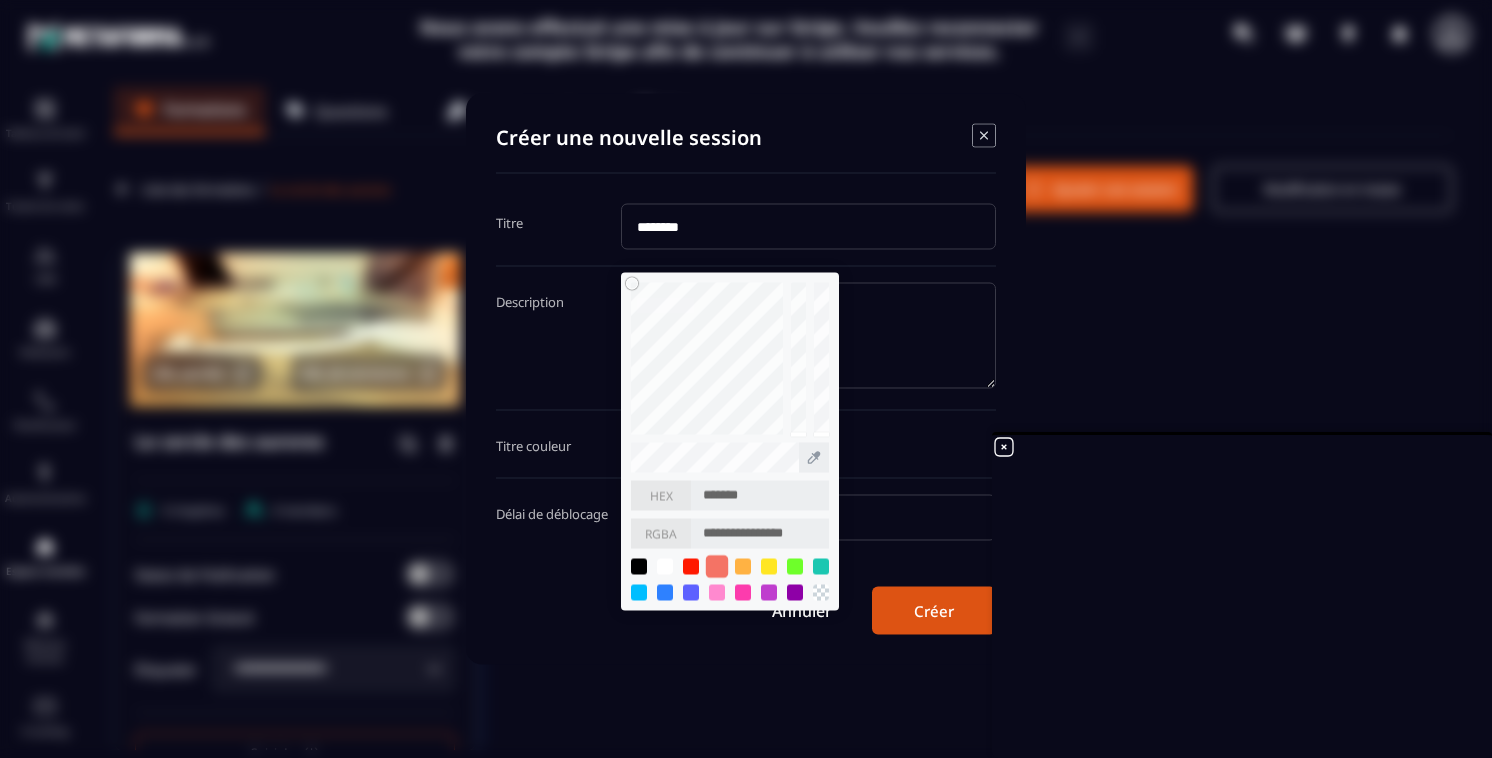 click at bounding box center [717, 566] 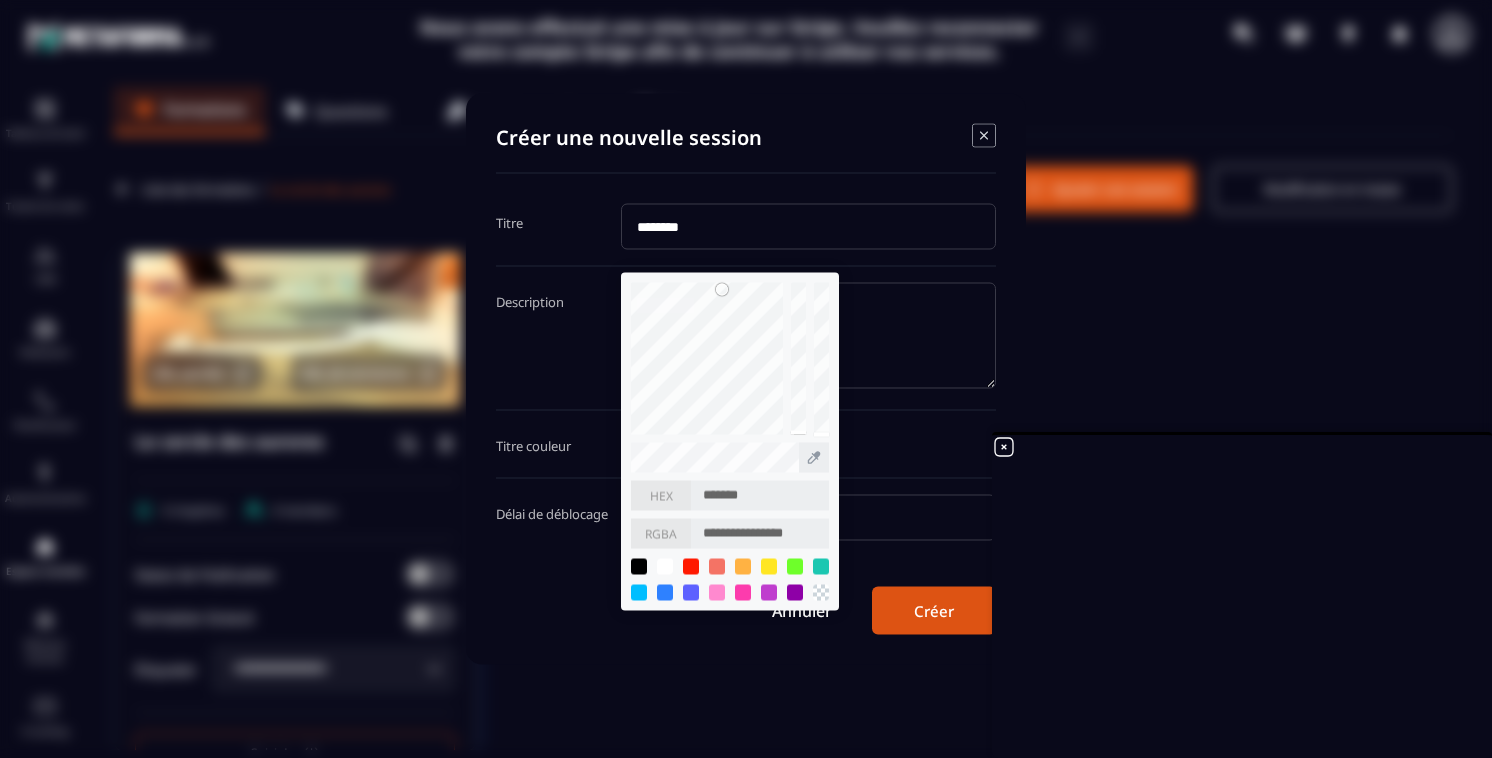 click at bounding box center [808, 518] 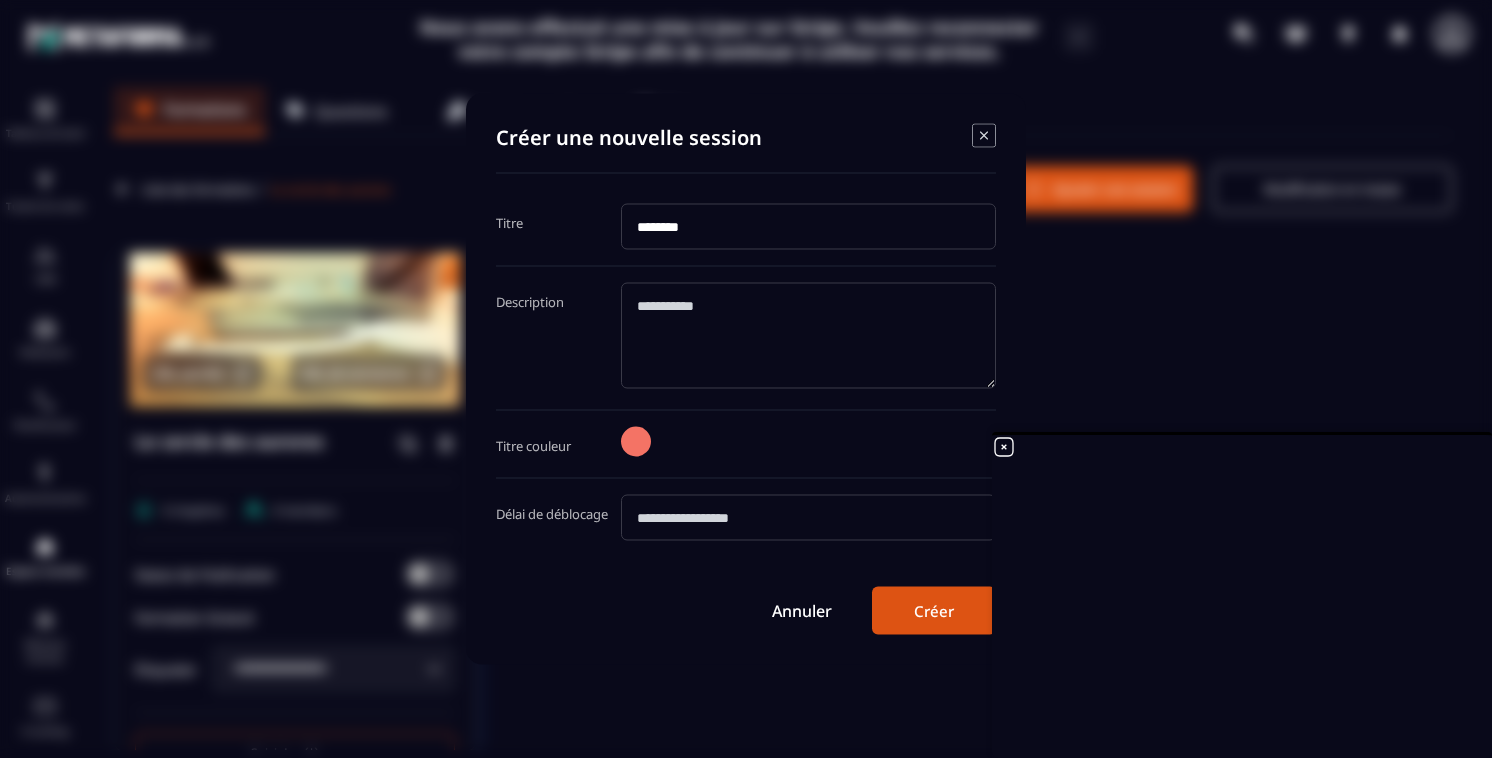 click on "Créer" at bounding box center [934, 611] 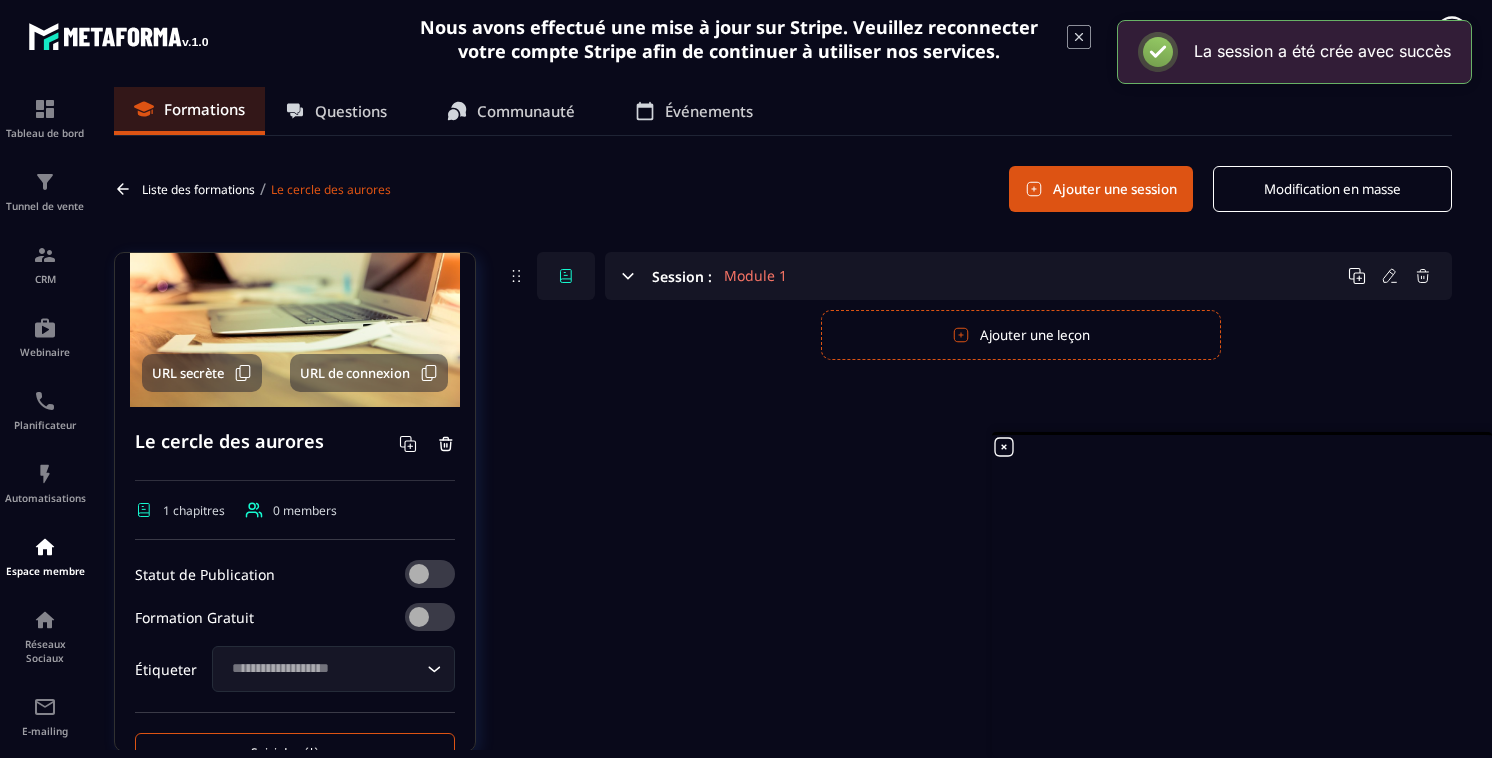 click on "Ajouter une leçon" at bounding box center [1021, 335] 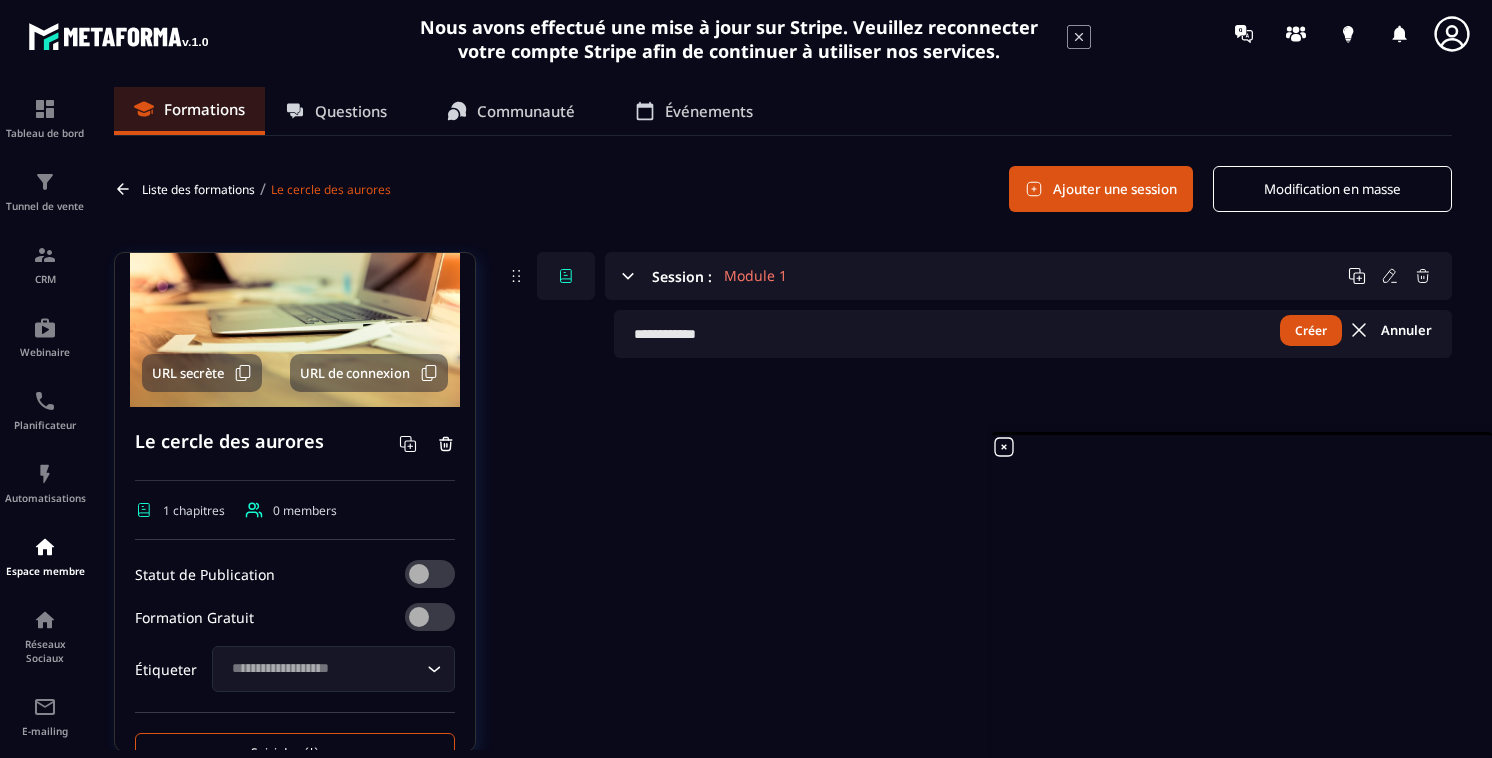 click at bounding box center [1033, 334] 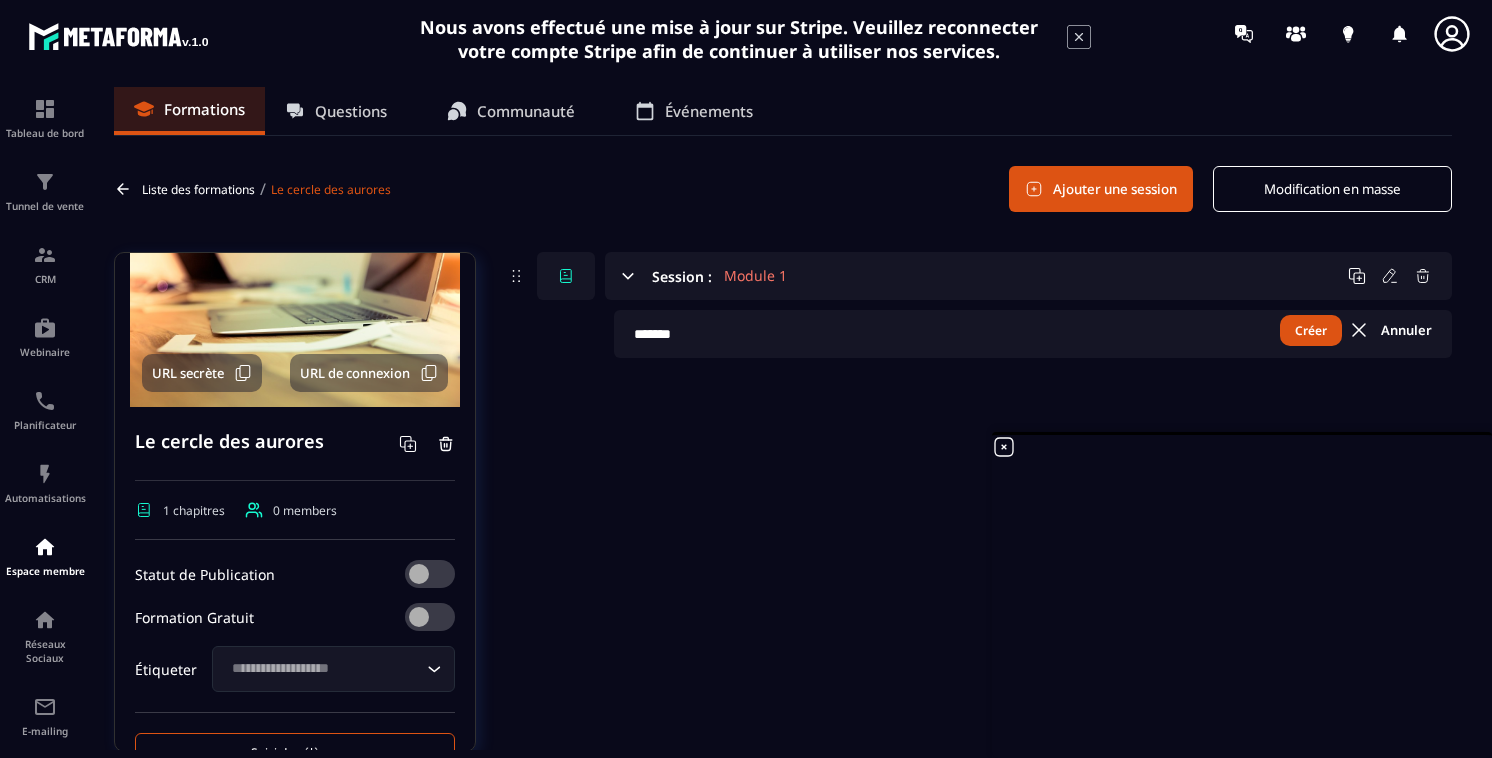 type on "*******" 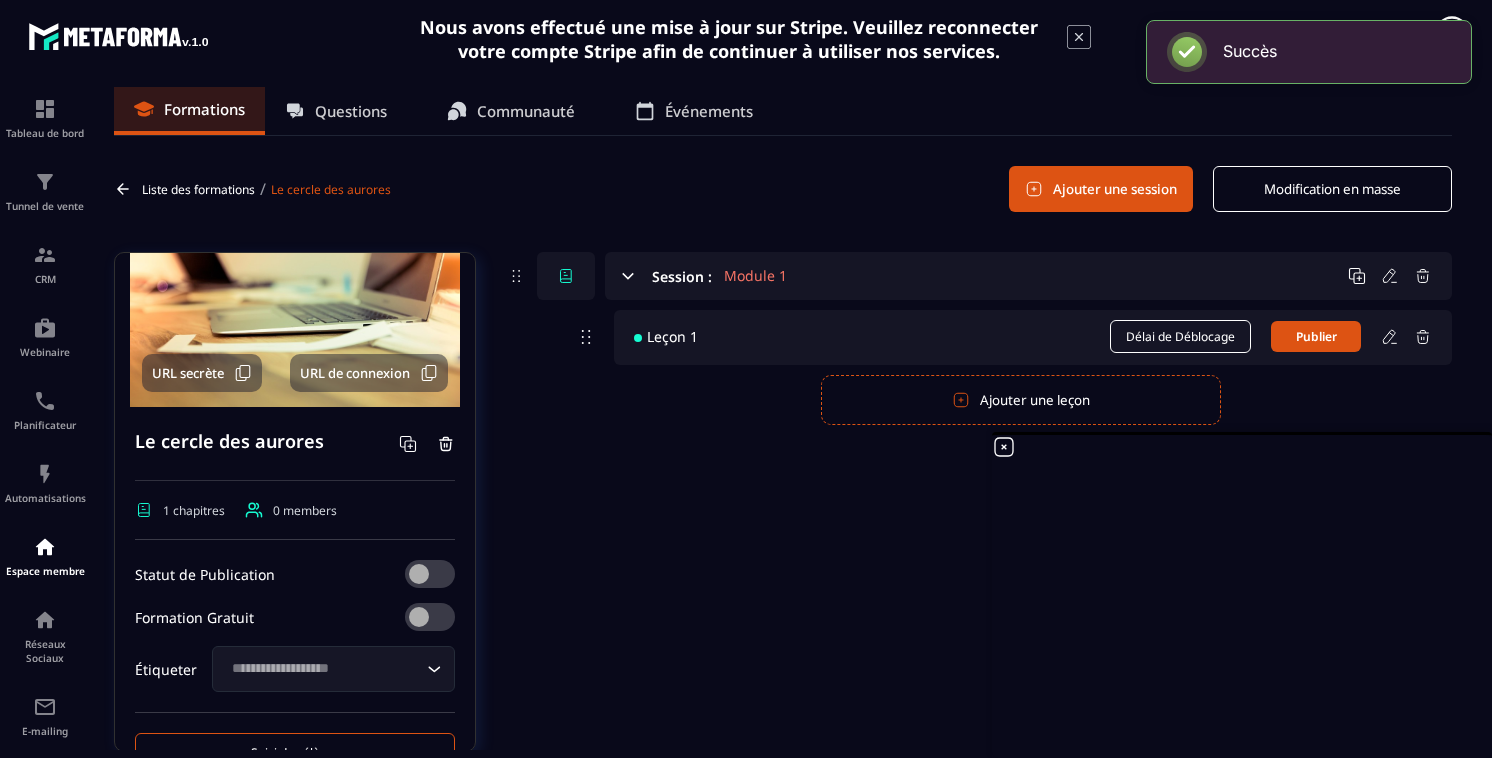 click 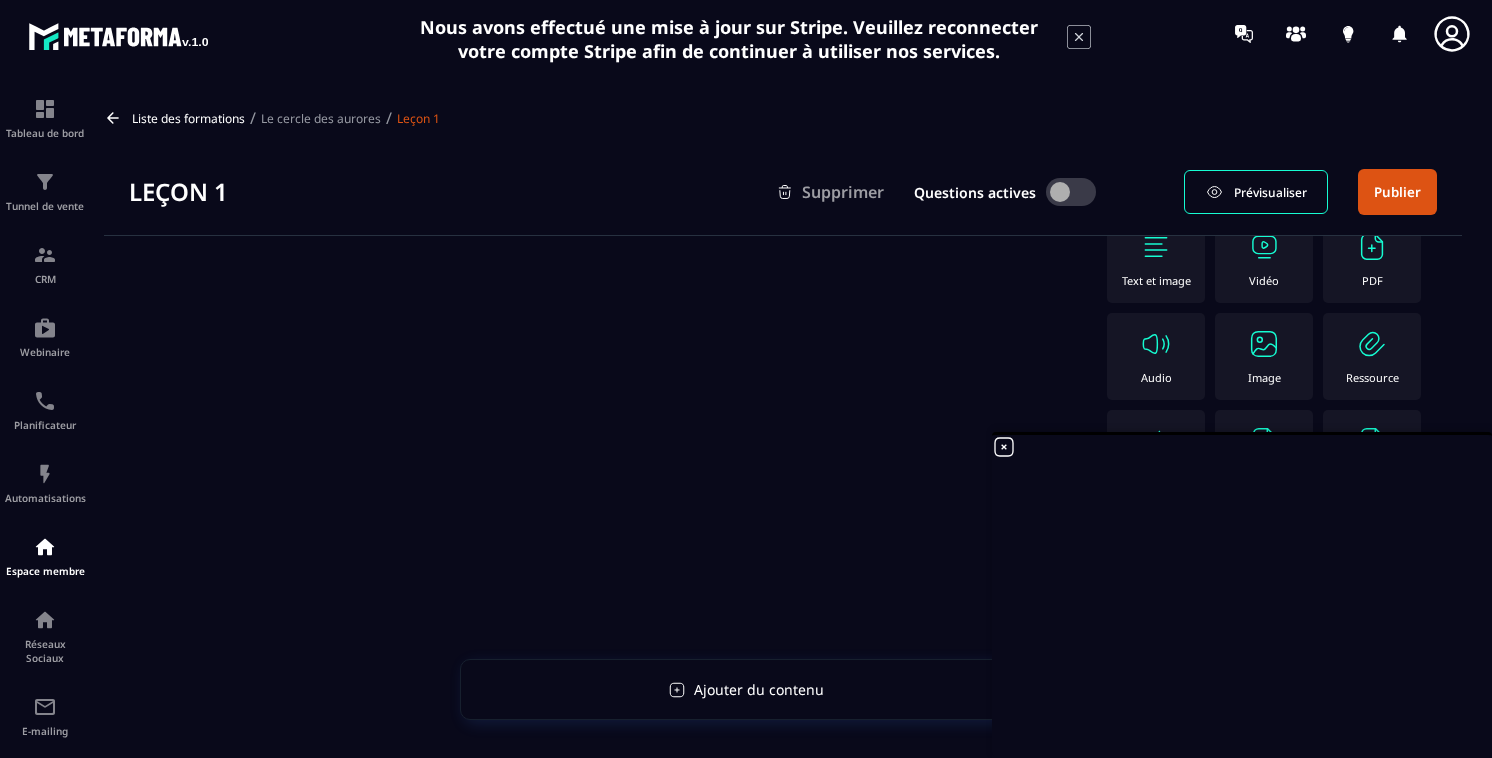 scroll, scrollTop: 292, scrollLeft: 0, axis: vertical 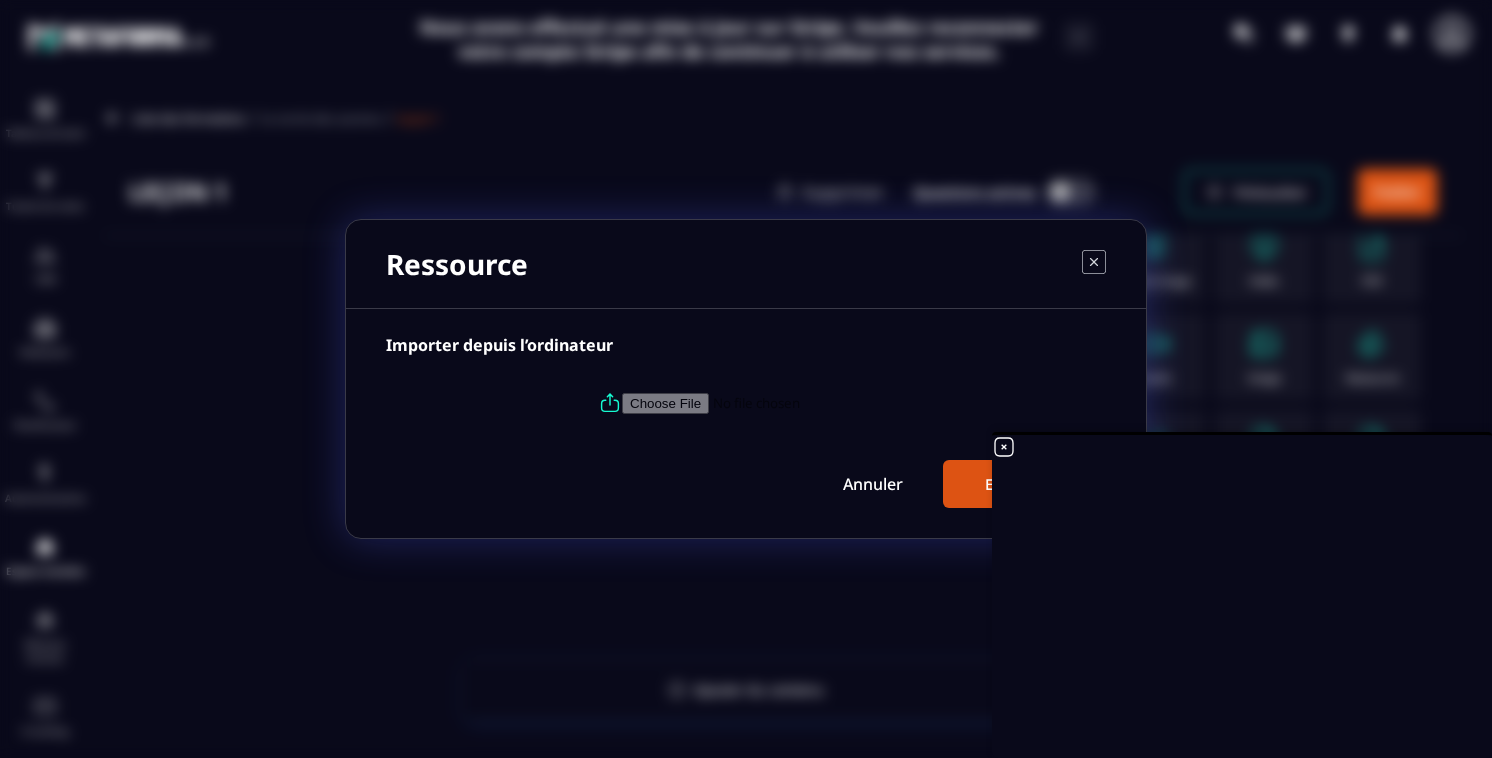 click 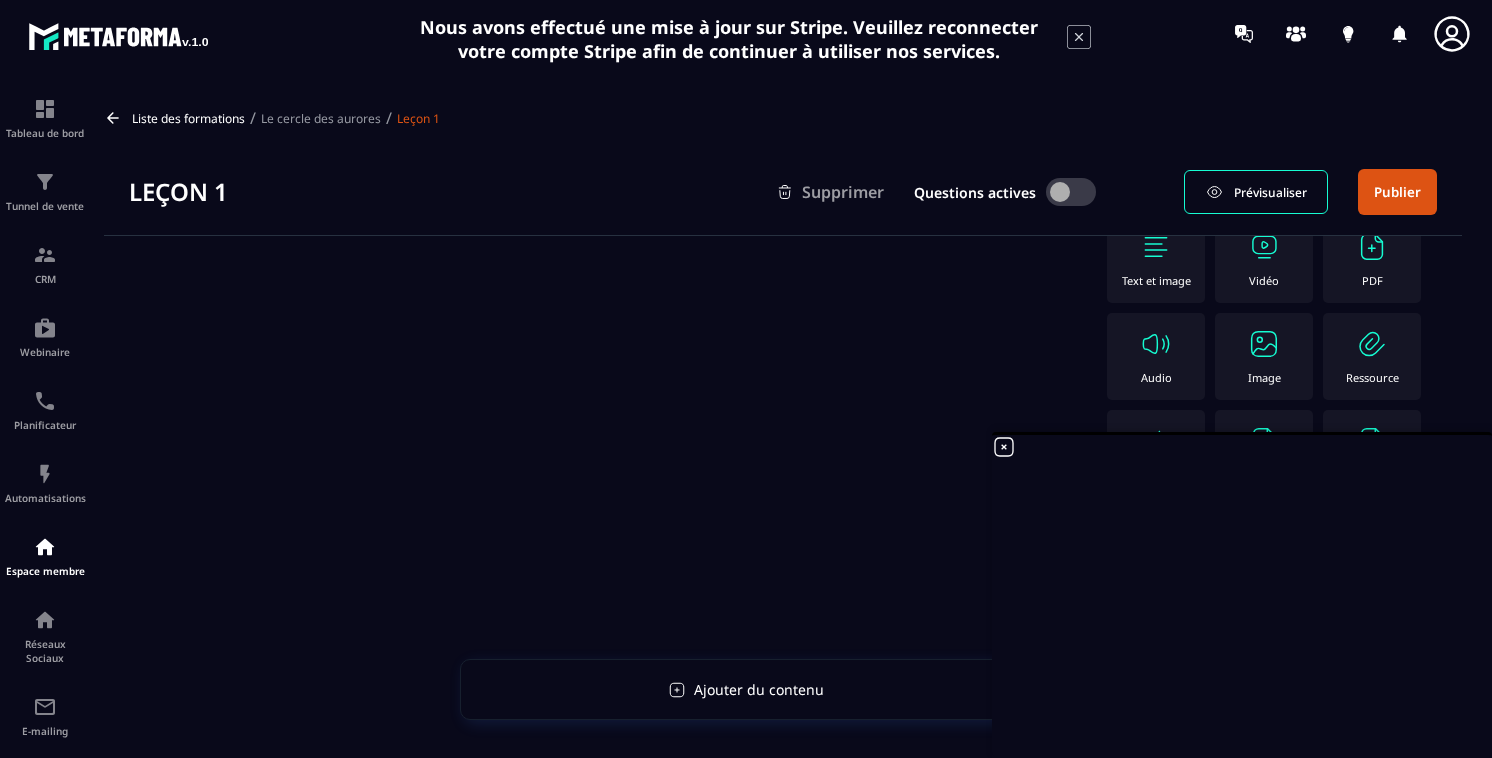 scroll, scrollTop: 296, scrollLeft: 0, axis: vertical 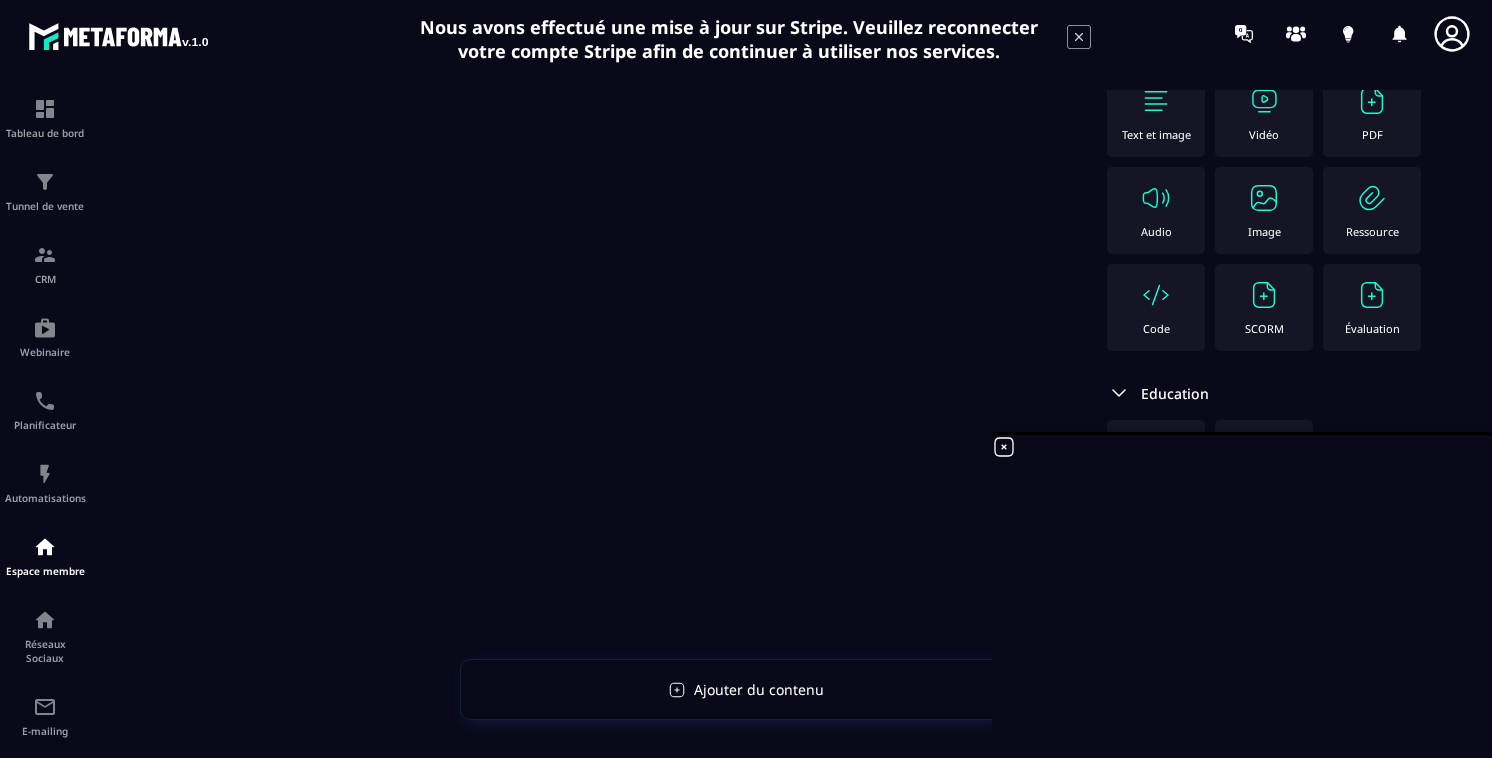 click at bounding box center (1372, 295) 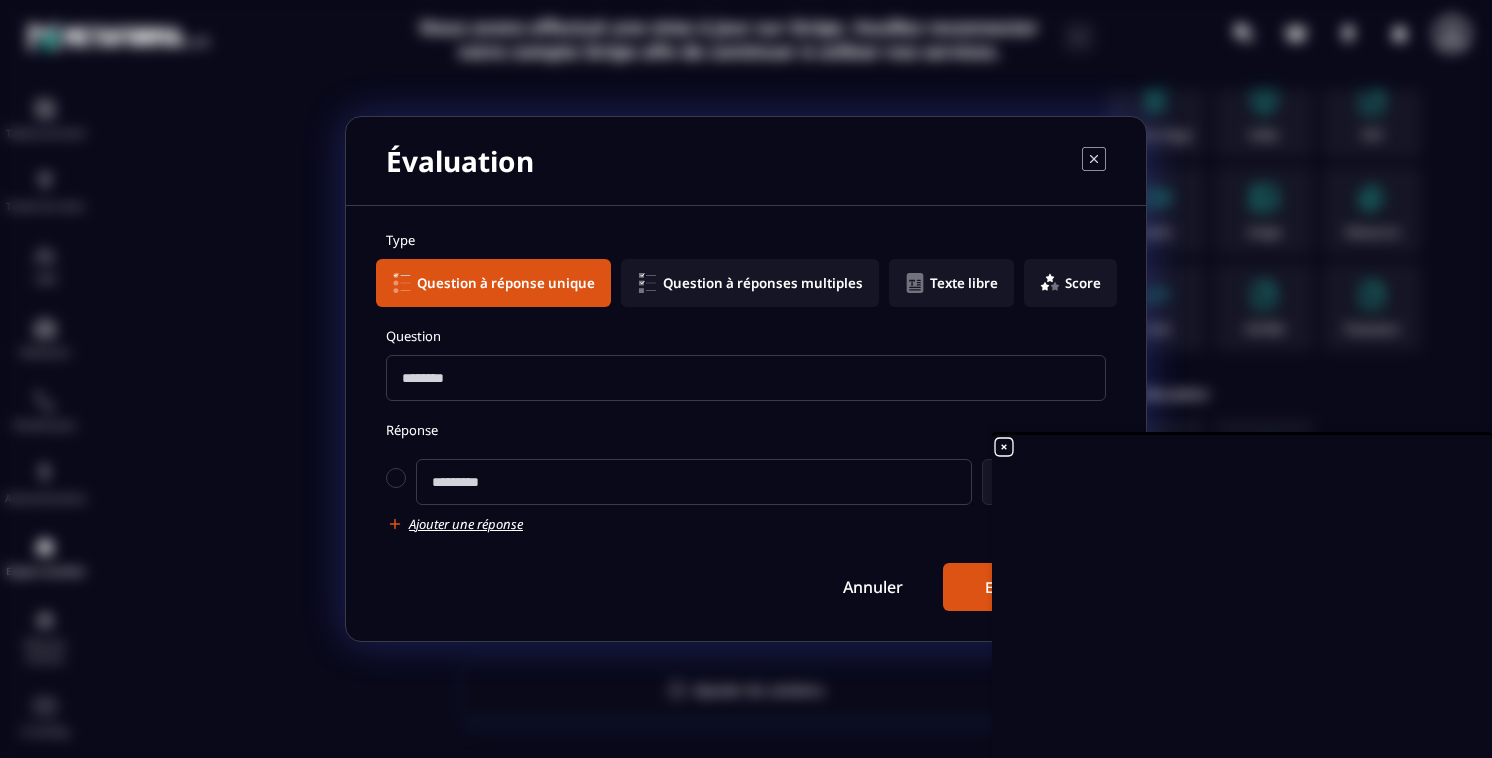 click on "Texte libre" 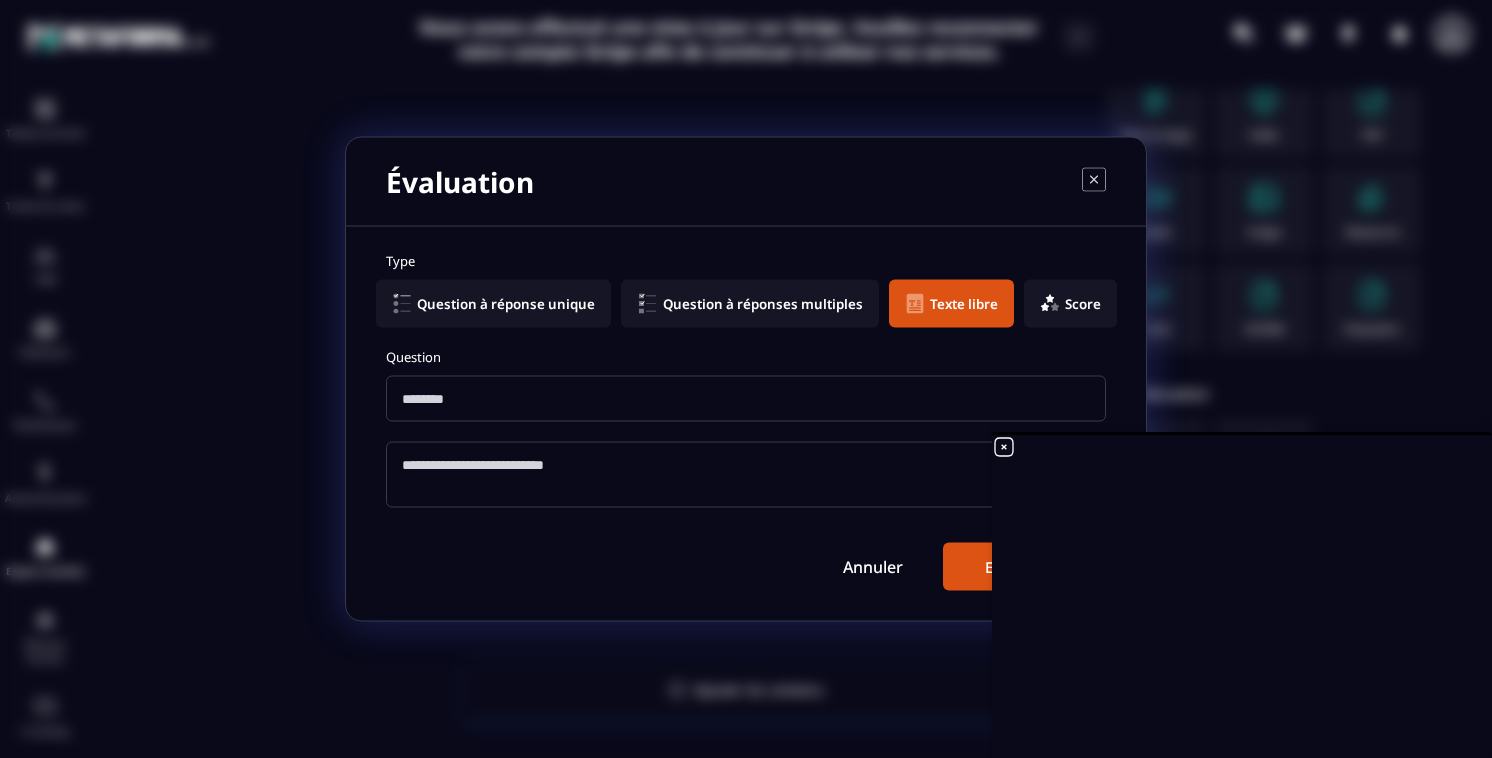 click 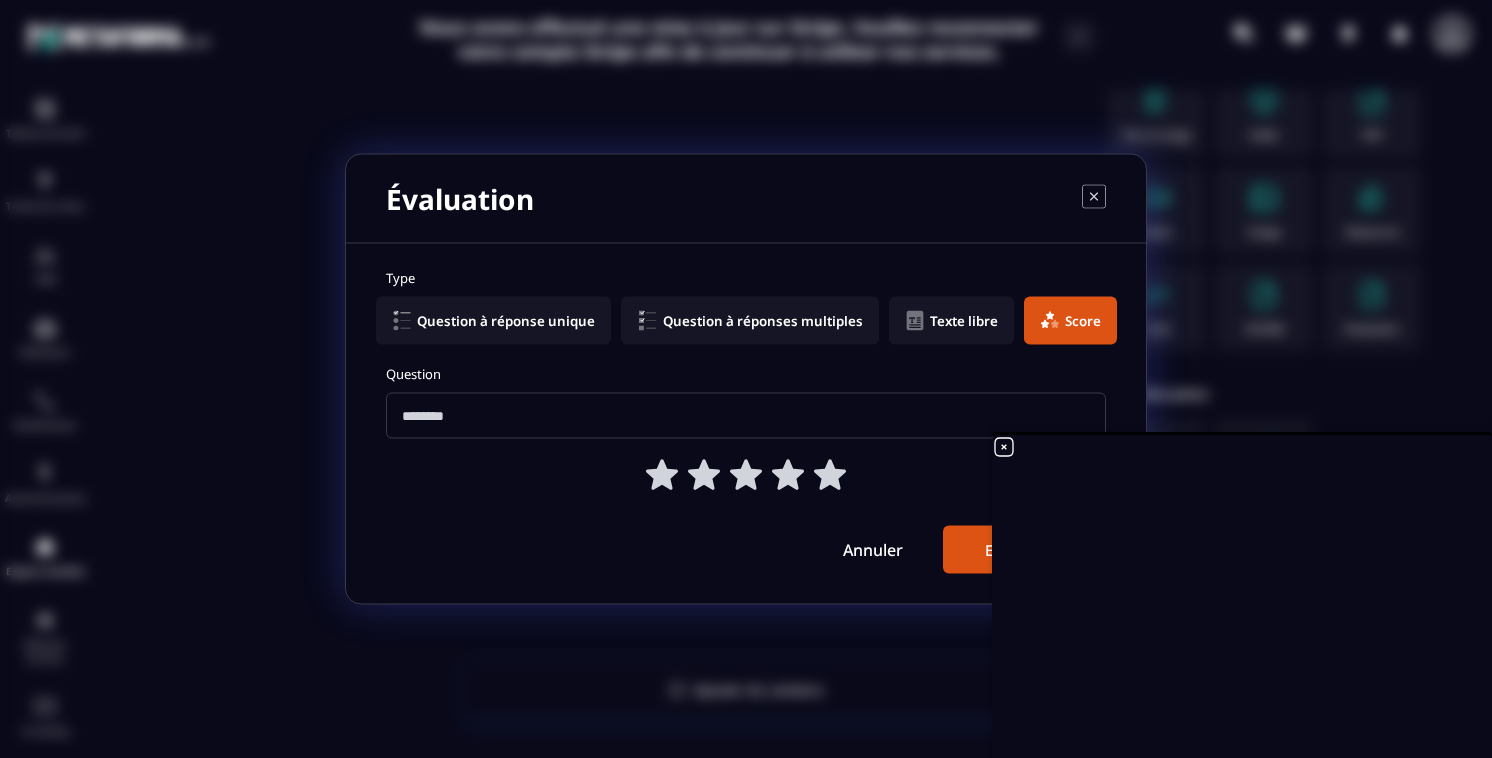 click at bounding box center [746, 416] 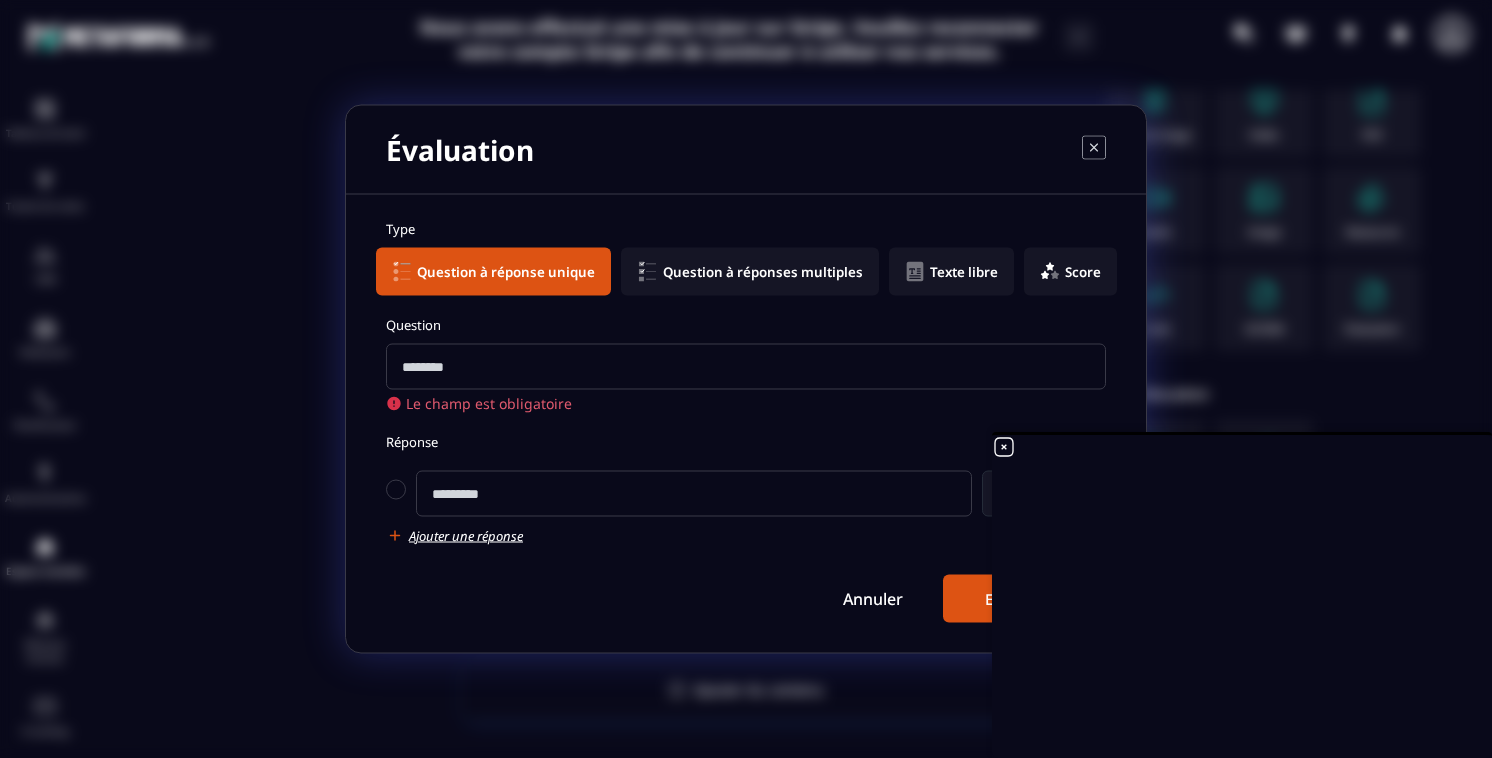 click on "Question à réponses multiples" 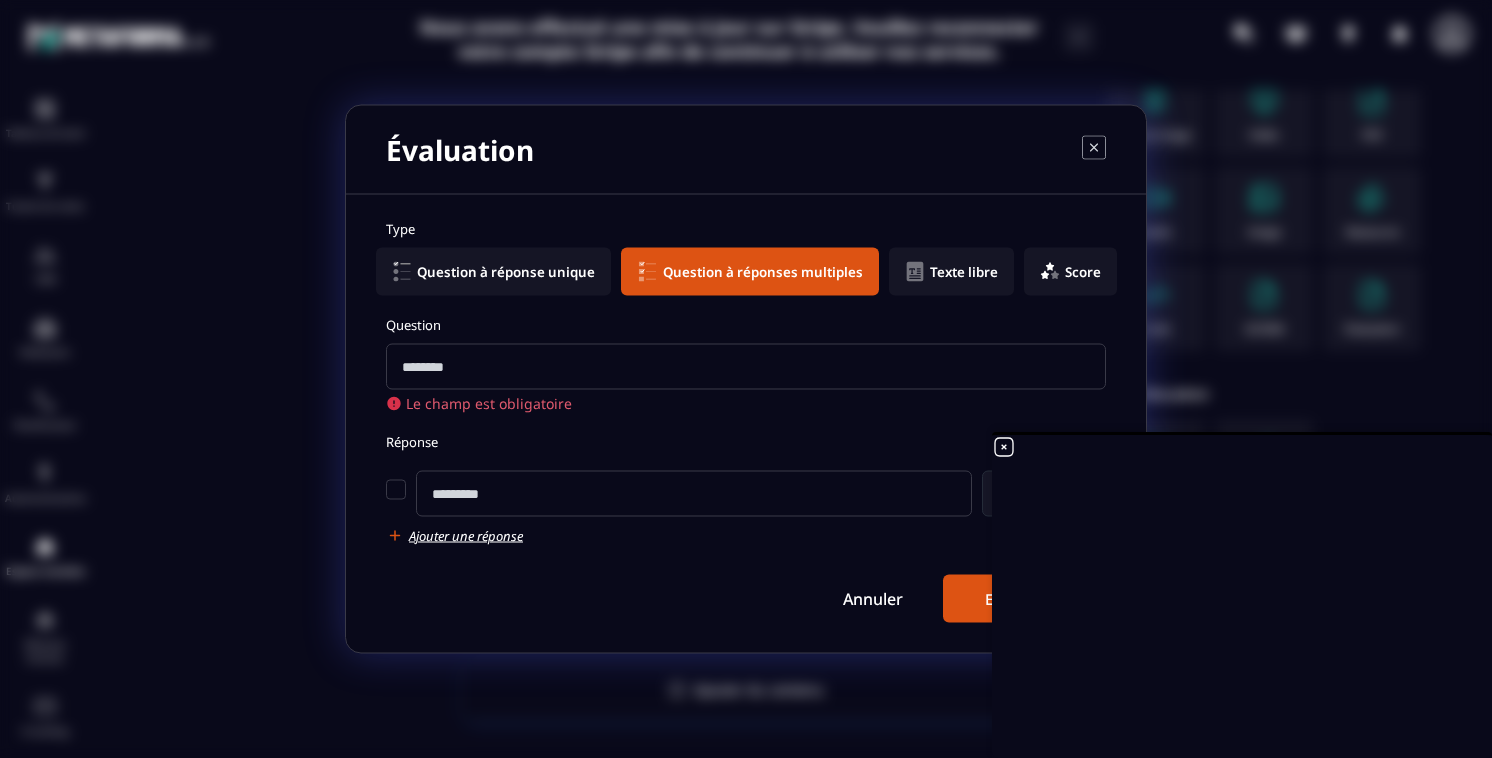 click 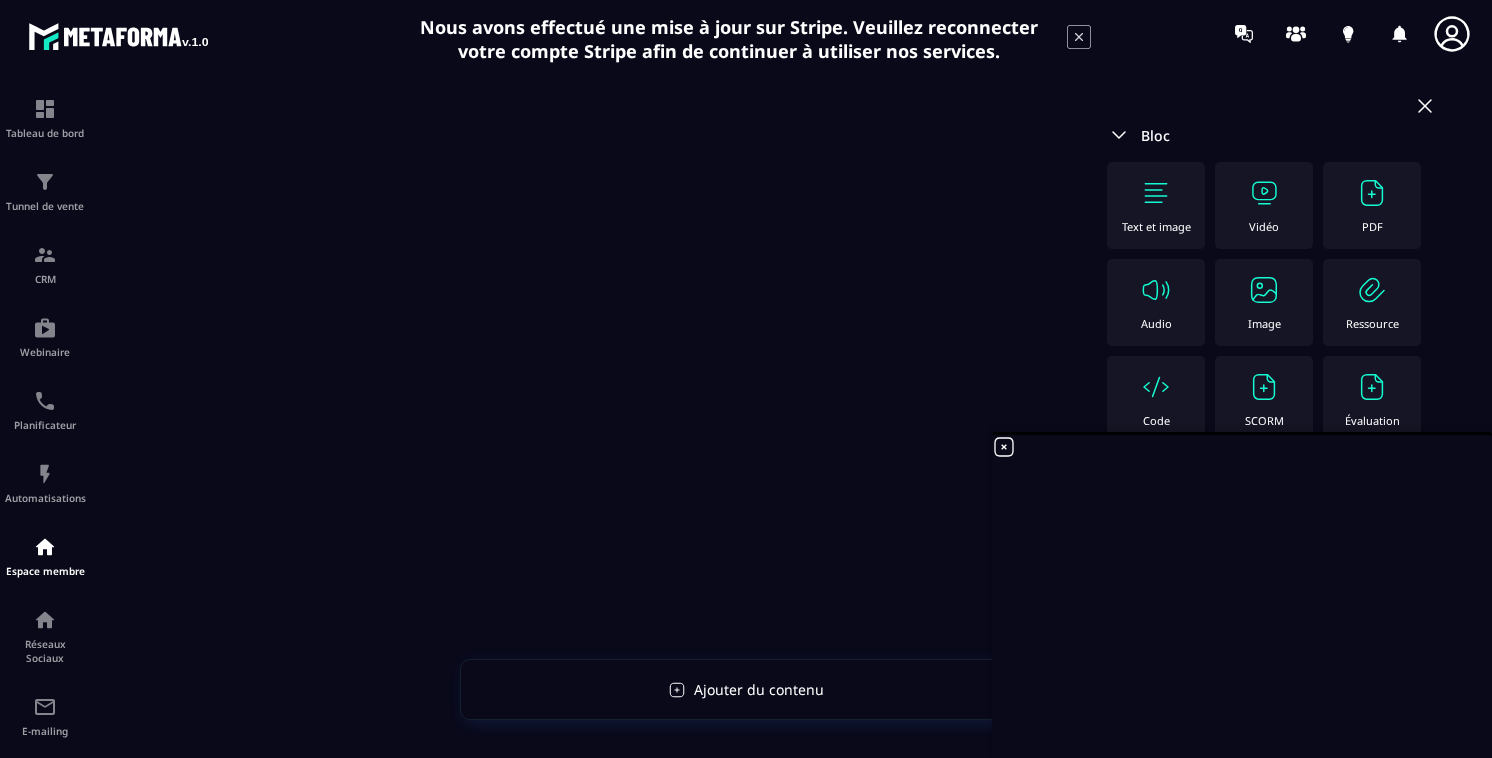 scroll, scrollTop: 0, scrollLeft: 0, axis: both 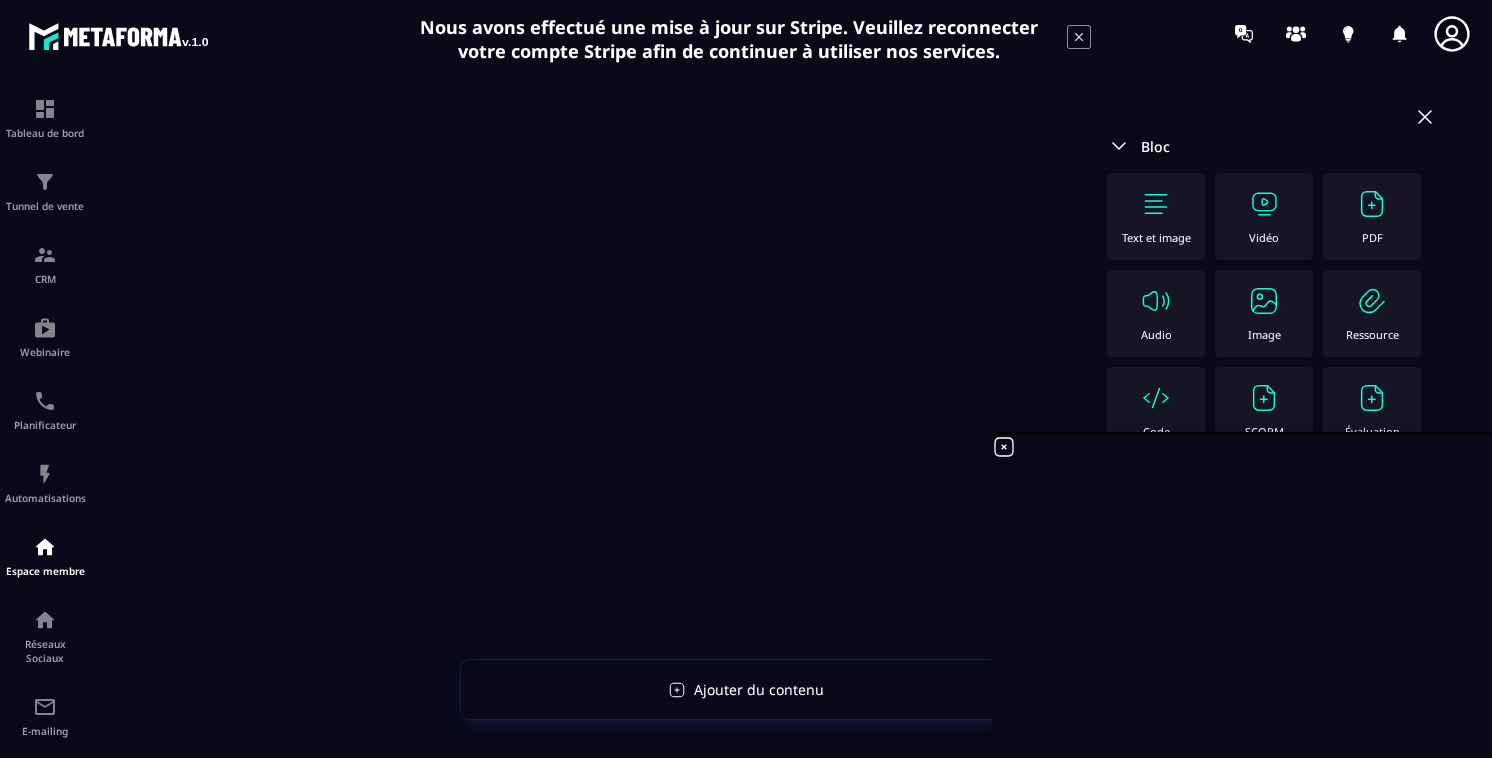 click at bounding box center (1119, 146) 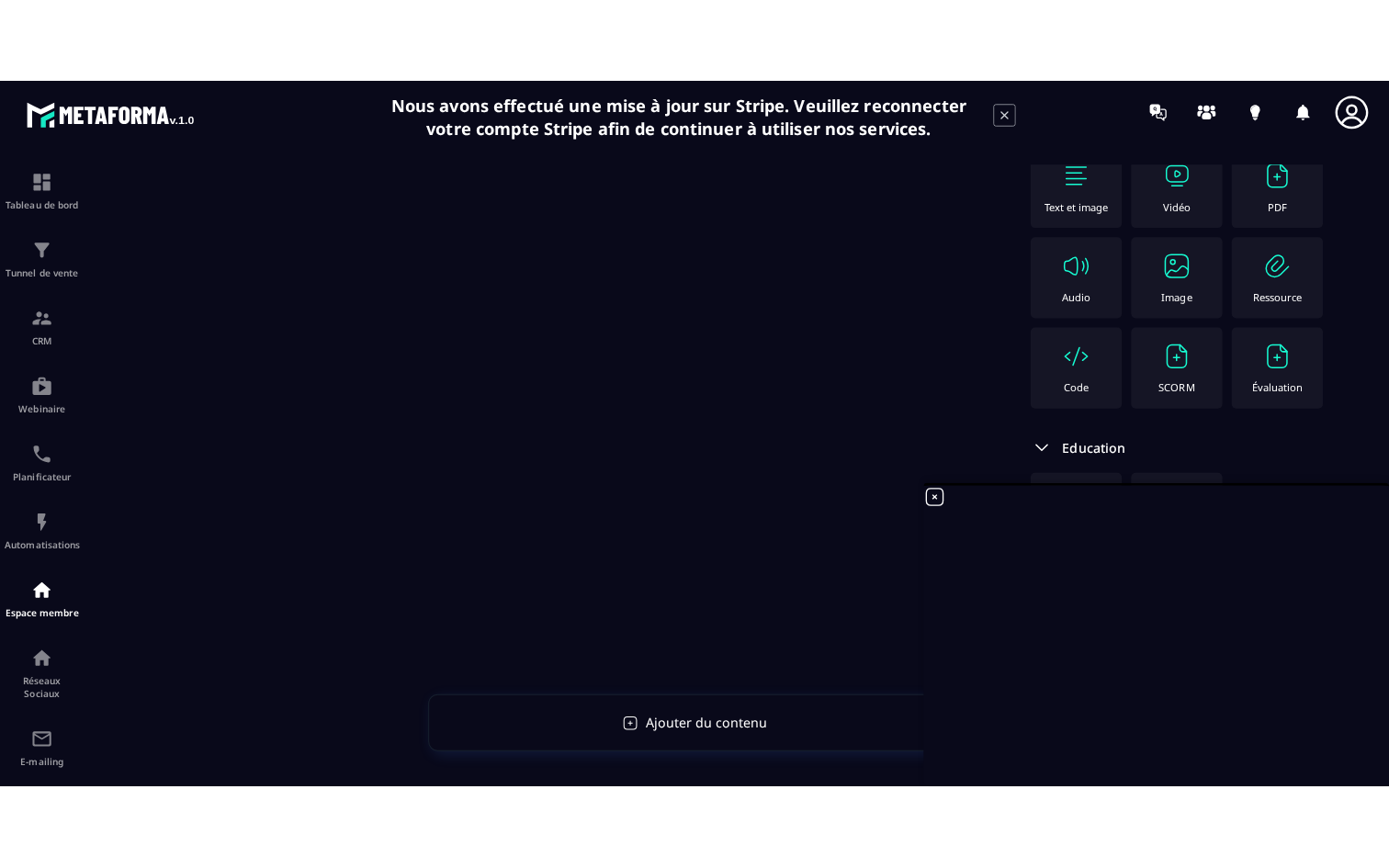 scroll, scrollTop: 272, scrollLeft: 0, axis: vertical 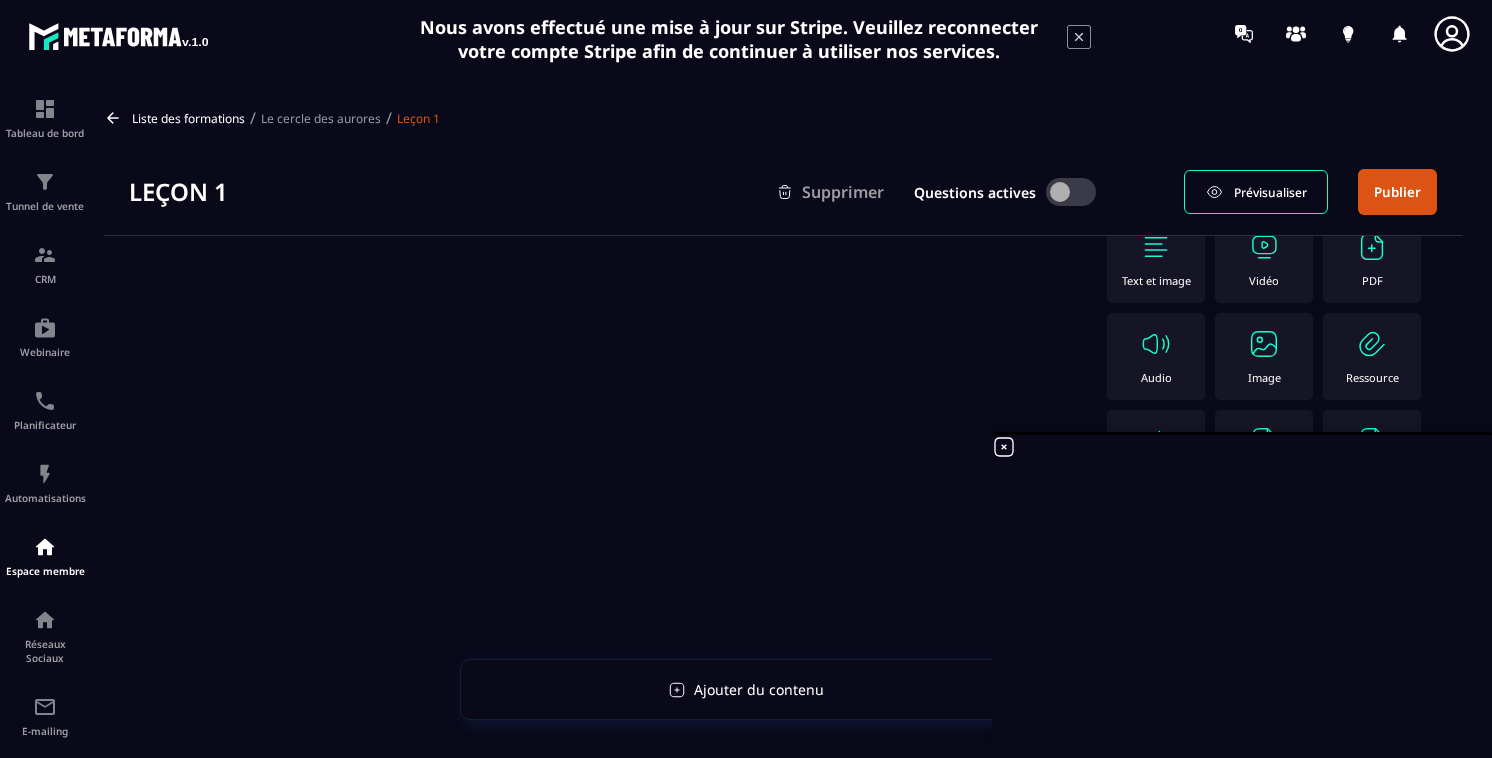 click 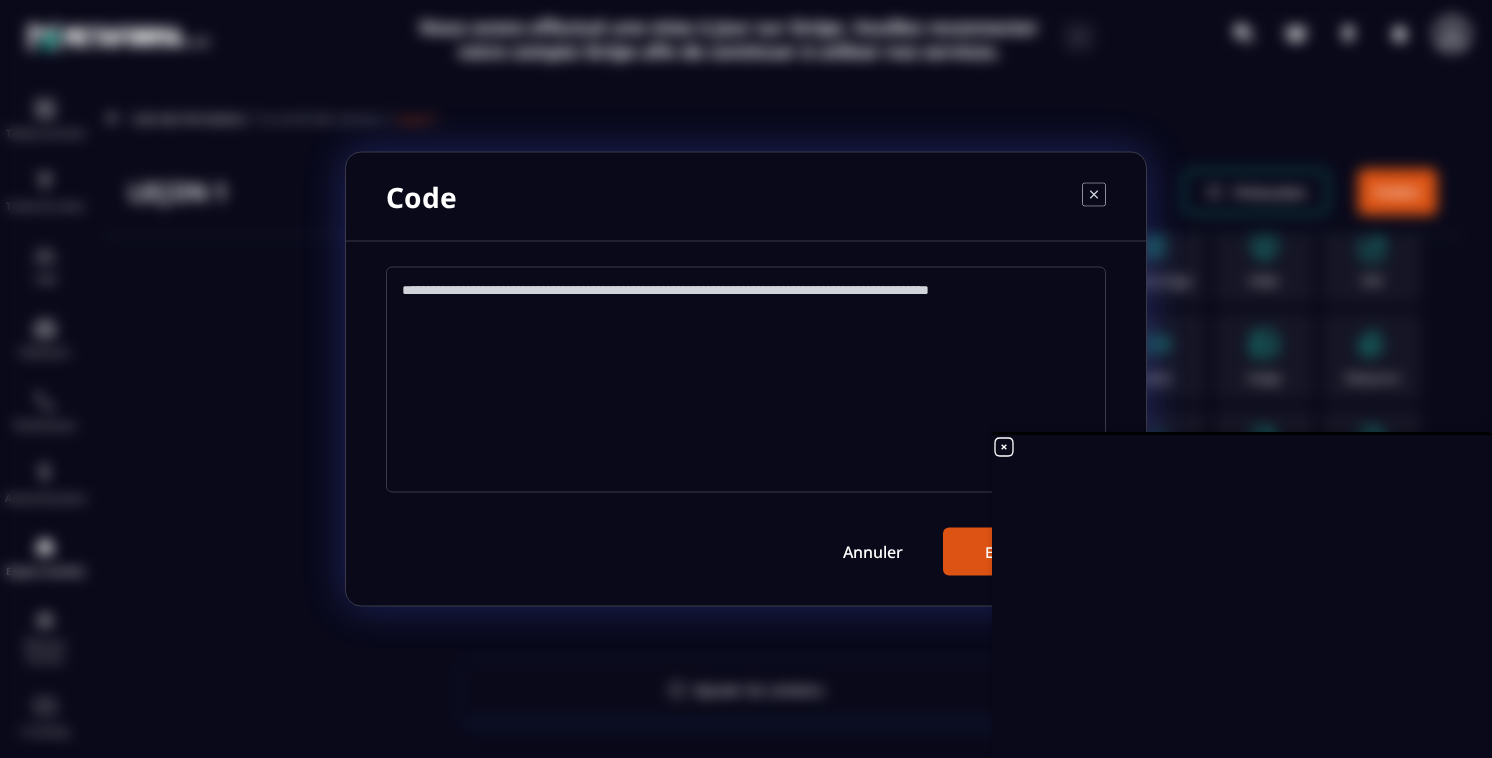 click 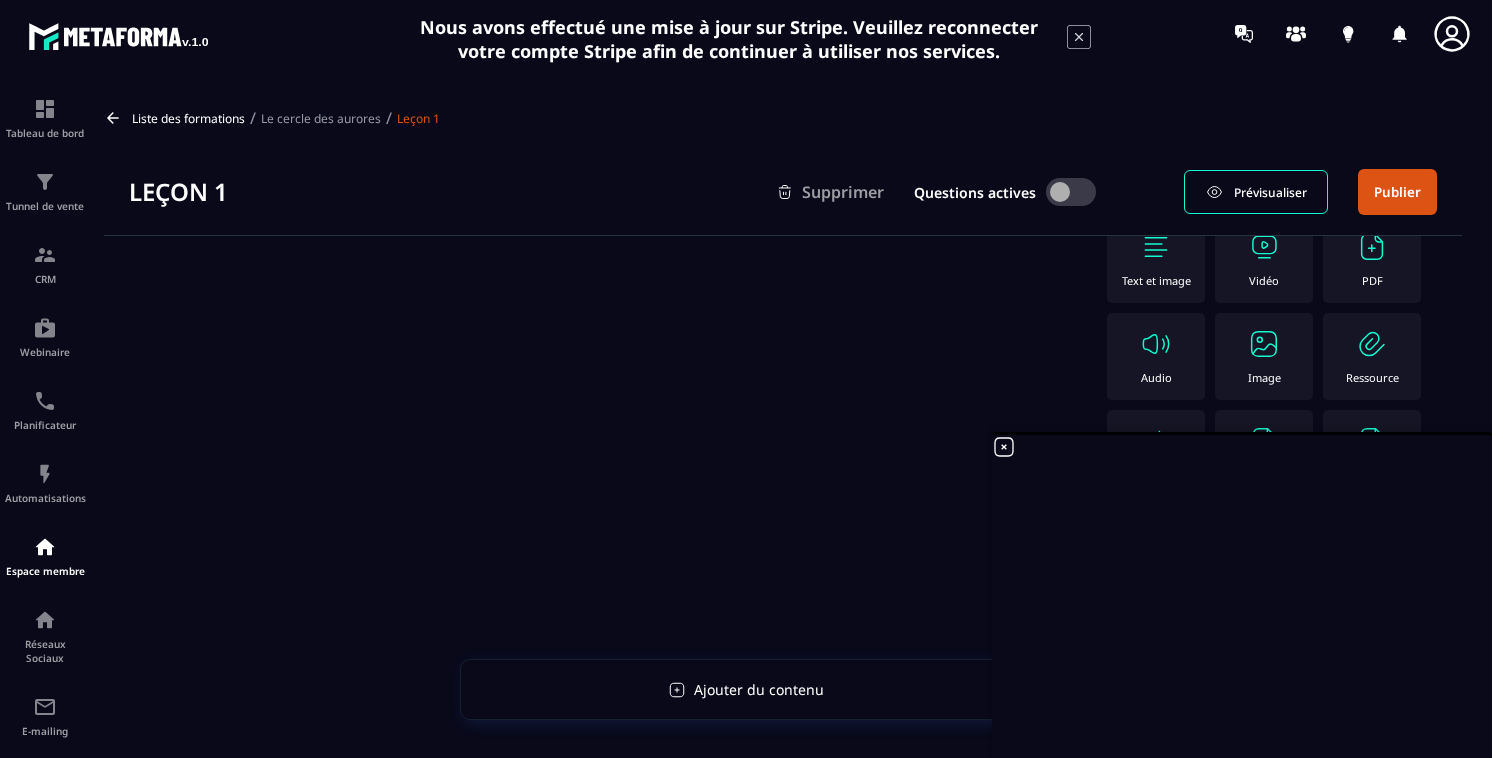 click on "Le cercle des aurores" at bounding box center (321, 118) 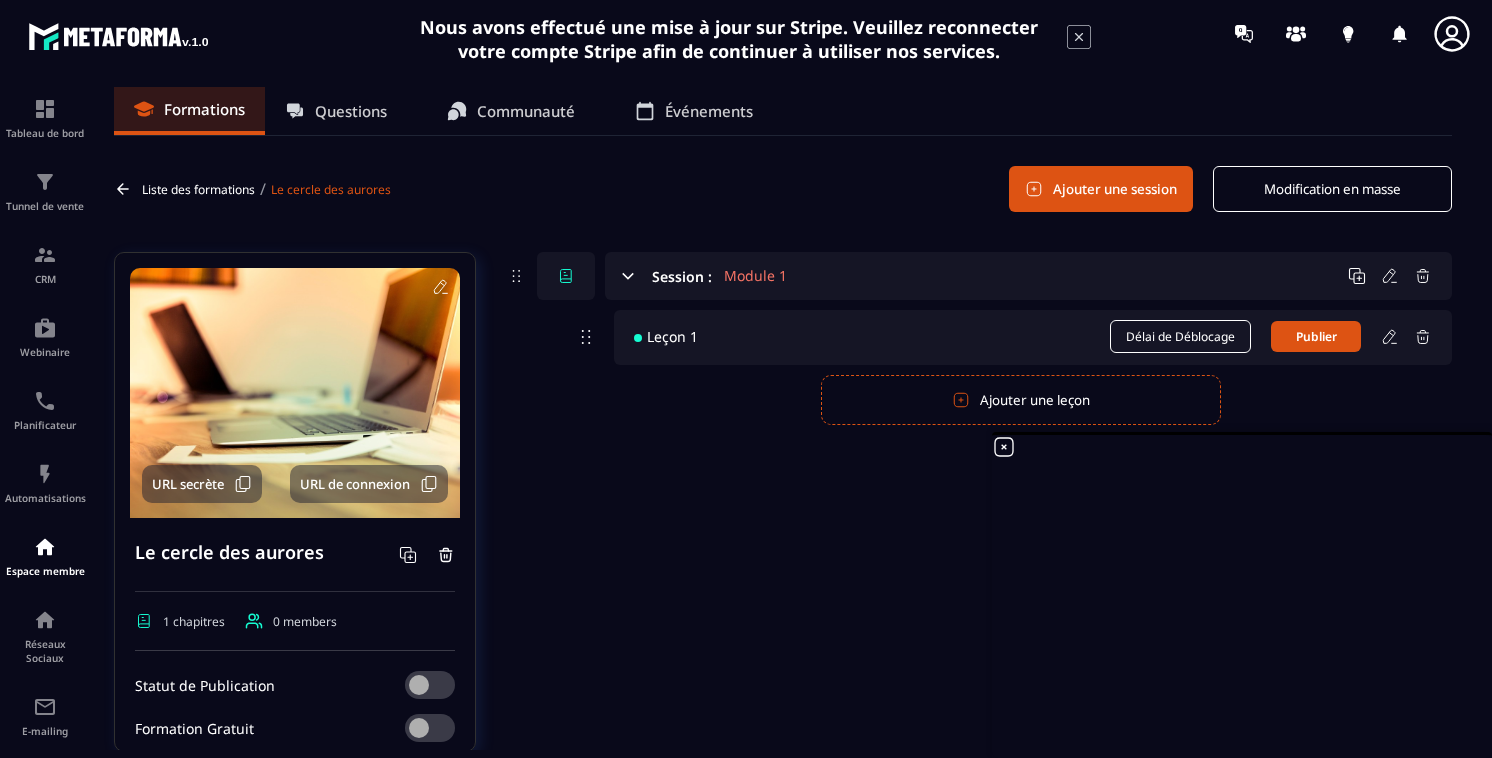 click 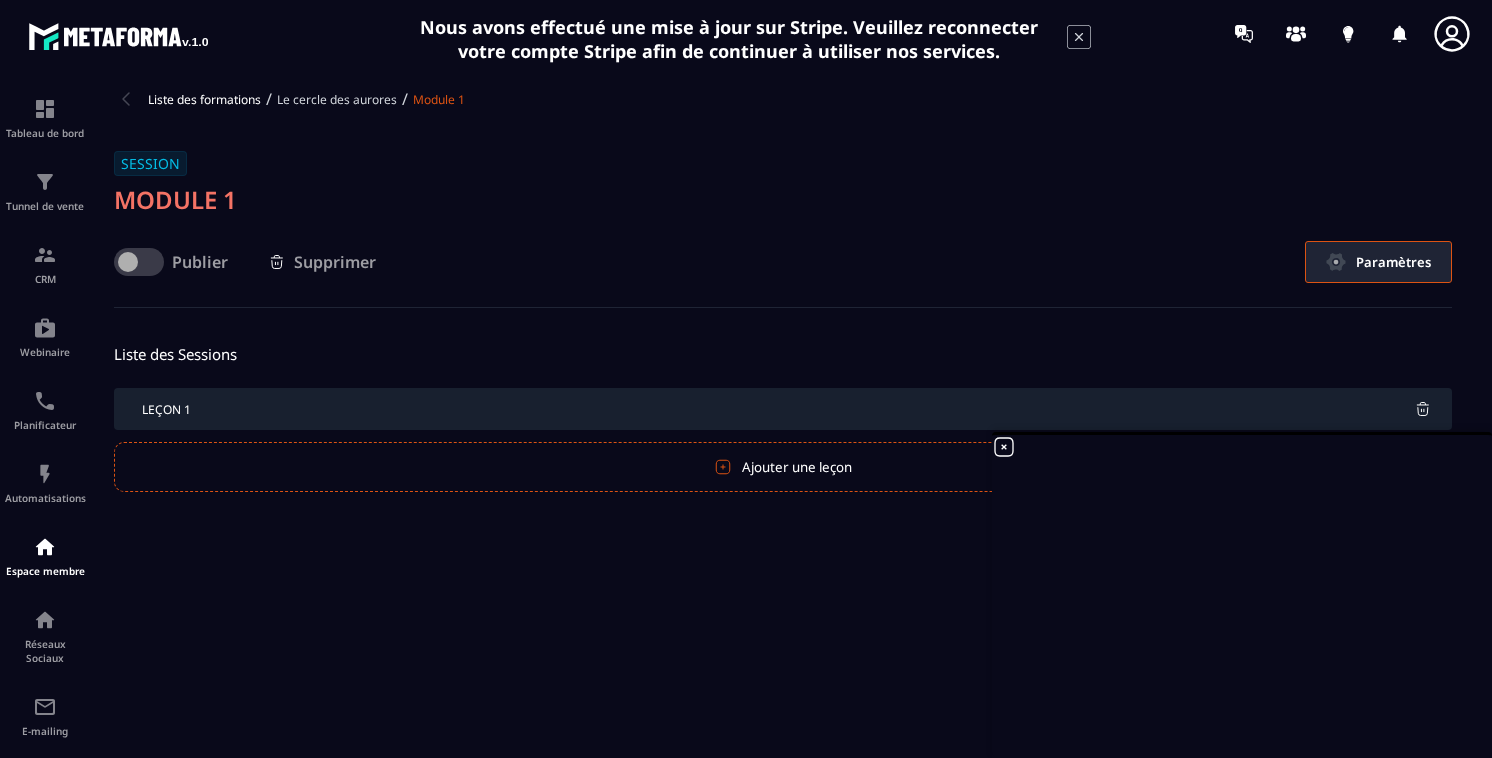 click on "Paramètres" 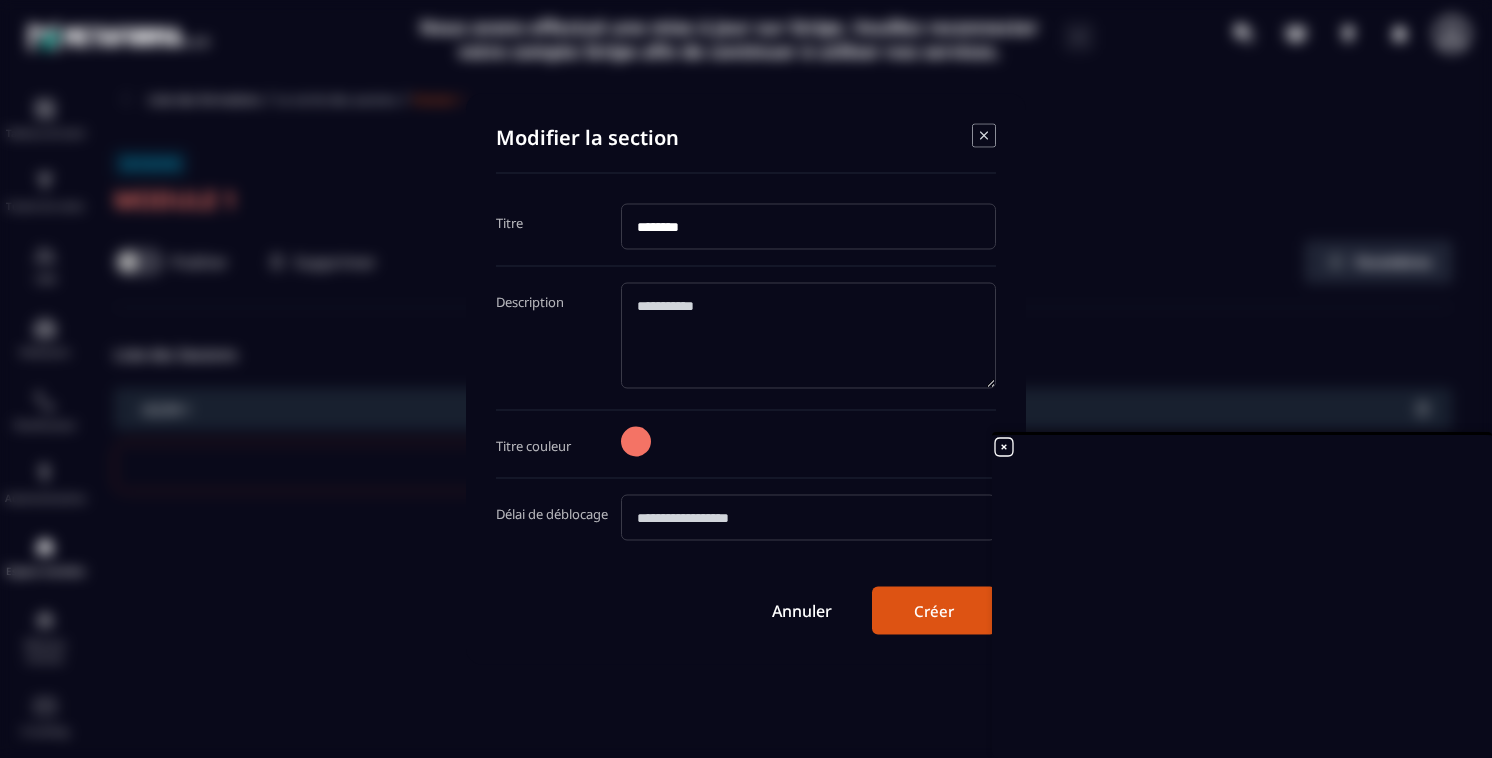 click 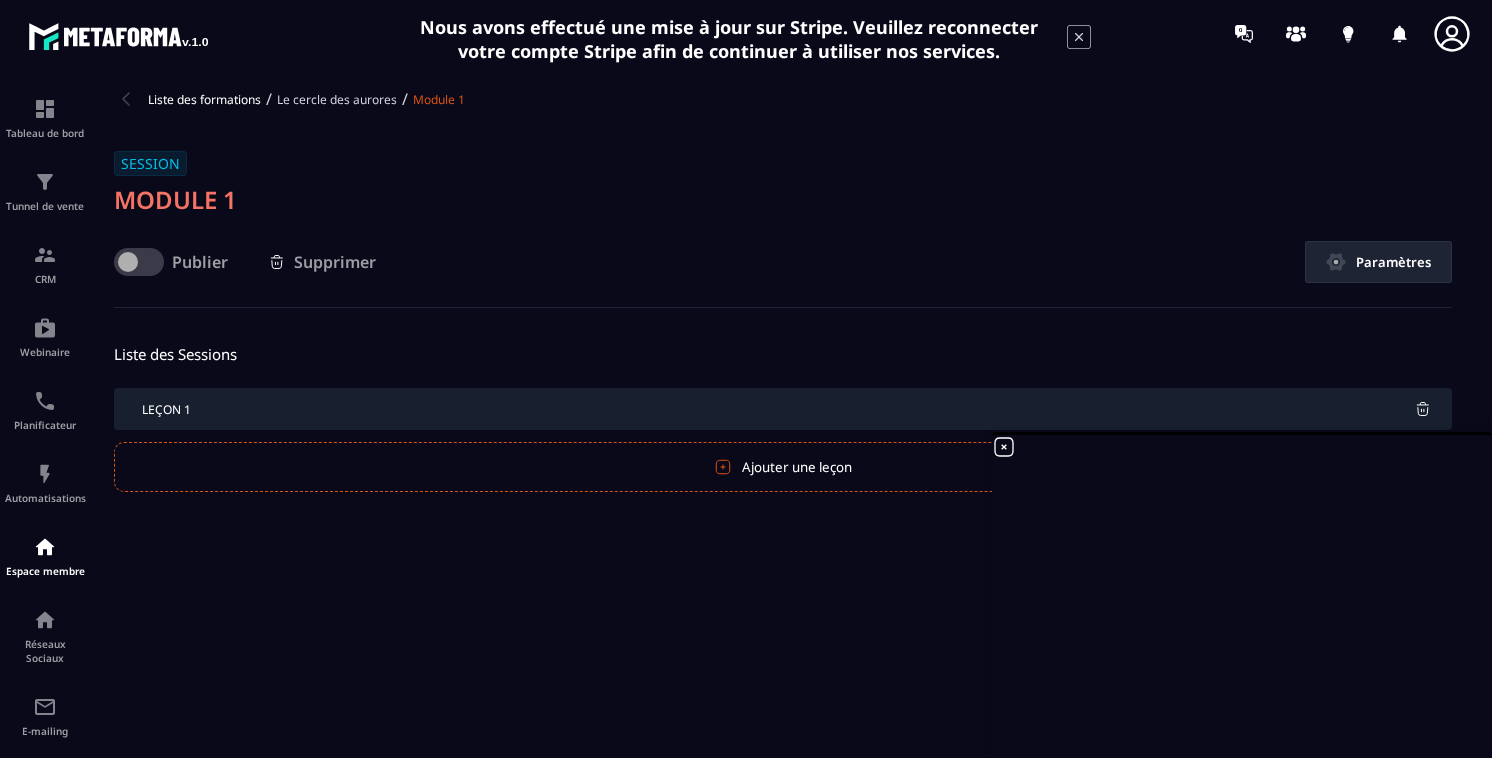 click on "Le cercle des aurores" at bounding box center (337, 99) 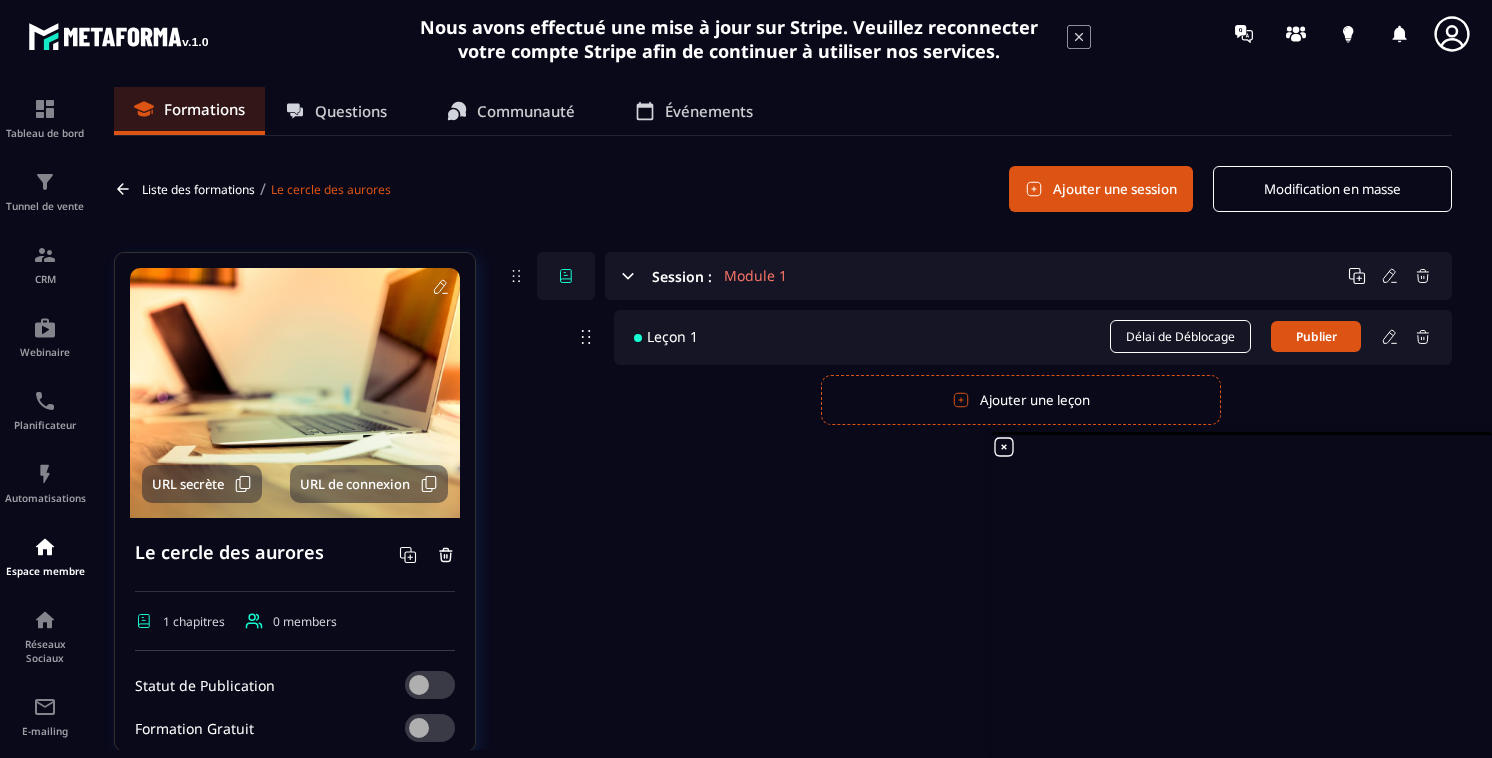 scroll, scrollTop: 4, scrollLeft: 0, axis: vertical 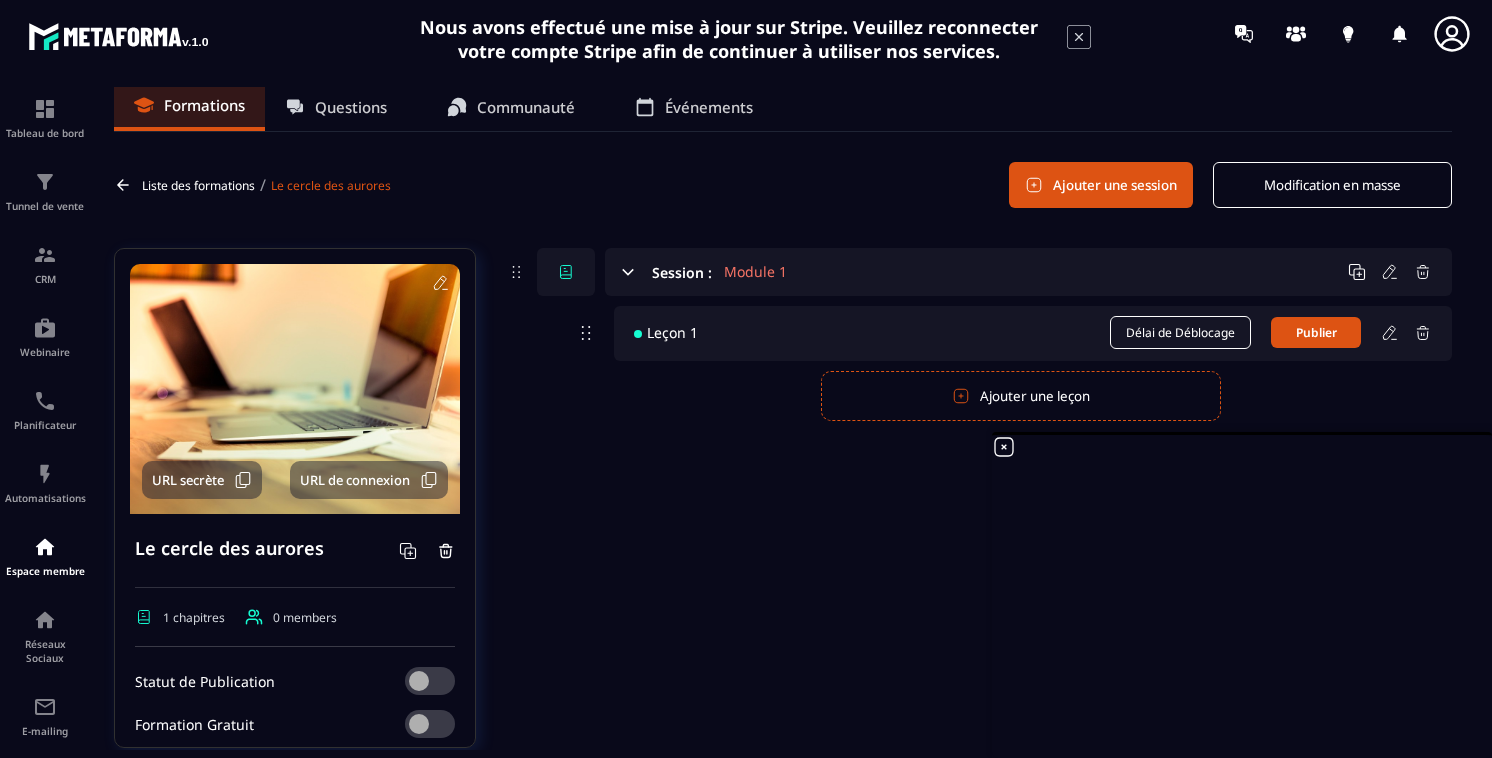 click at bounding box center [566, 272] 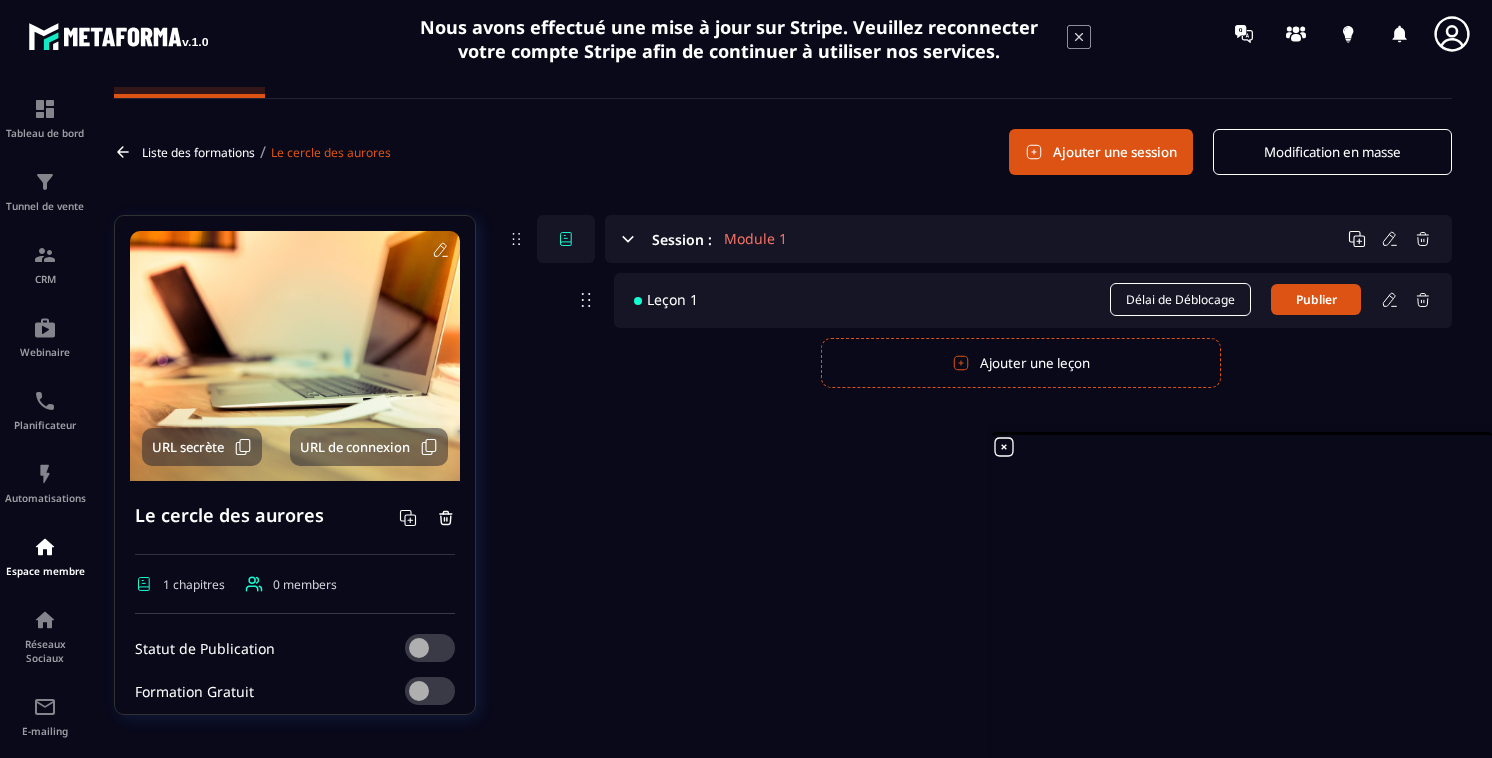 scroll, scrollTop: 52, scrollLeft: 0, axis: vertical 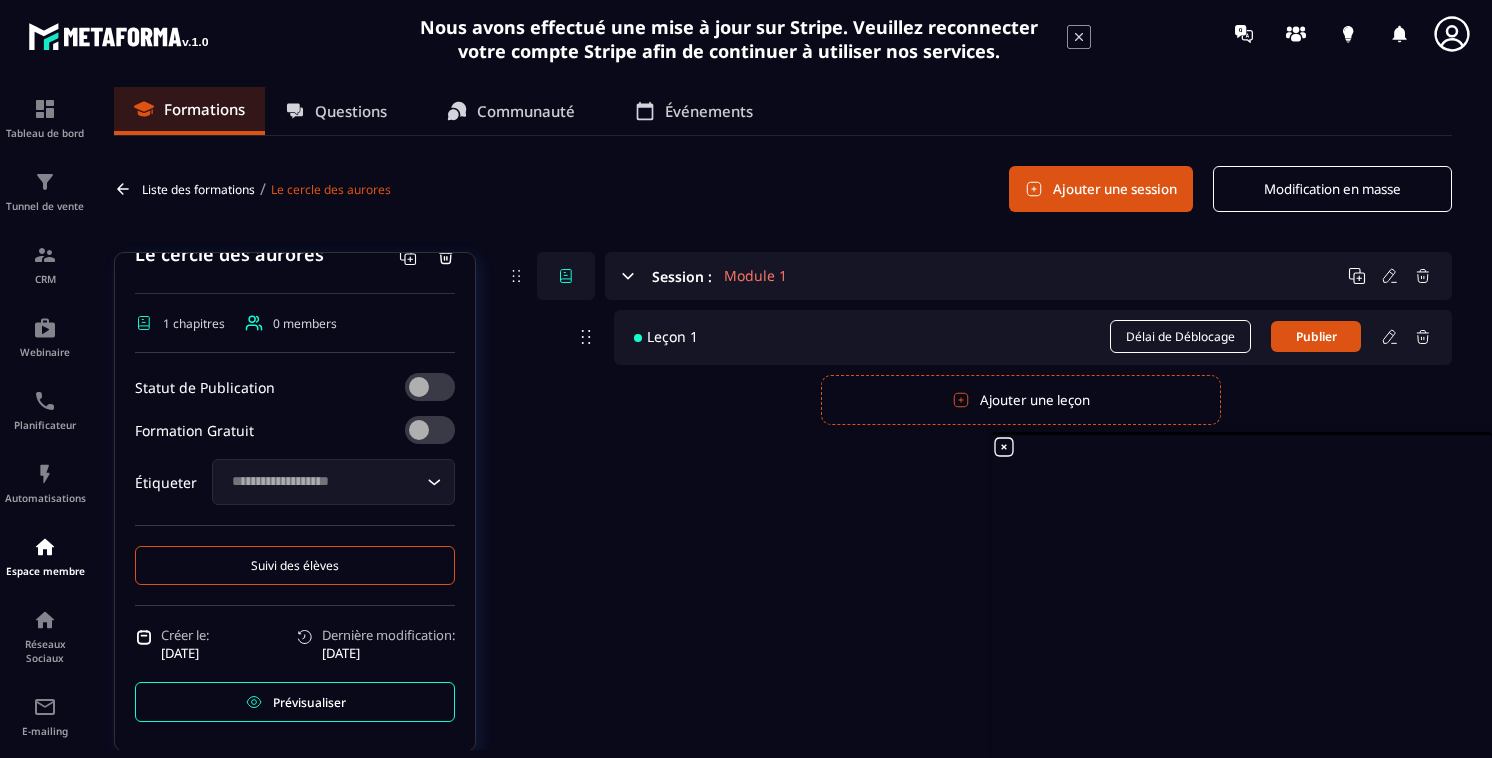 click on "Questions" at bounding box center (351, 111) 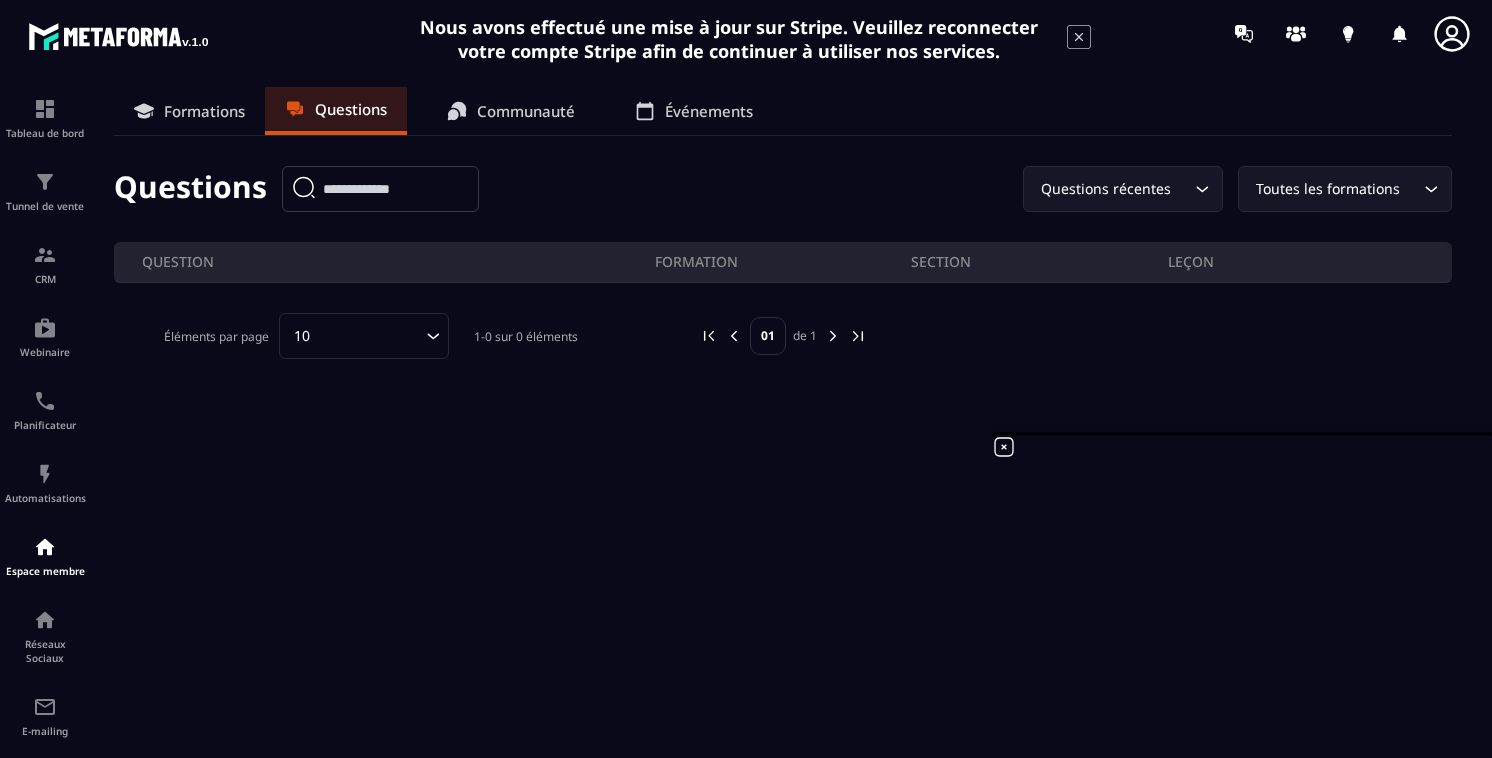 click on "Formations" at bounding box center [189, 111] 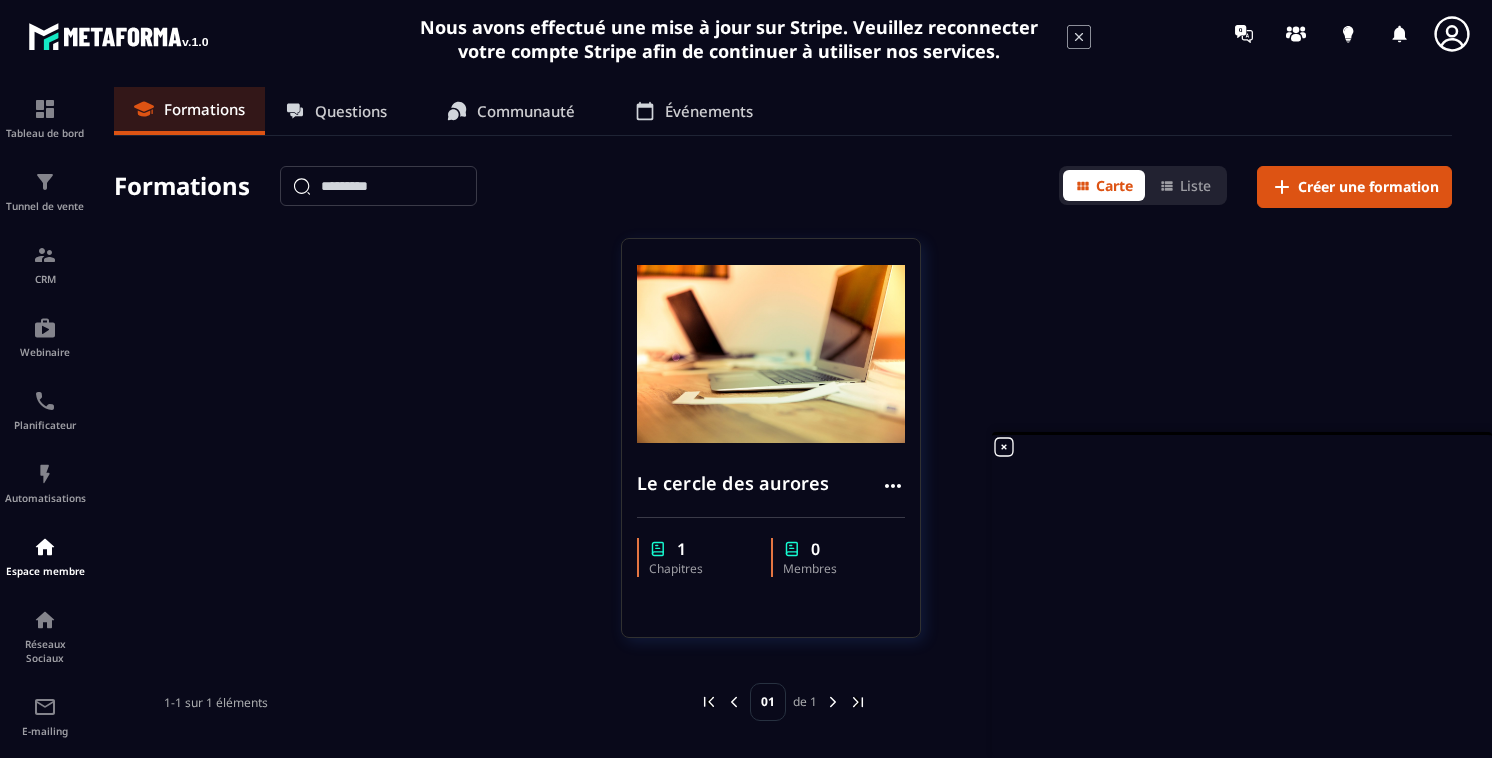 click on "Questions" at bounding box center [336, 111] 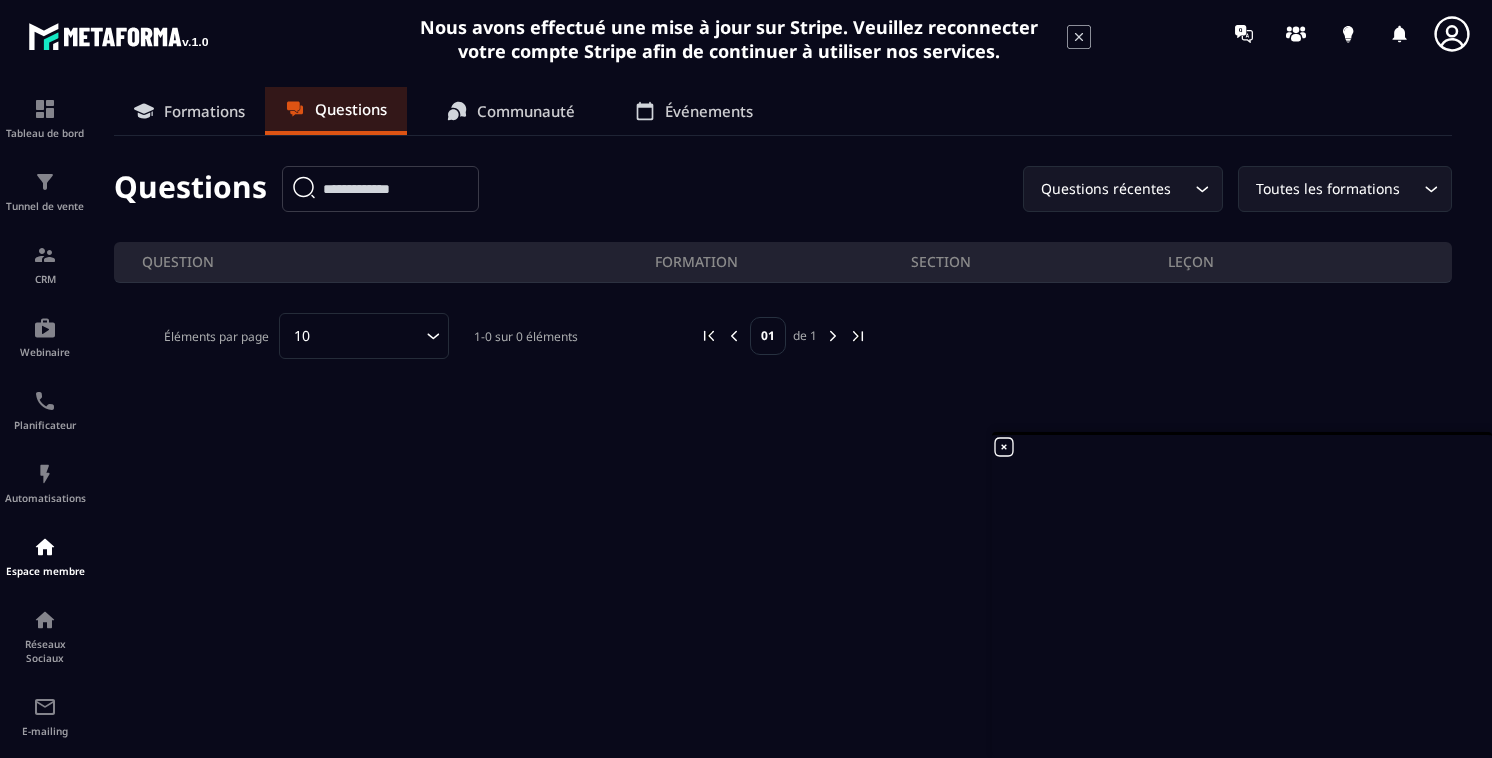 click on "Communauté" at bounding box center (526, 111) 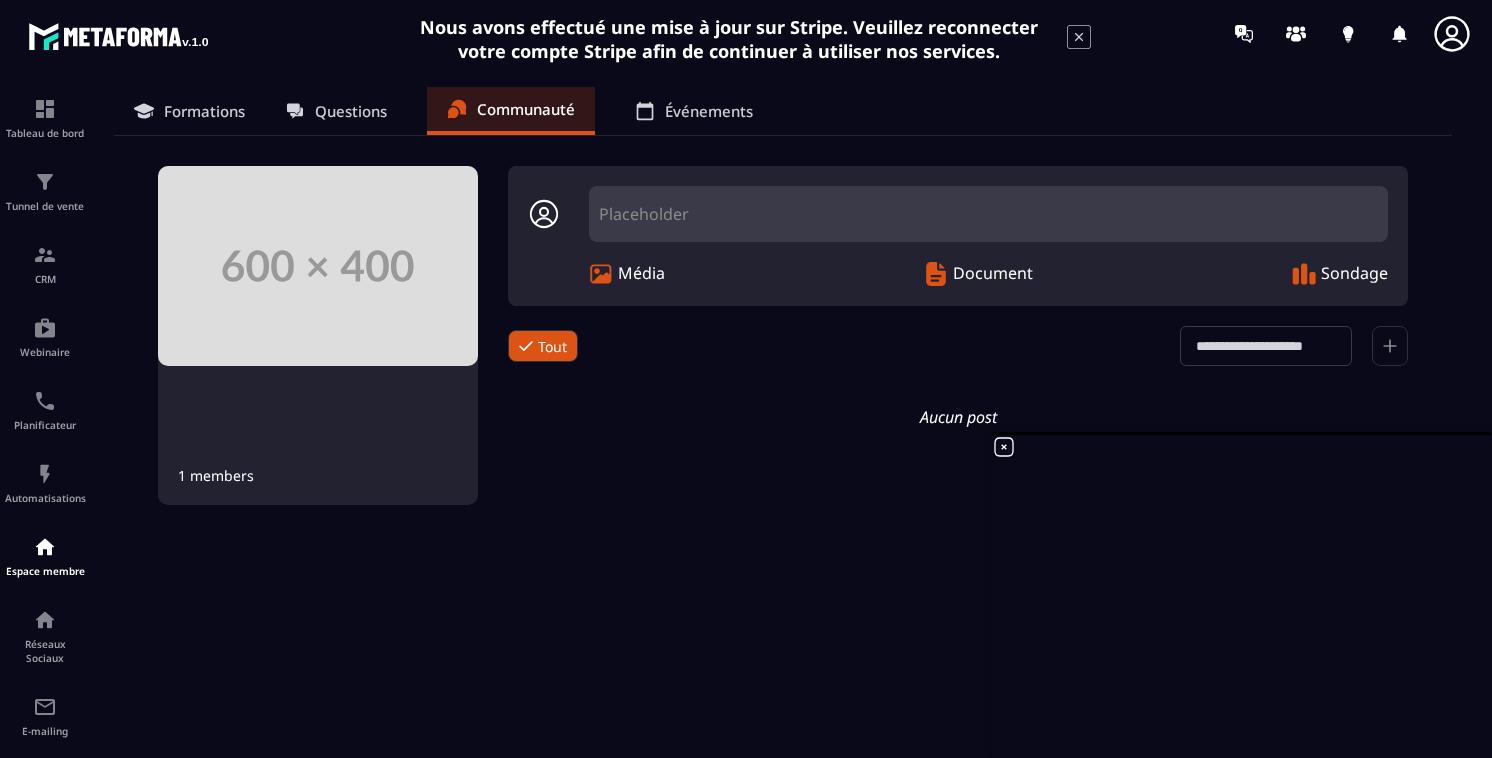 click on "Événements" at bounding box center [694, 111] 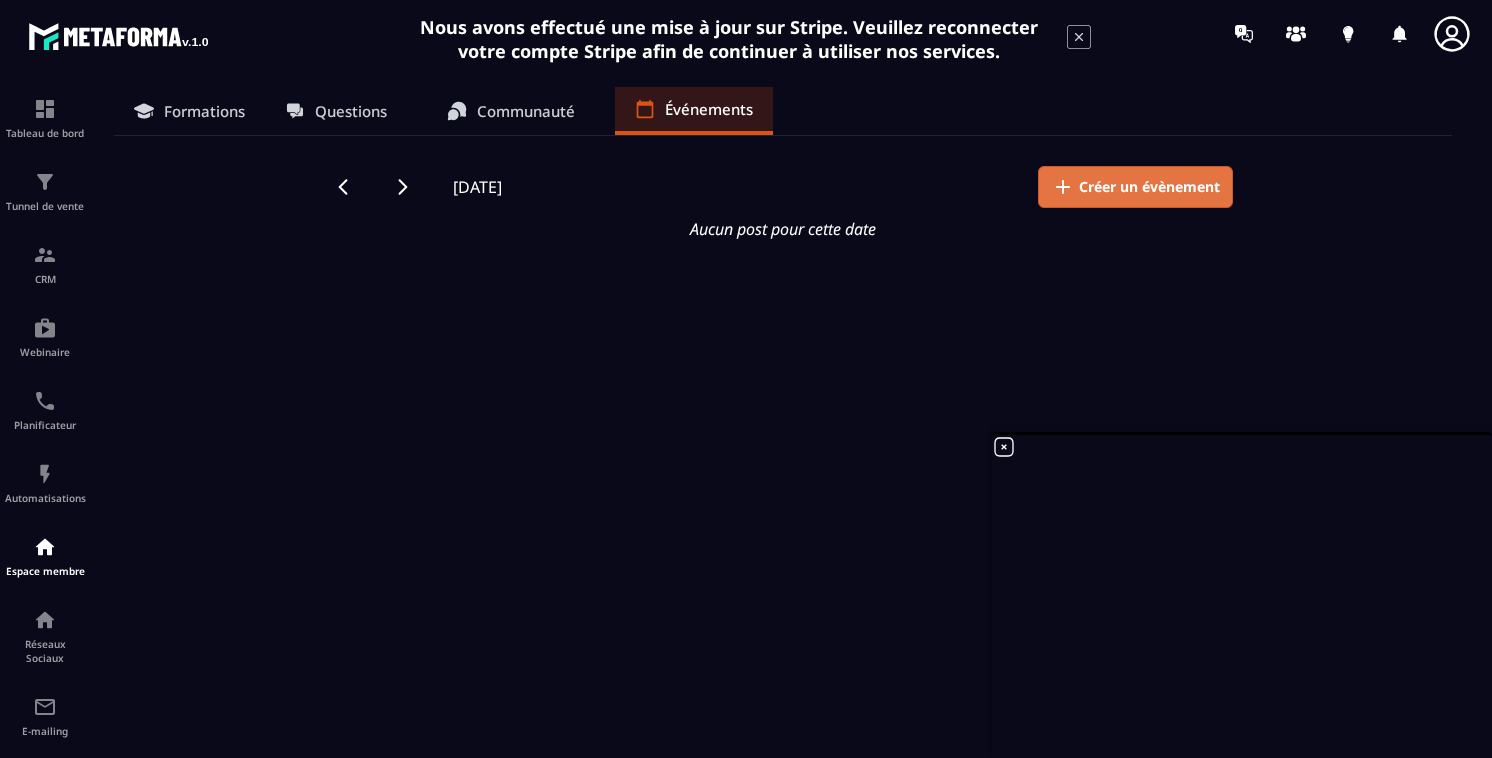 click on "Créer un évènement" at bounding box center (1149, 187) 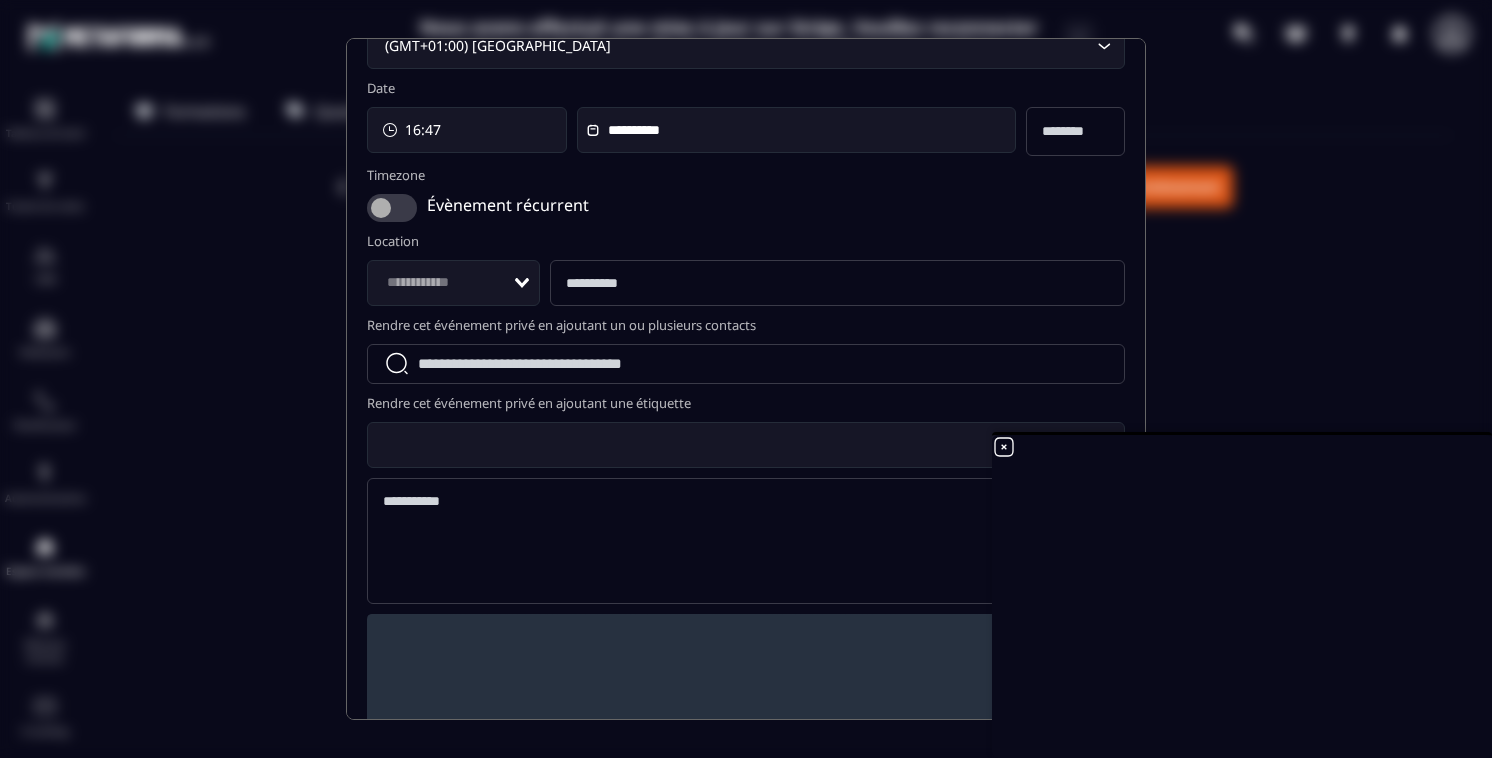 scroll, scrollTop: 184, scrollLeft: 0, axis: vertical 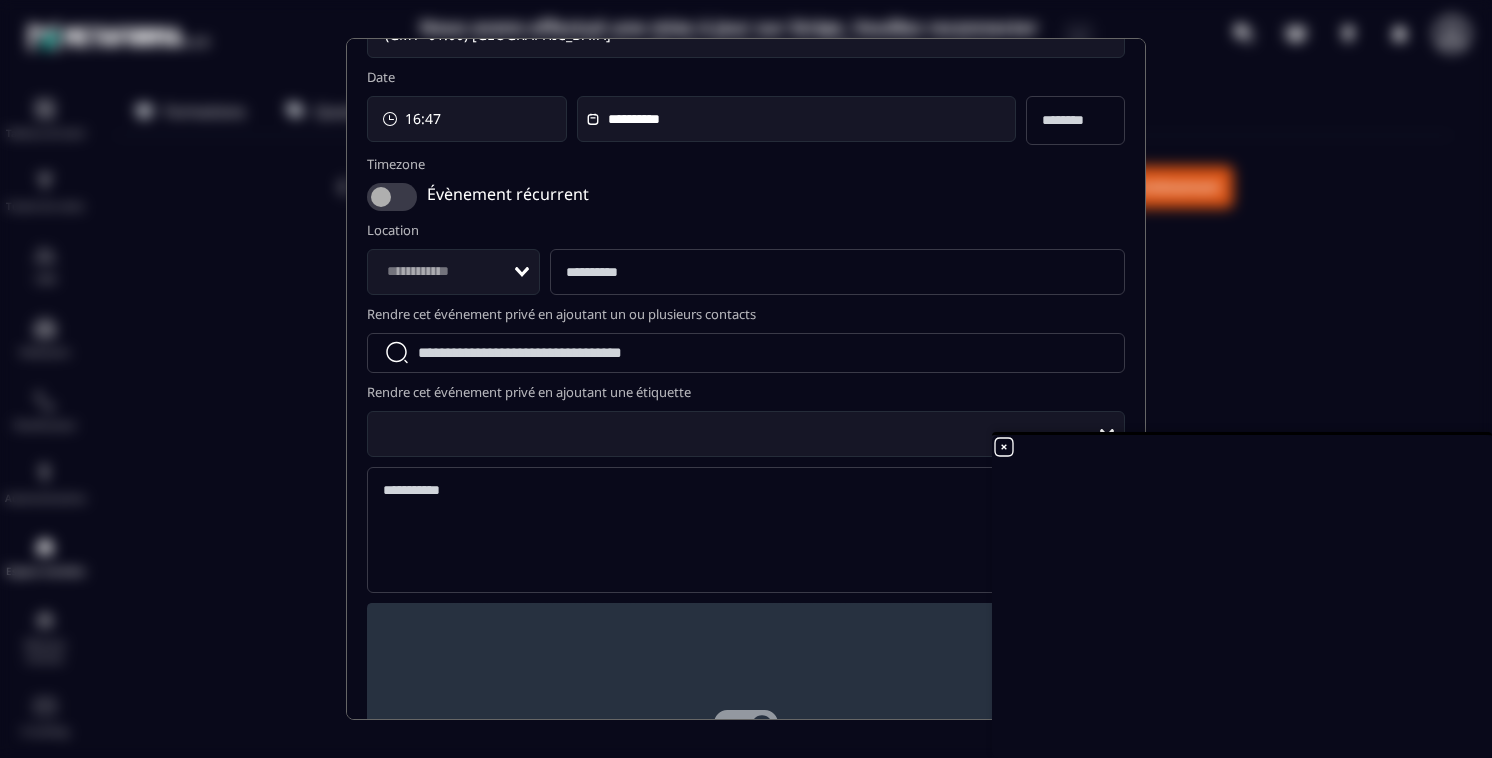 click on "Loading..." 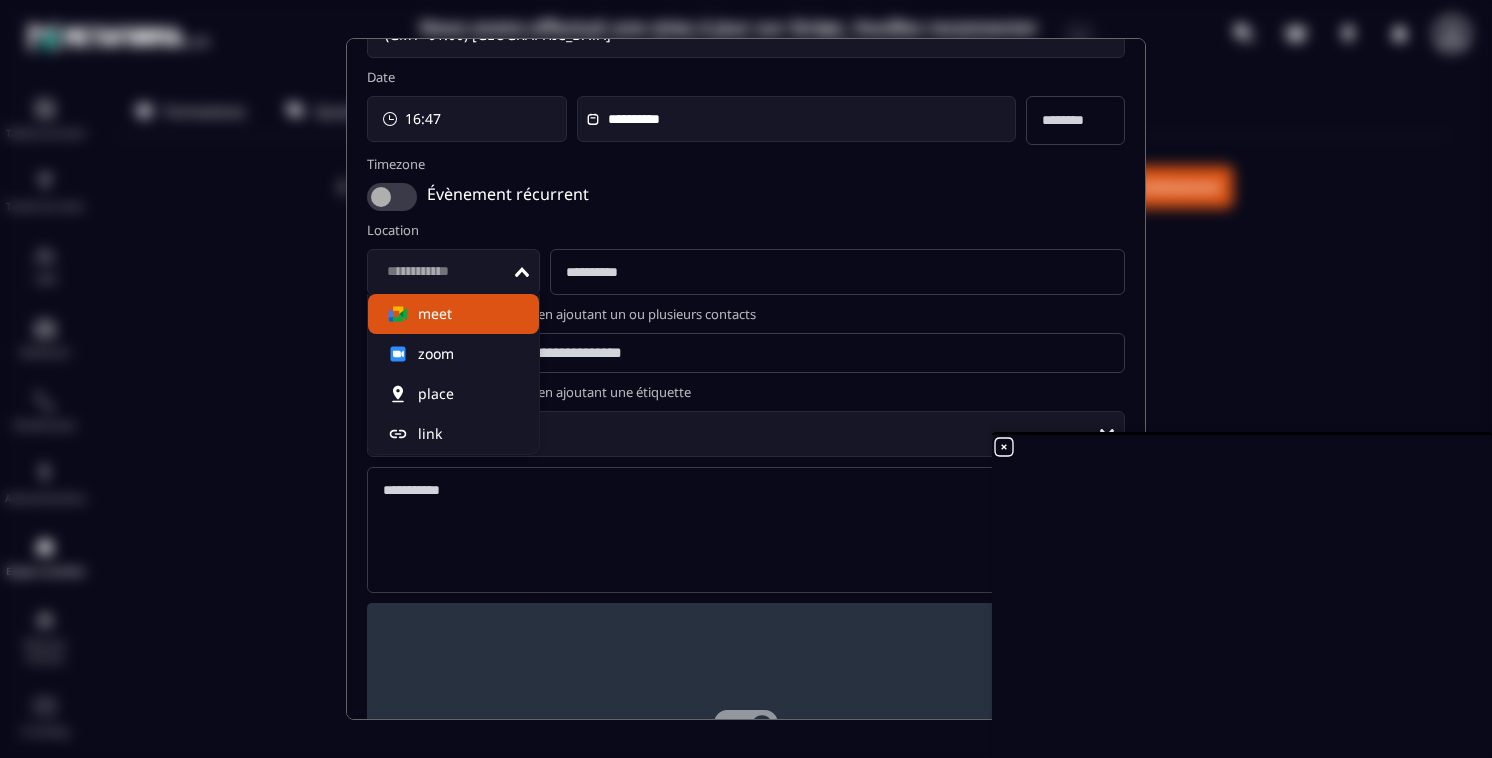click on "**********" at bounding box center (746, 443) 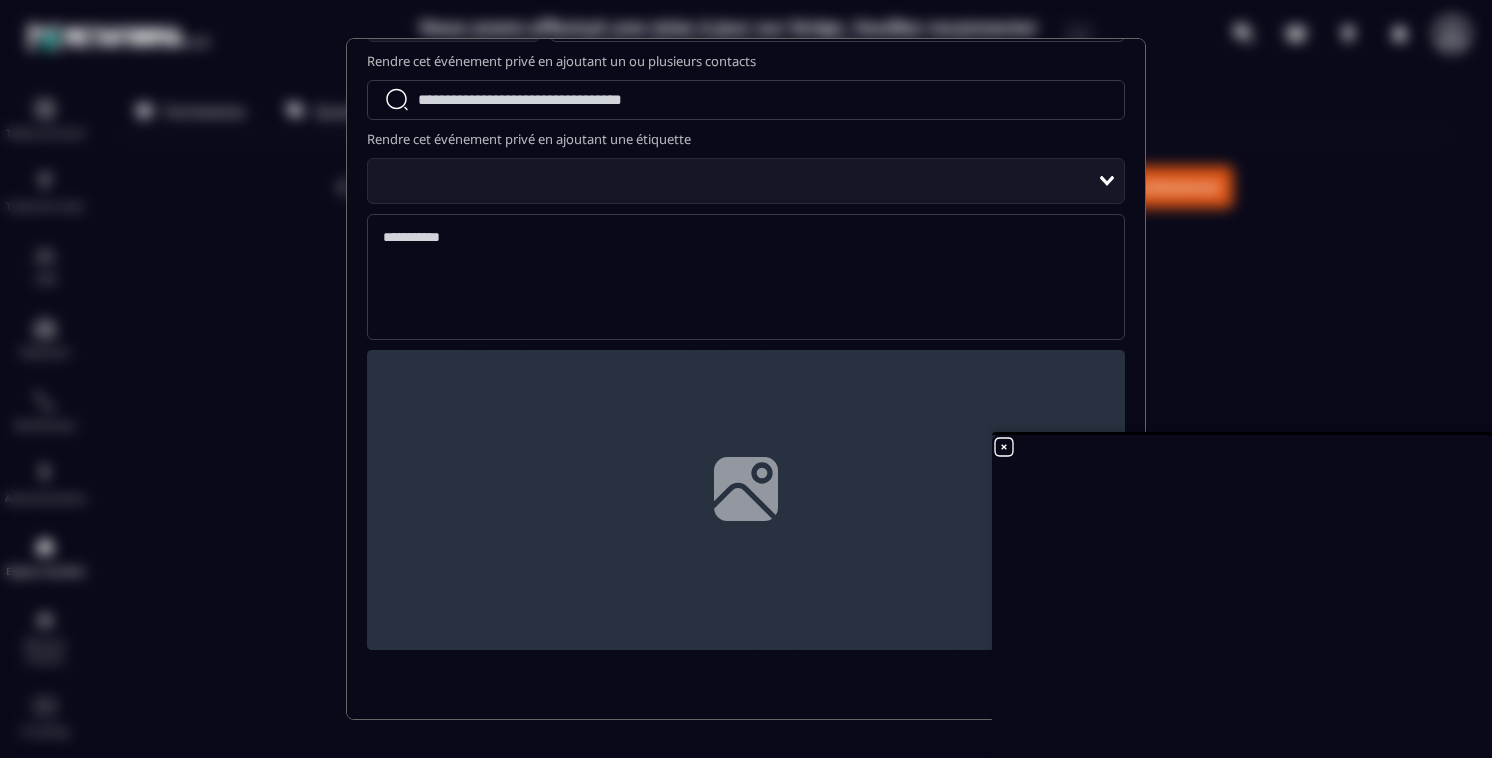 scroll, scrollTop: 443, scrollLeft: 0, axis: vertical 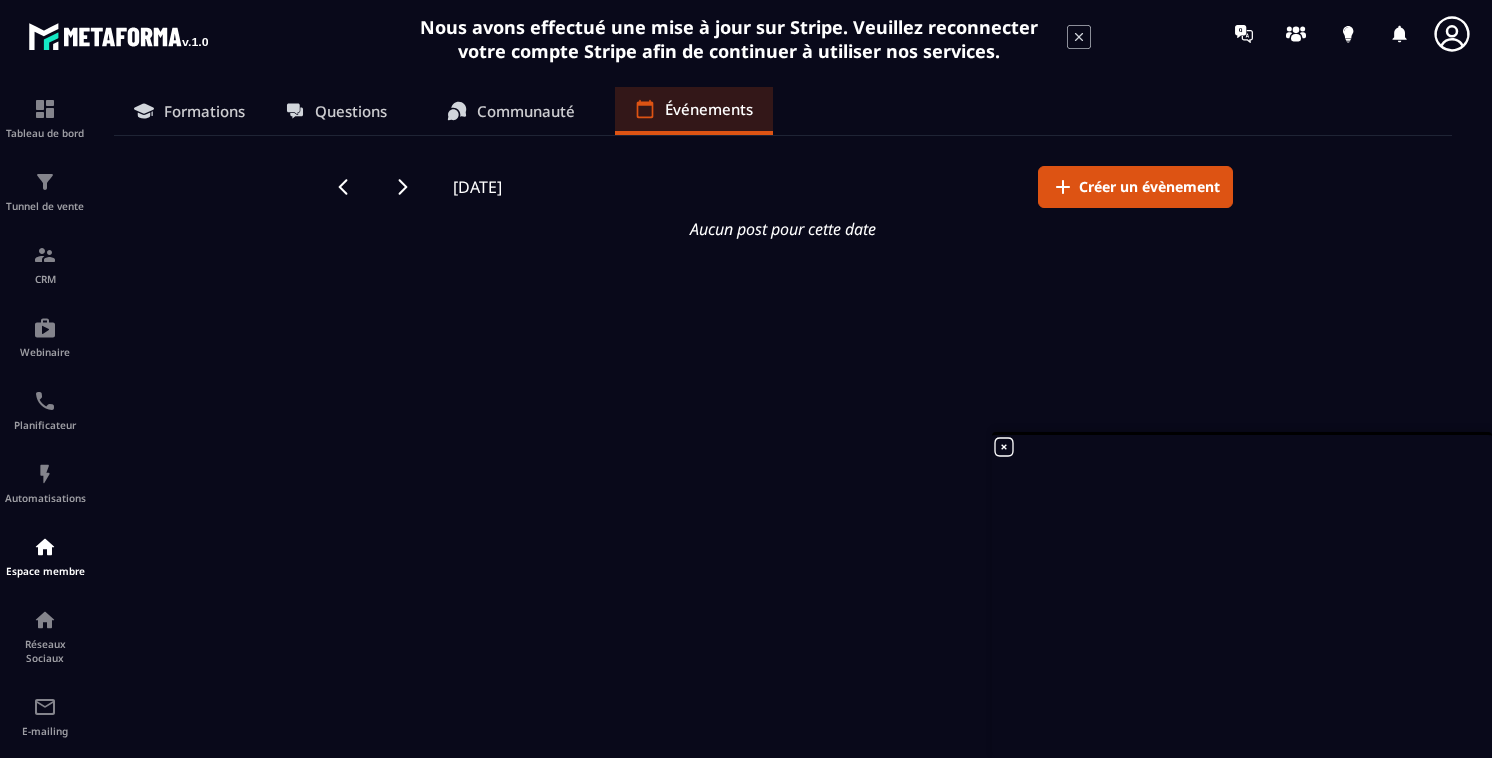 click on "Formations" at bounding box center [204, 111] 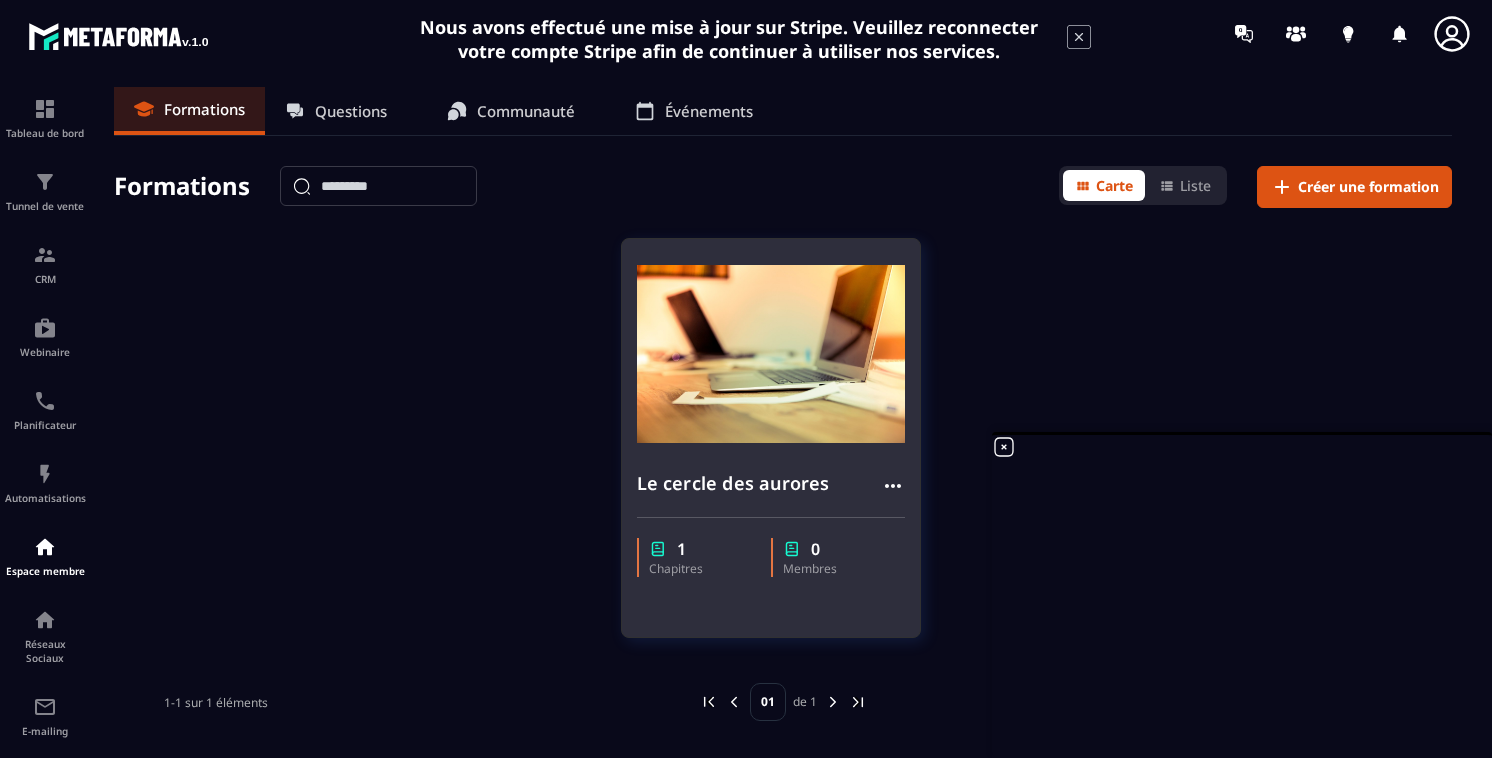 click 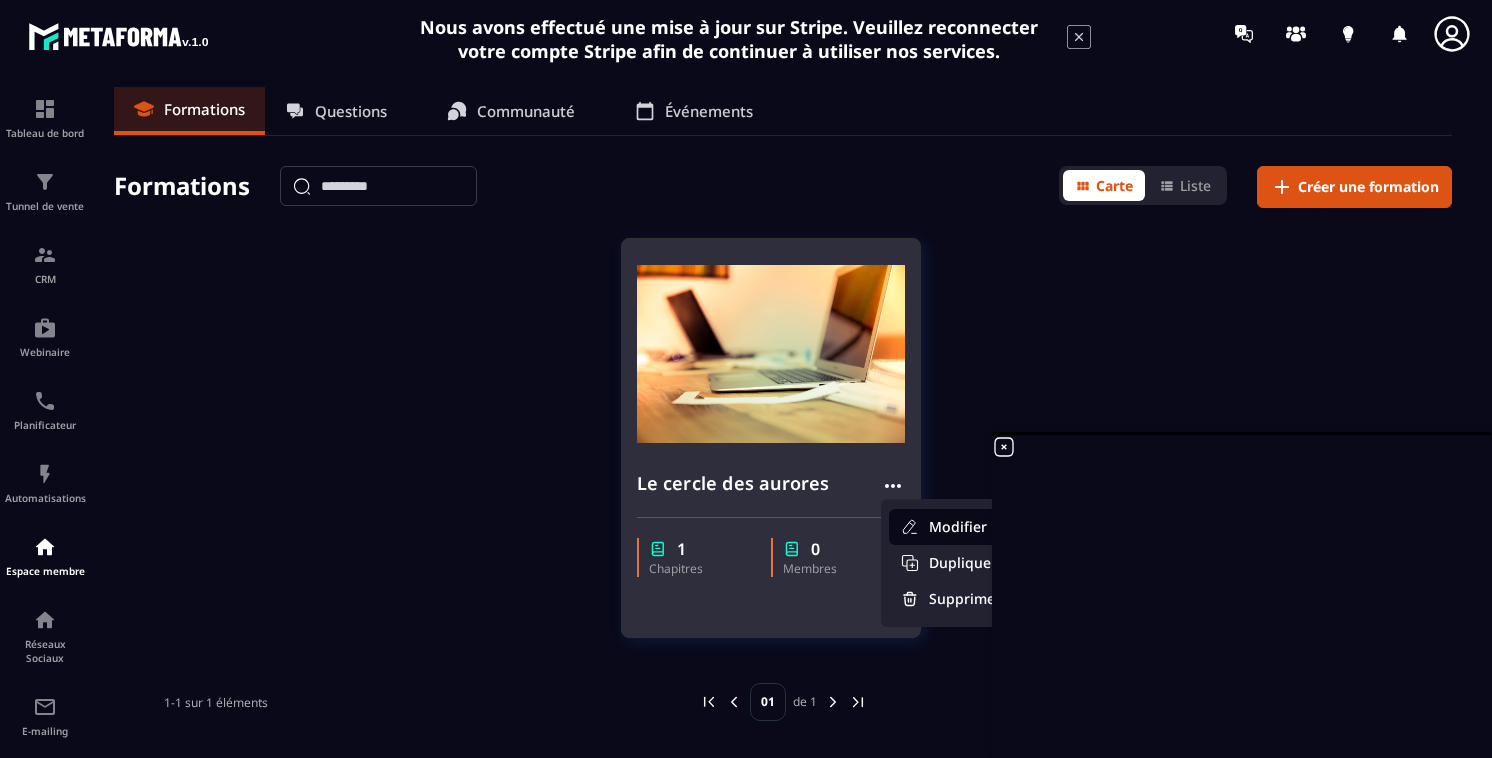 click on "Modifier" at bounding box center [951, 527] 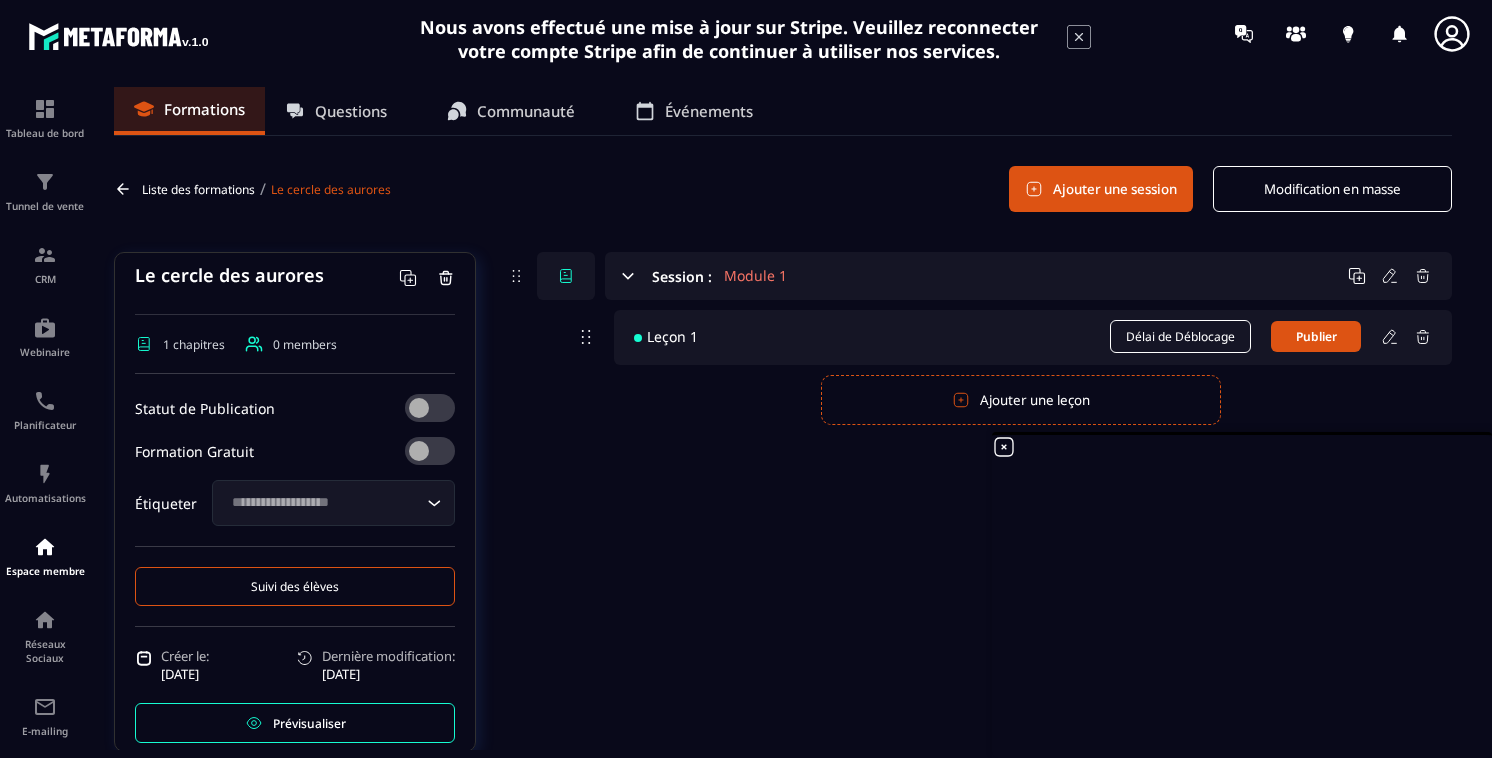 scroll, scrollTop: 298, scrollLeft: 0, axis: vertical 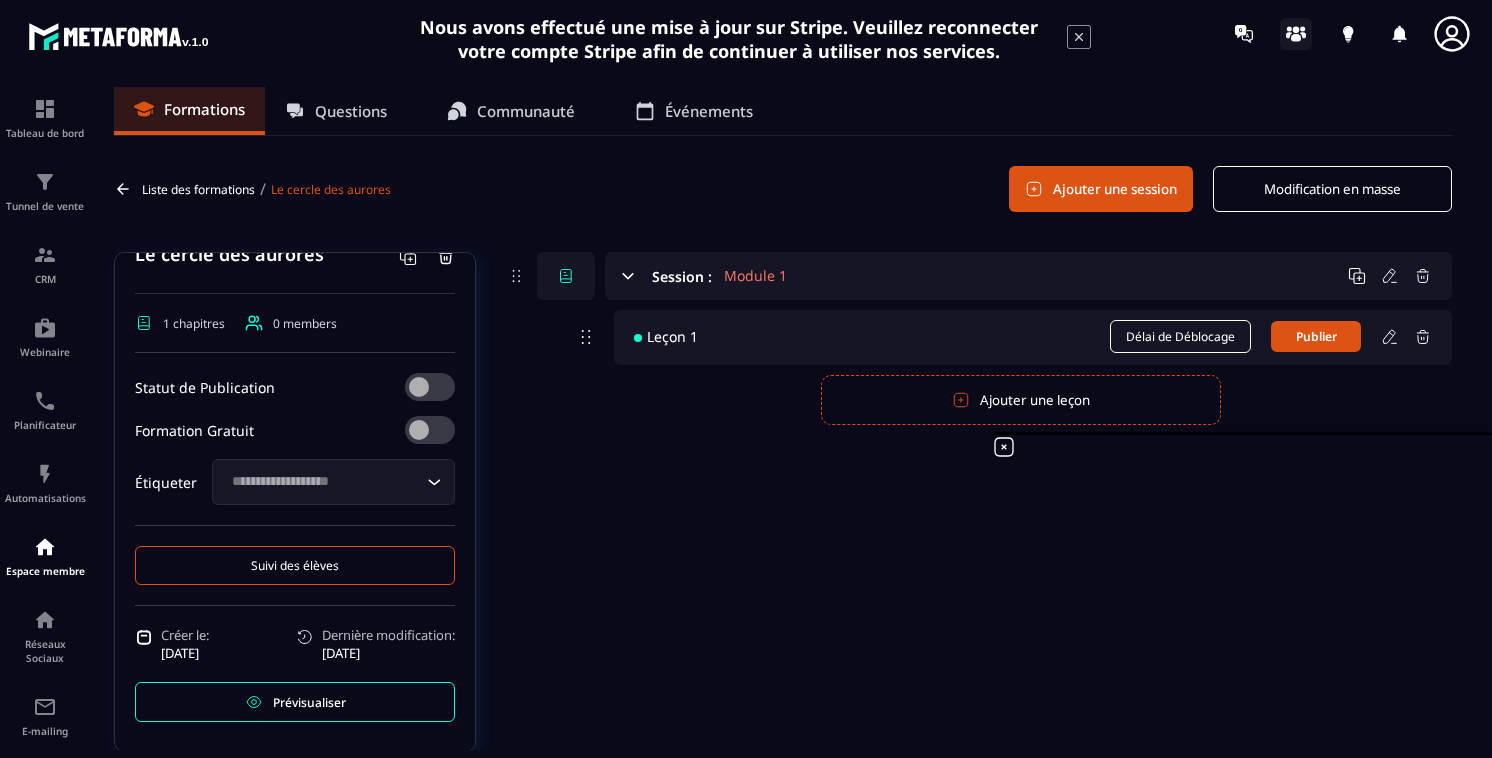 click 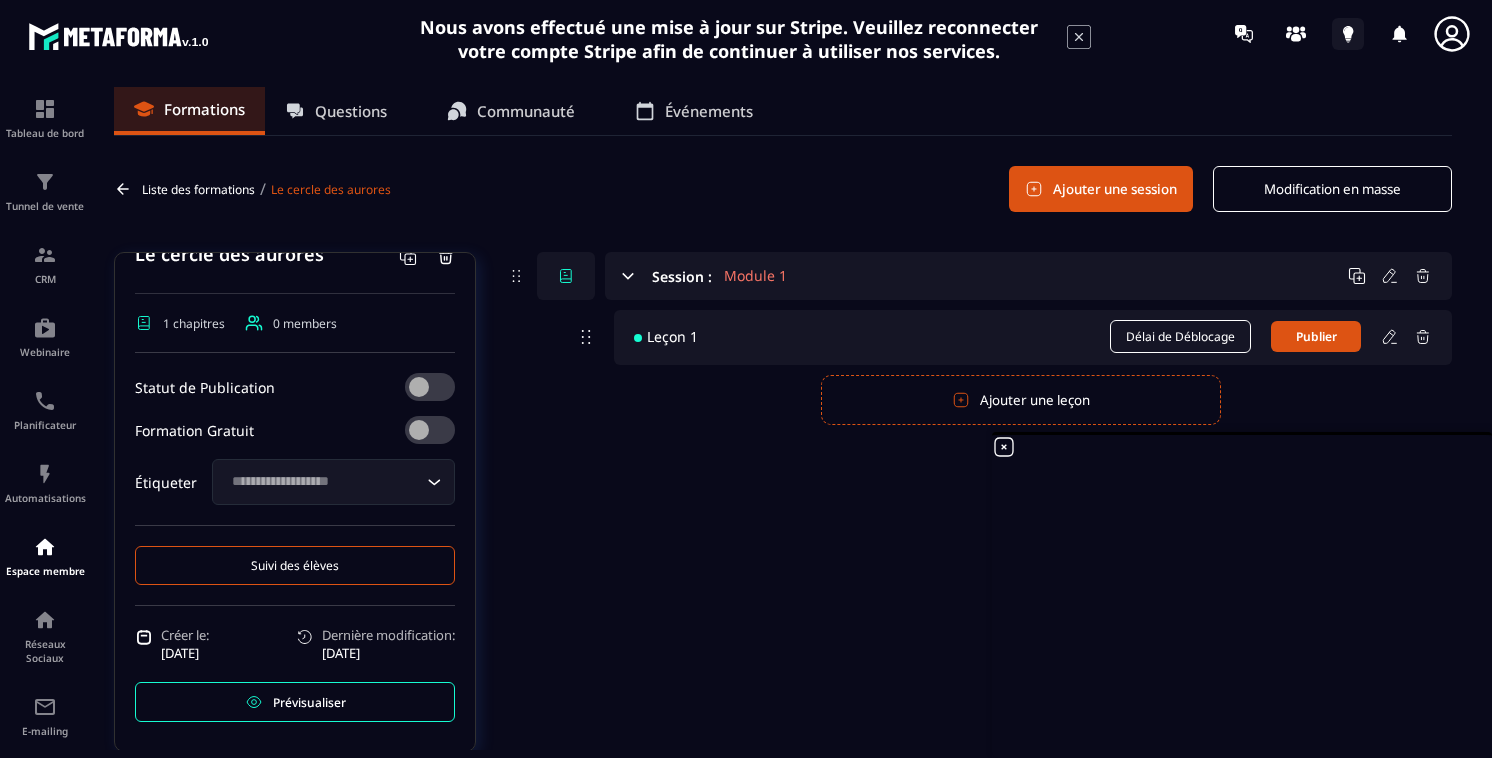 click 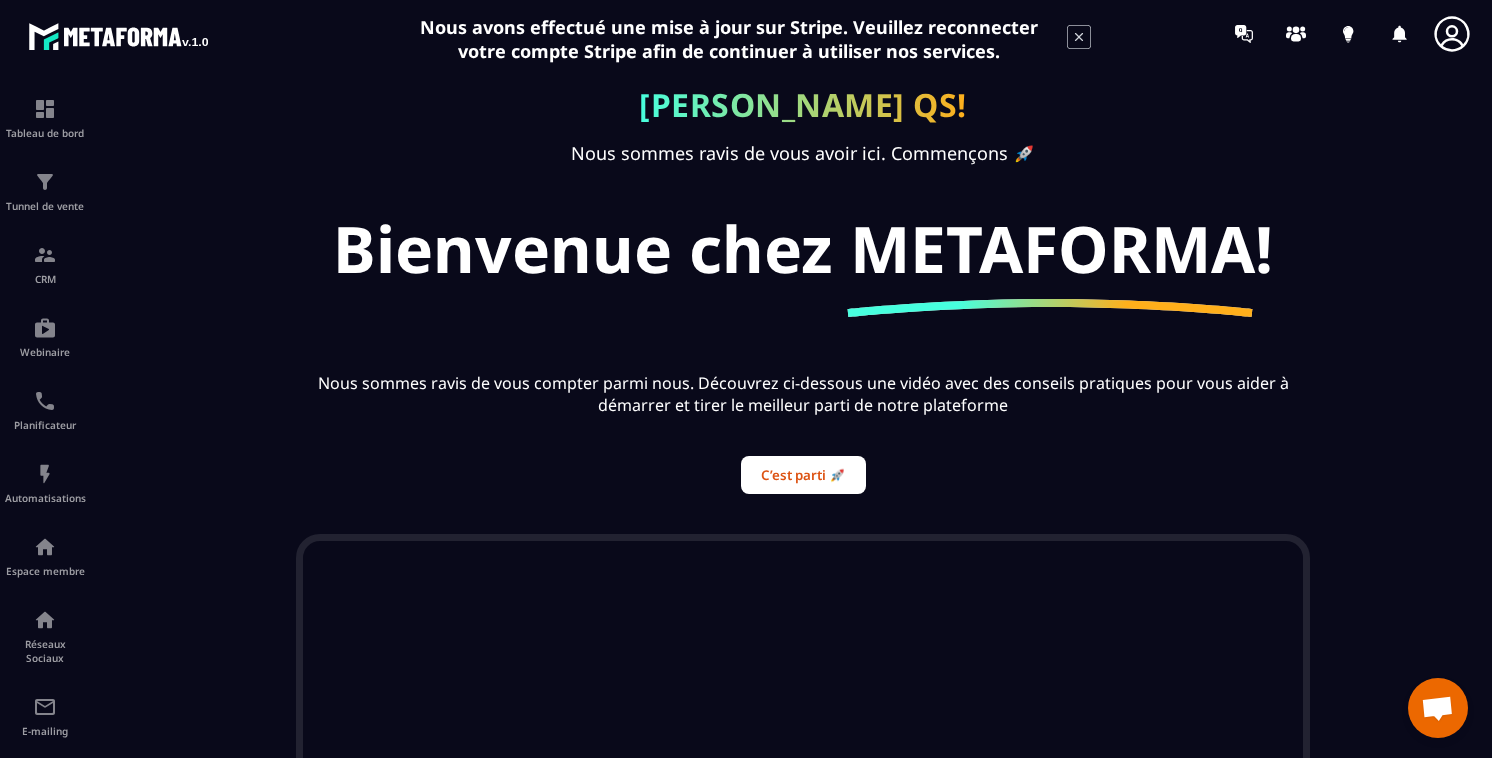 scroll, scrollTop: 0, scrollLeft: 0, axis: both 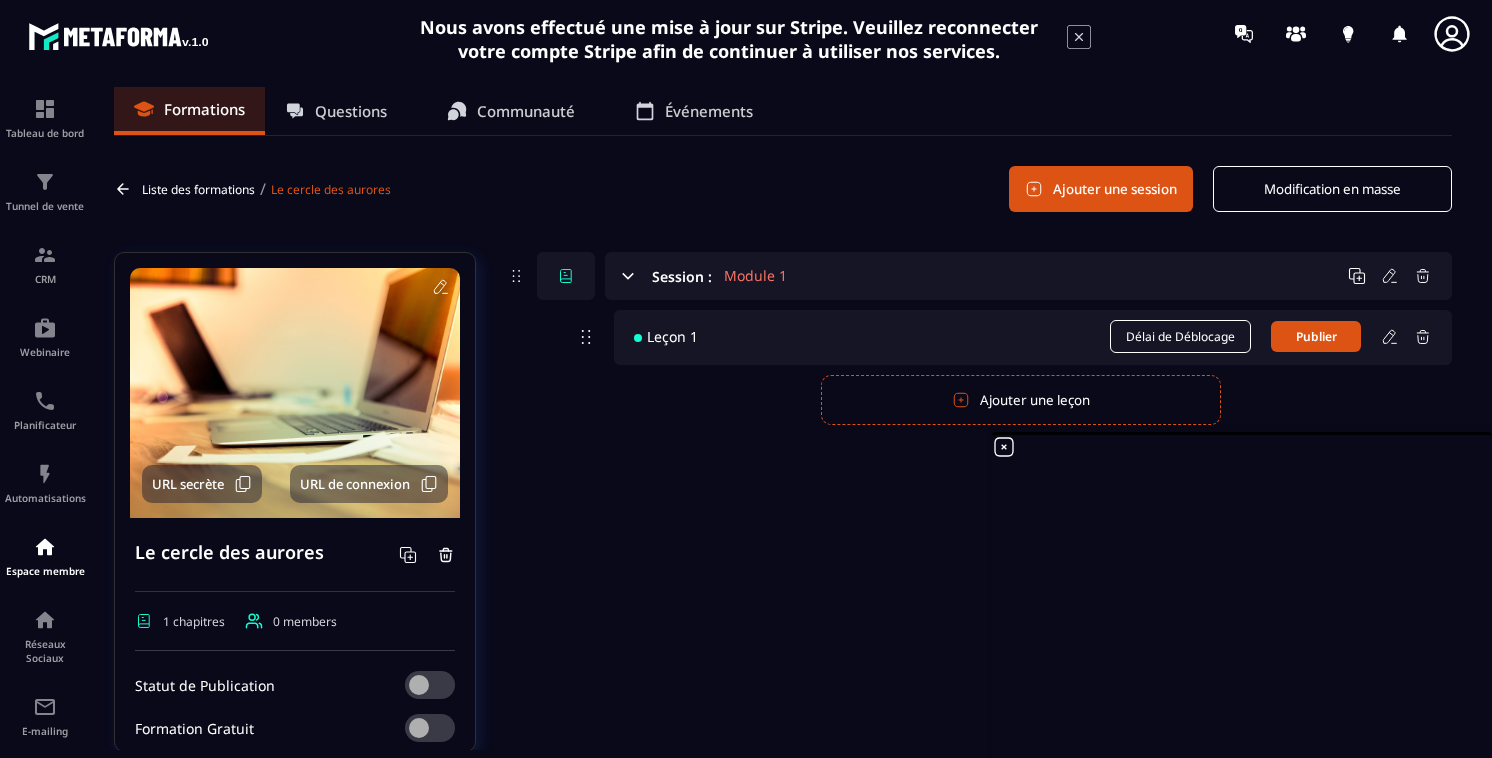 click 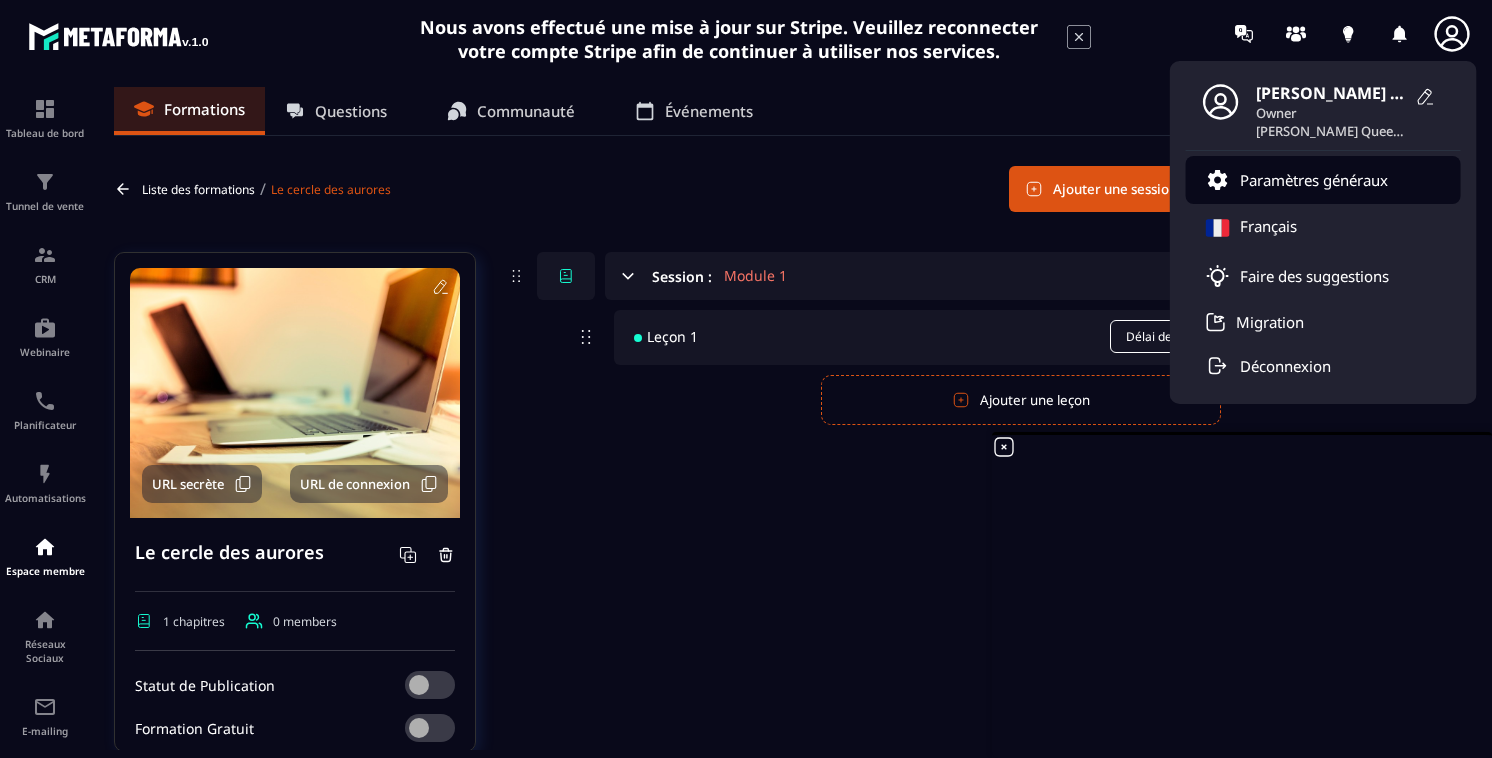 click on "Paramètres généraux" at bounding box center (1314, 180) 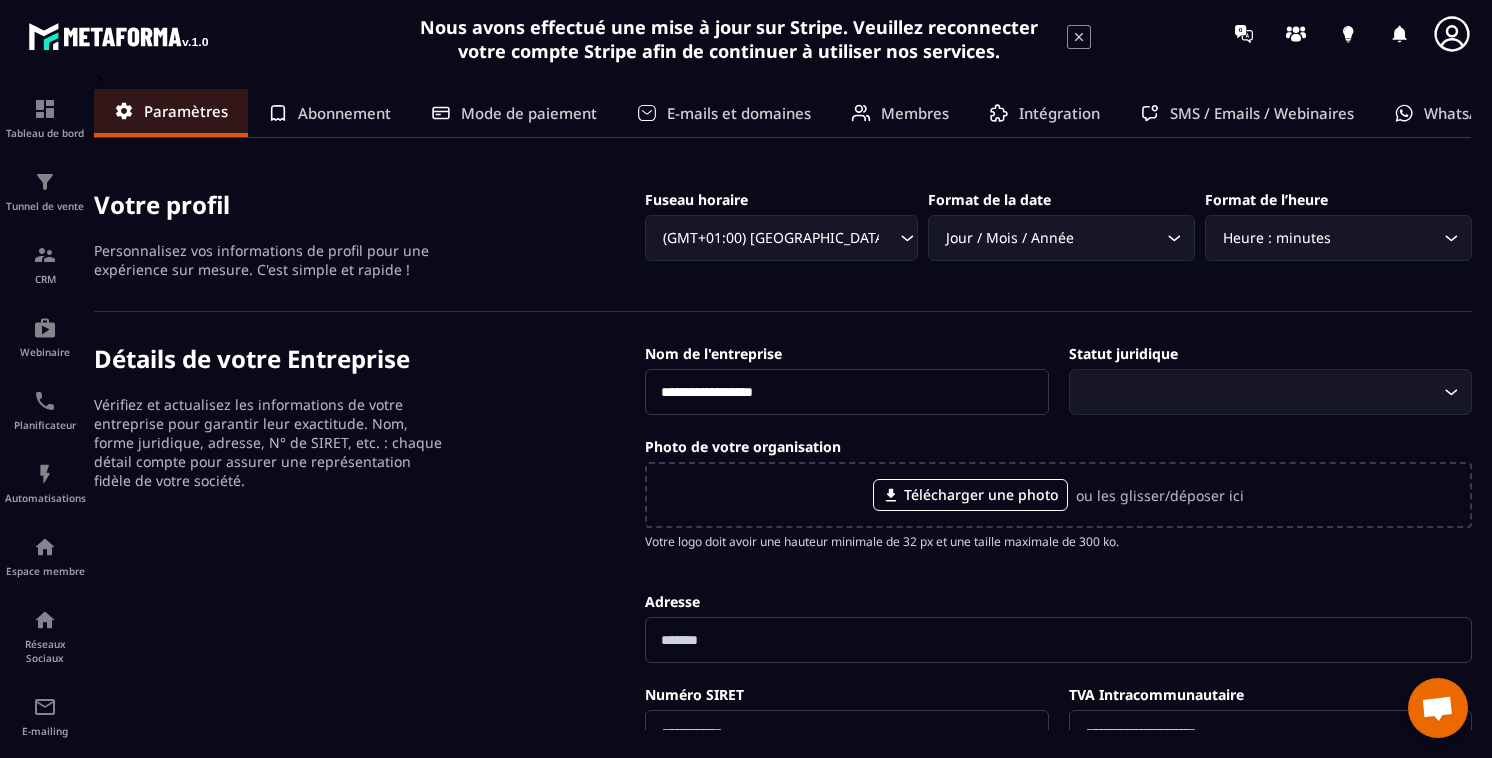 click 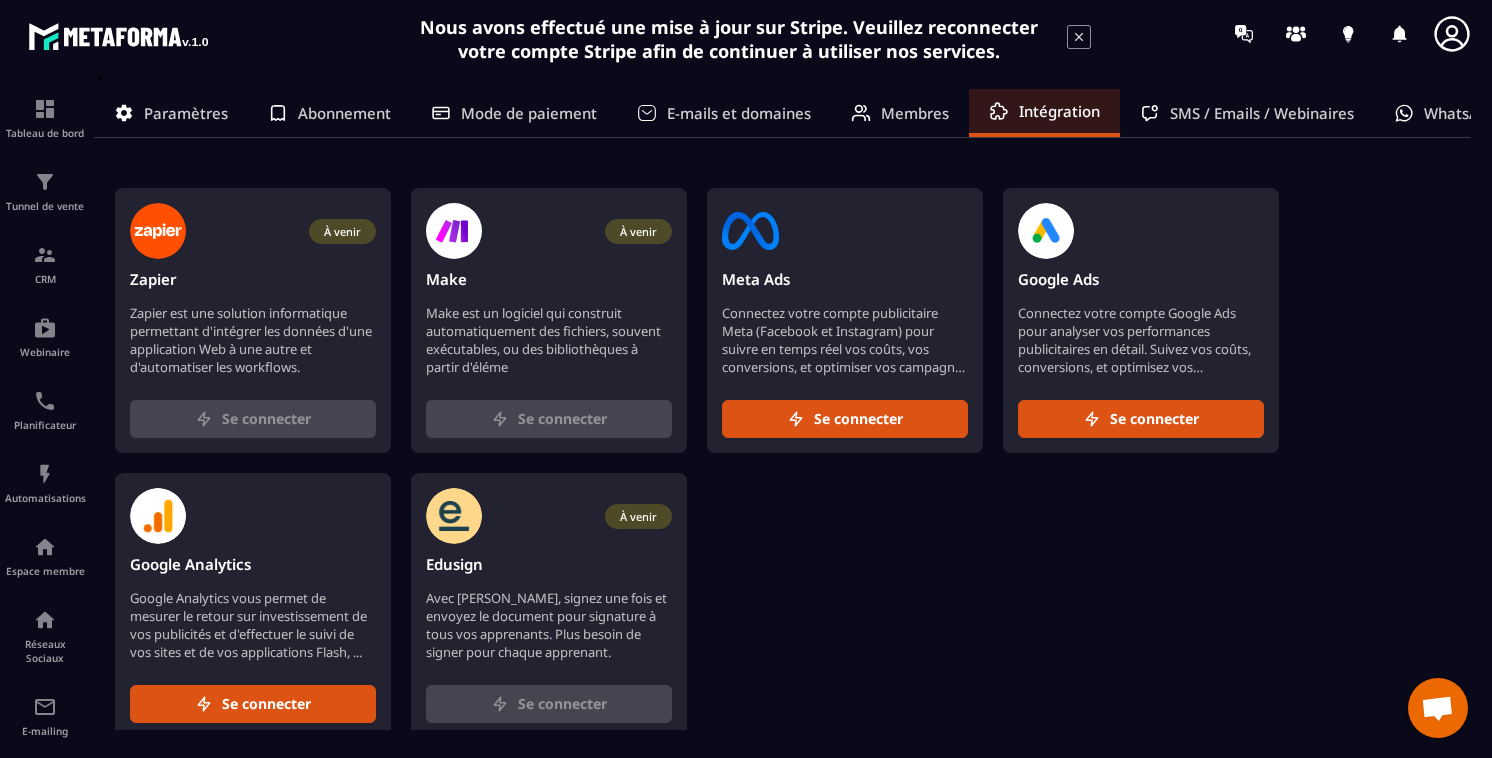 click on "Membres" at bounding box center [915, 113] 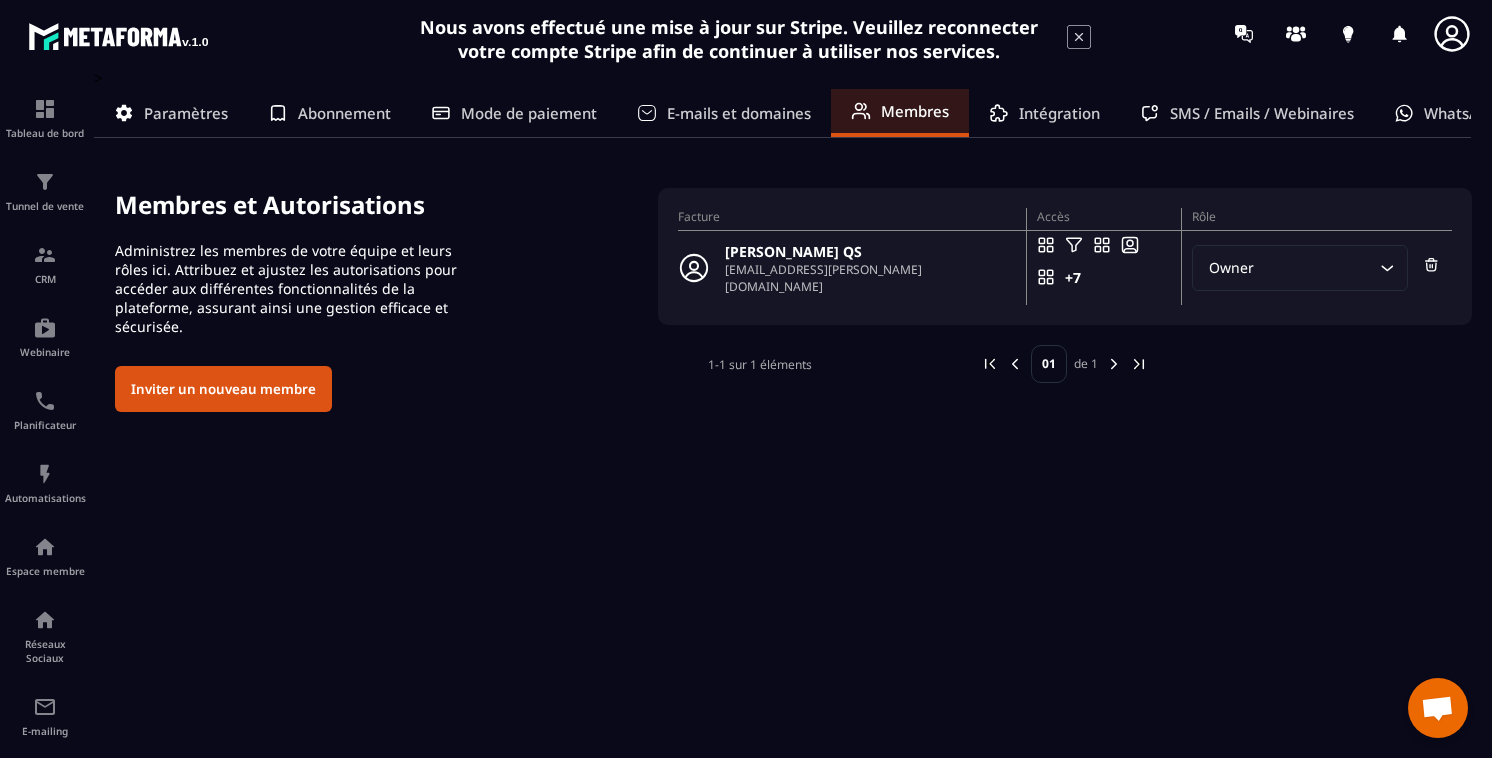 click on "E-mails et domaines" at bounding box center (739, 113) 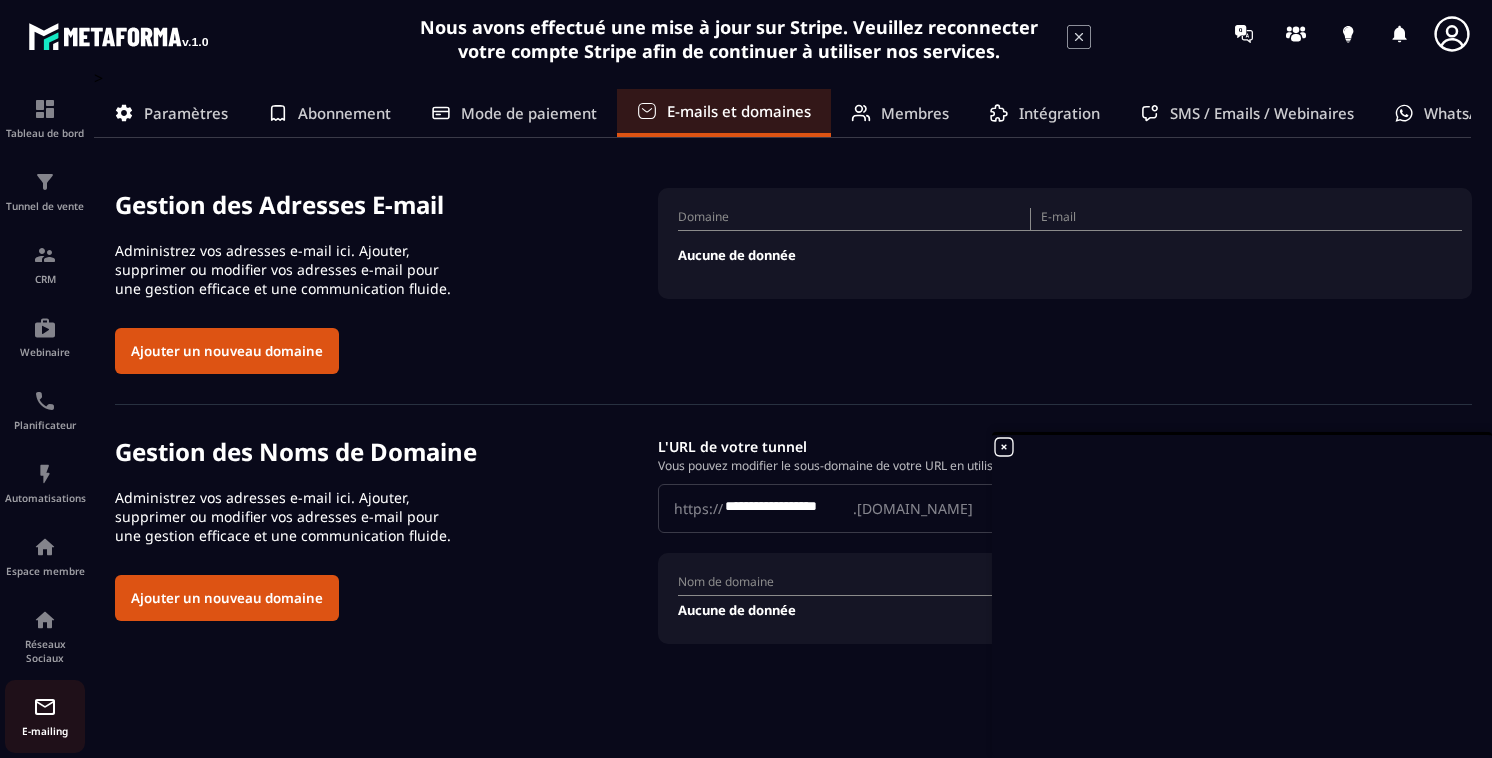 click on "E-mailing" at bounding box center (45, 731) 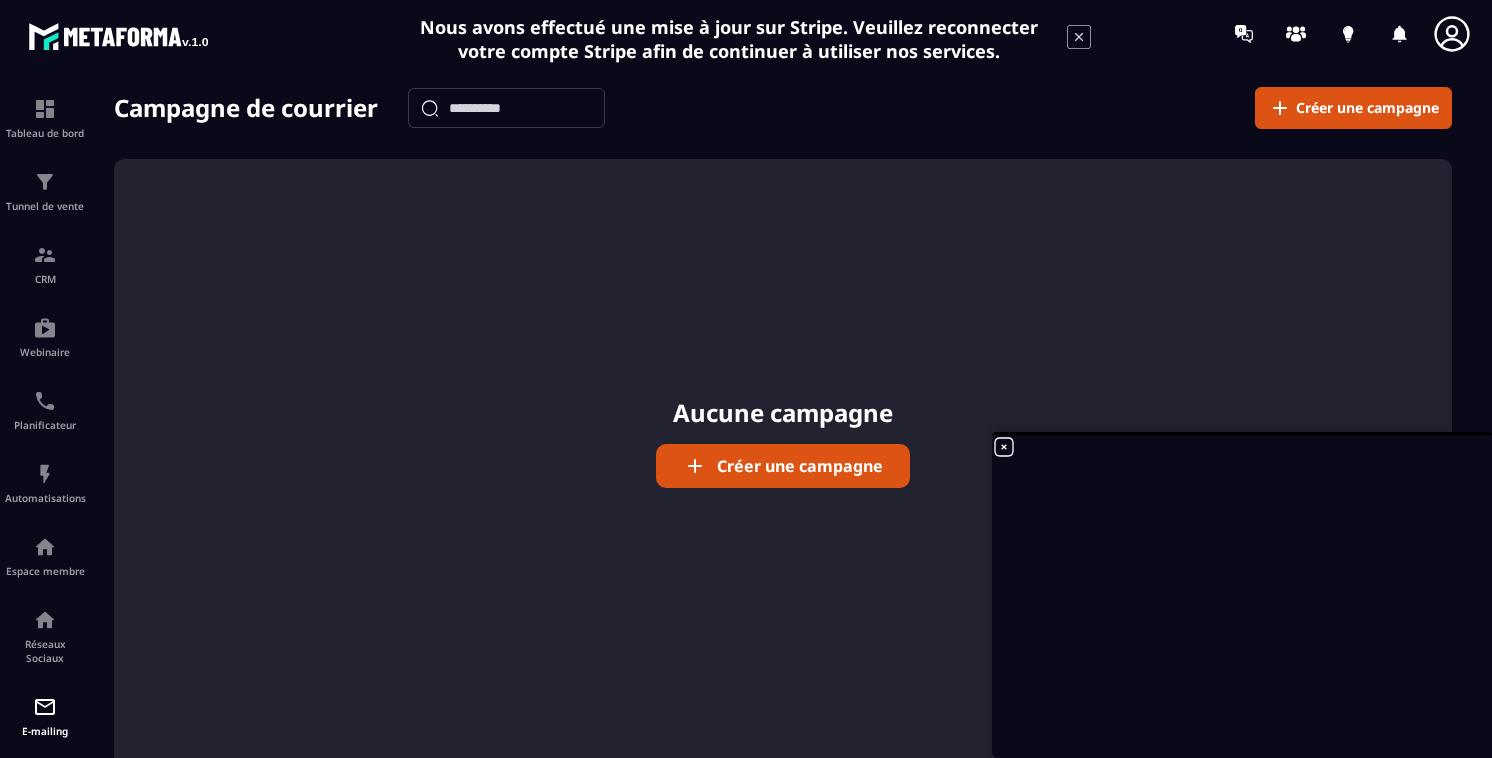click on "Créer une campagne" at bounding box center [800, 466] 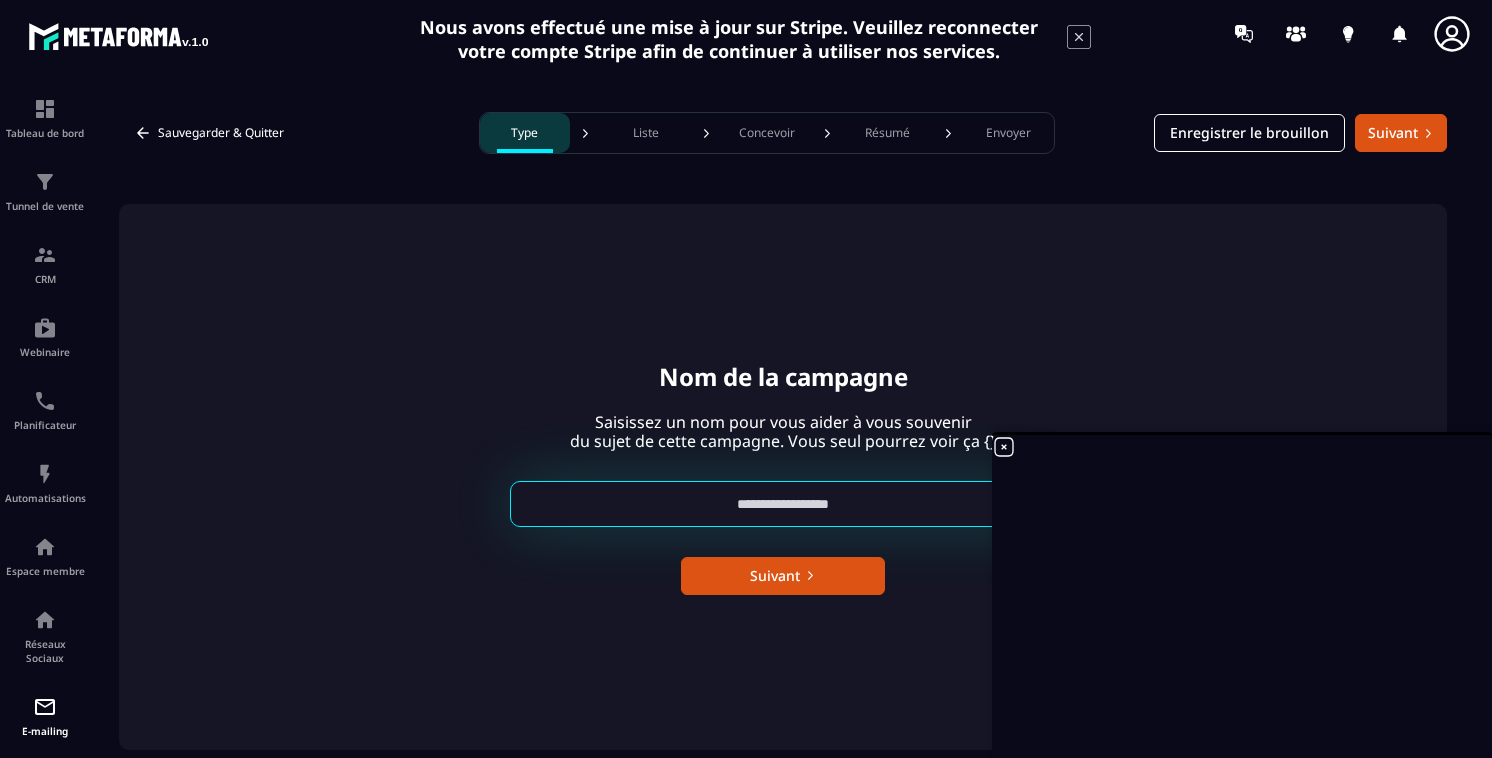 click at bounding box center (783, 504) 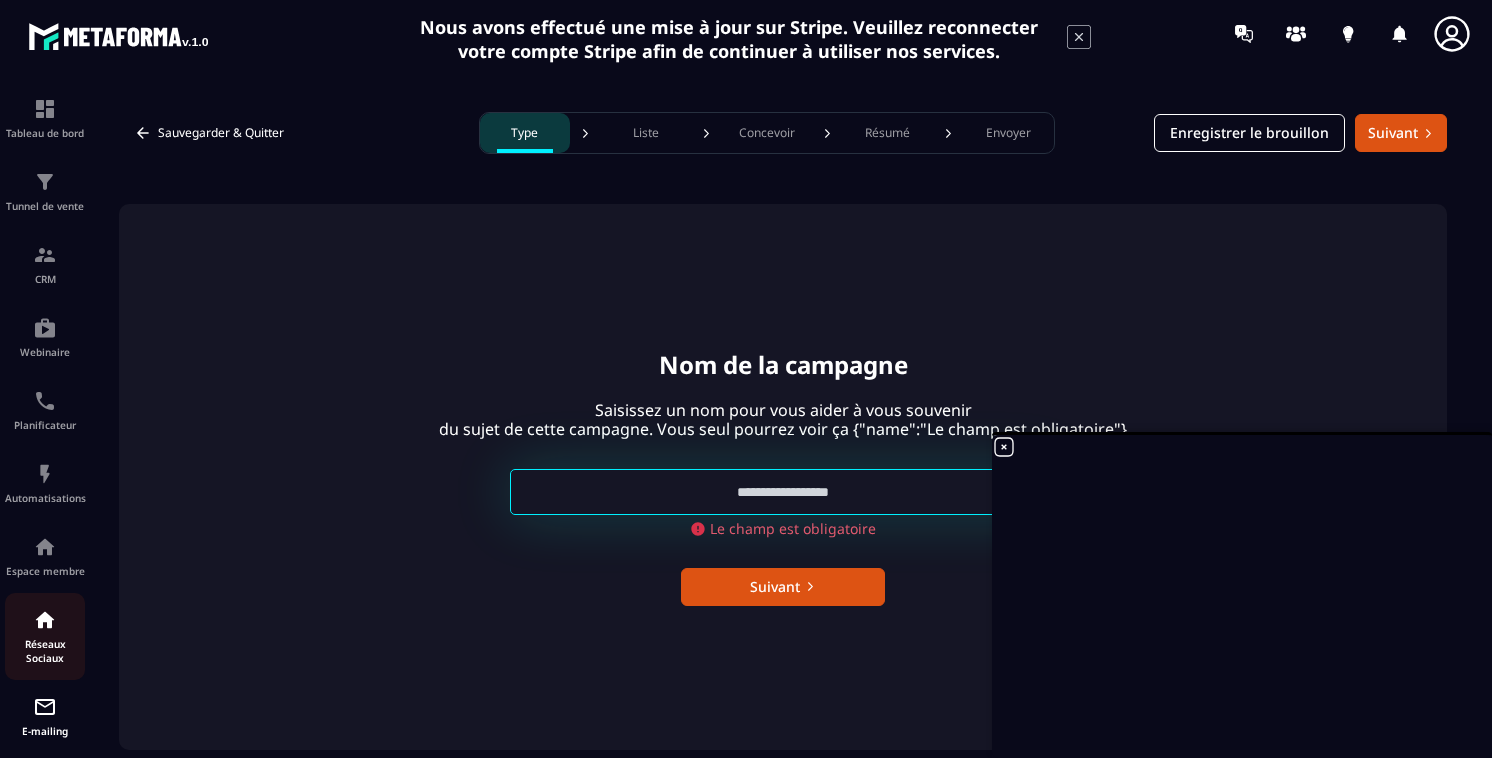 click at bounding box center [45, 620] 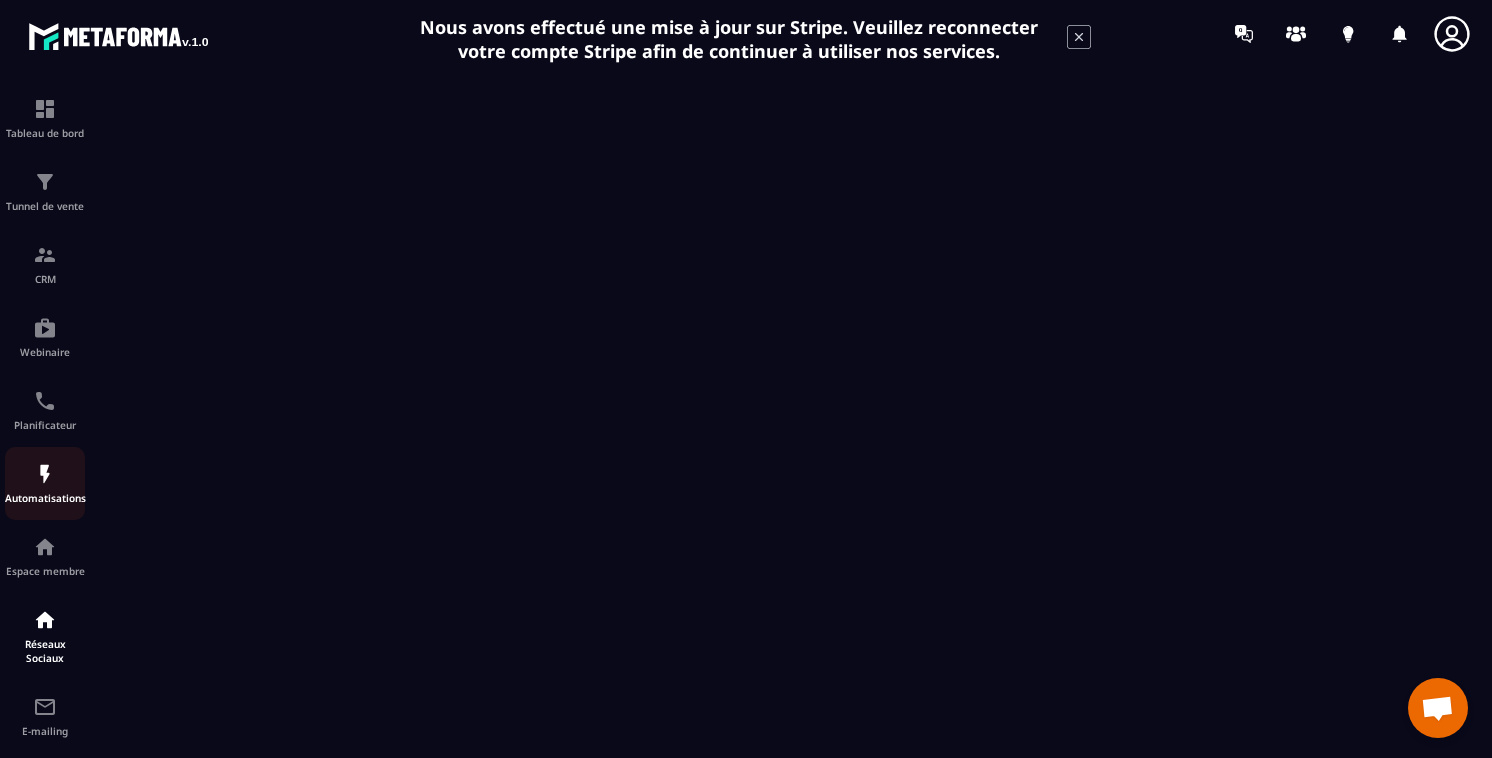 click at bounding box center [45, 474] 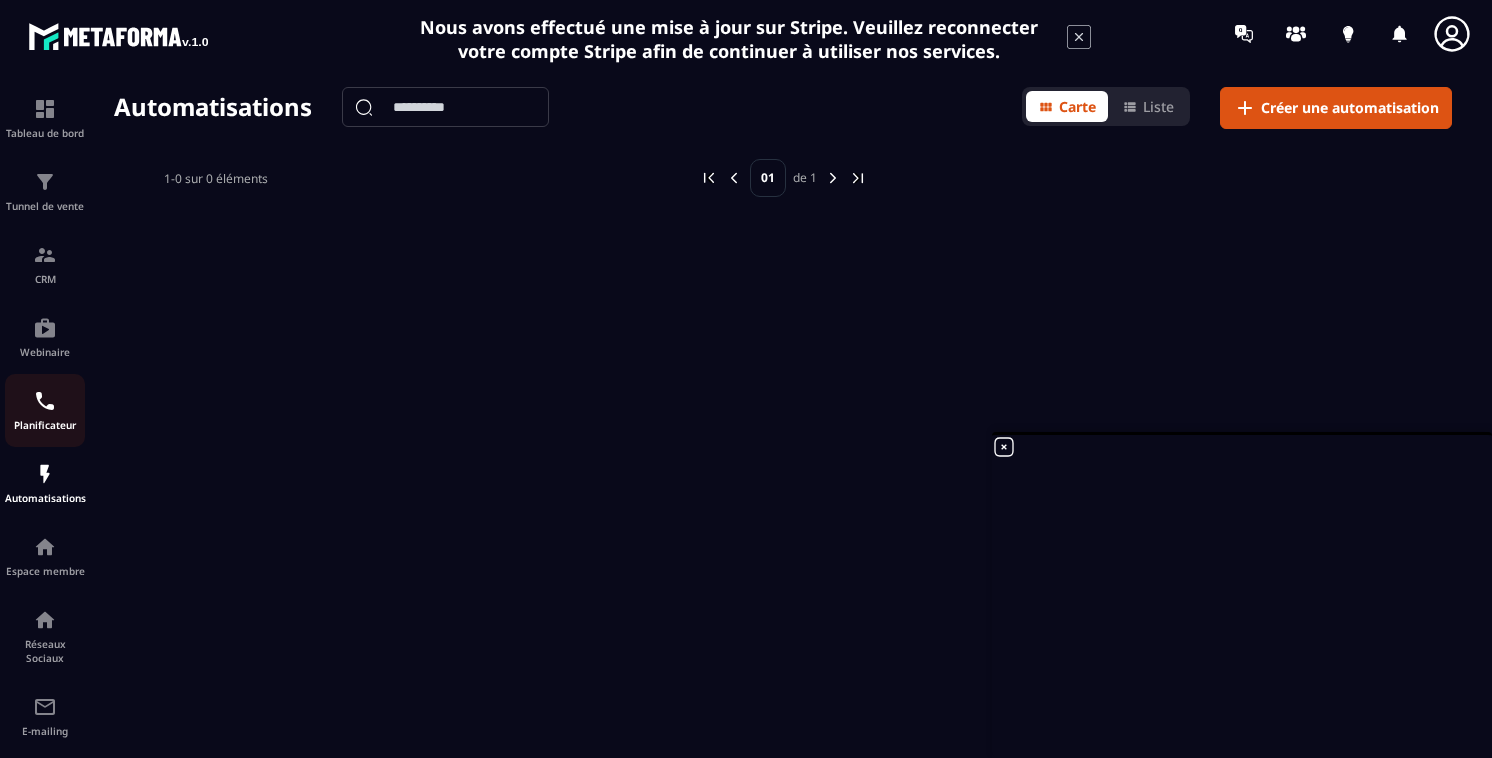 click at bounding box center [45, 401] 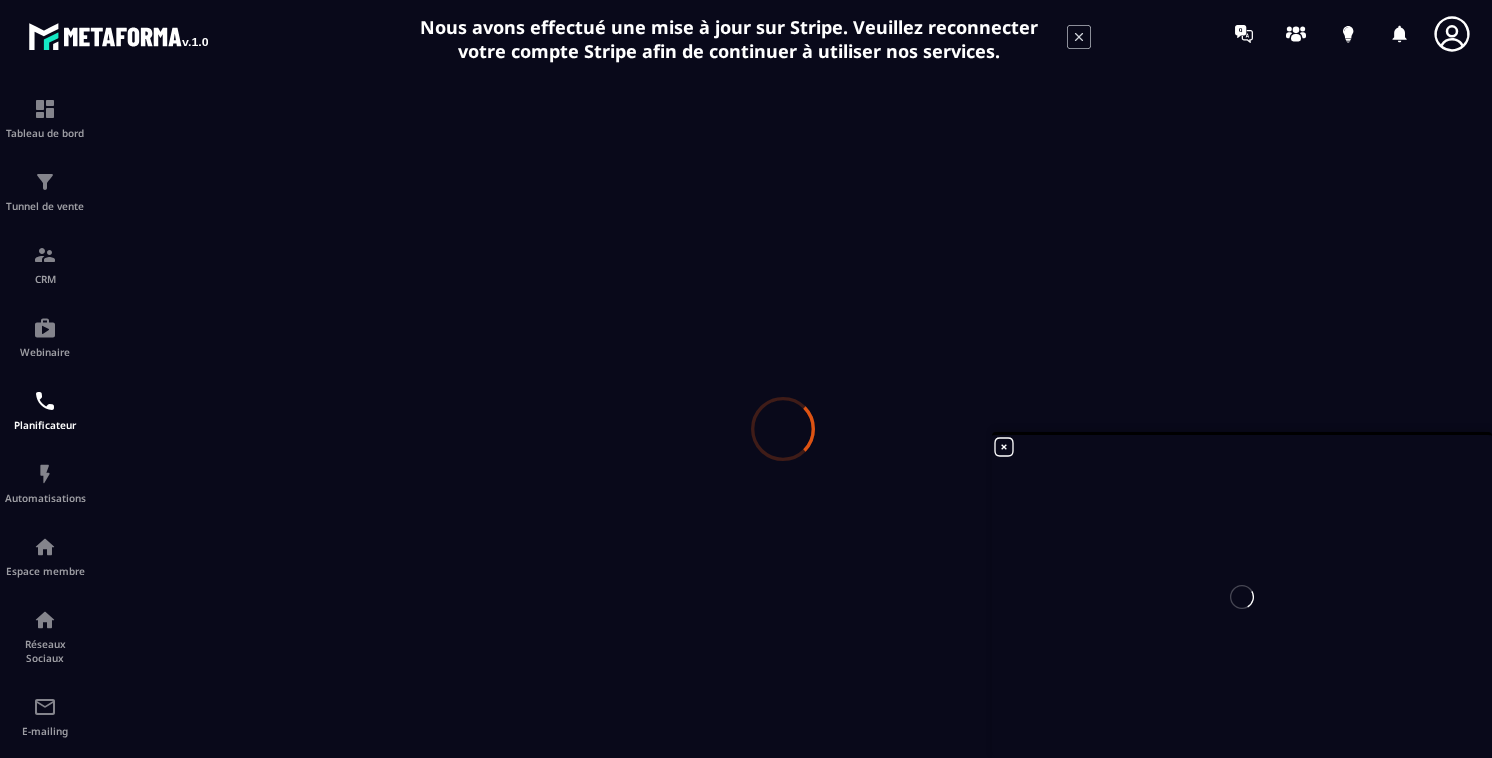 scroll, scrollTop: 0, scrollLeft: 0, axis: both 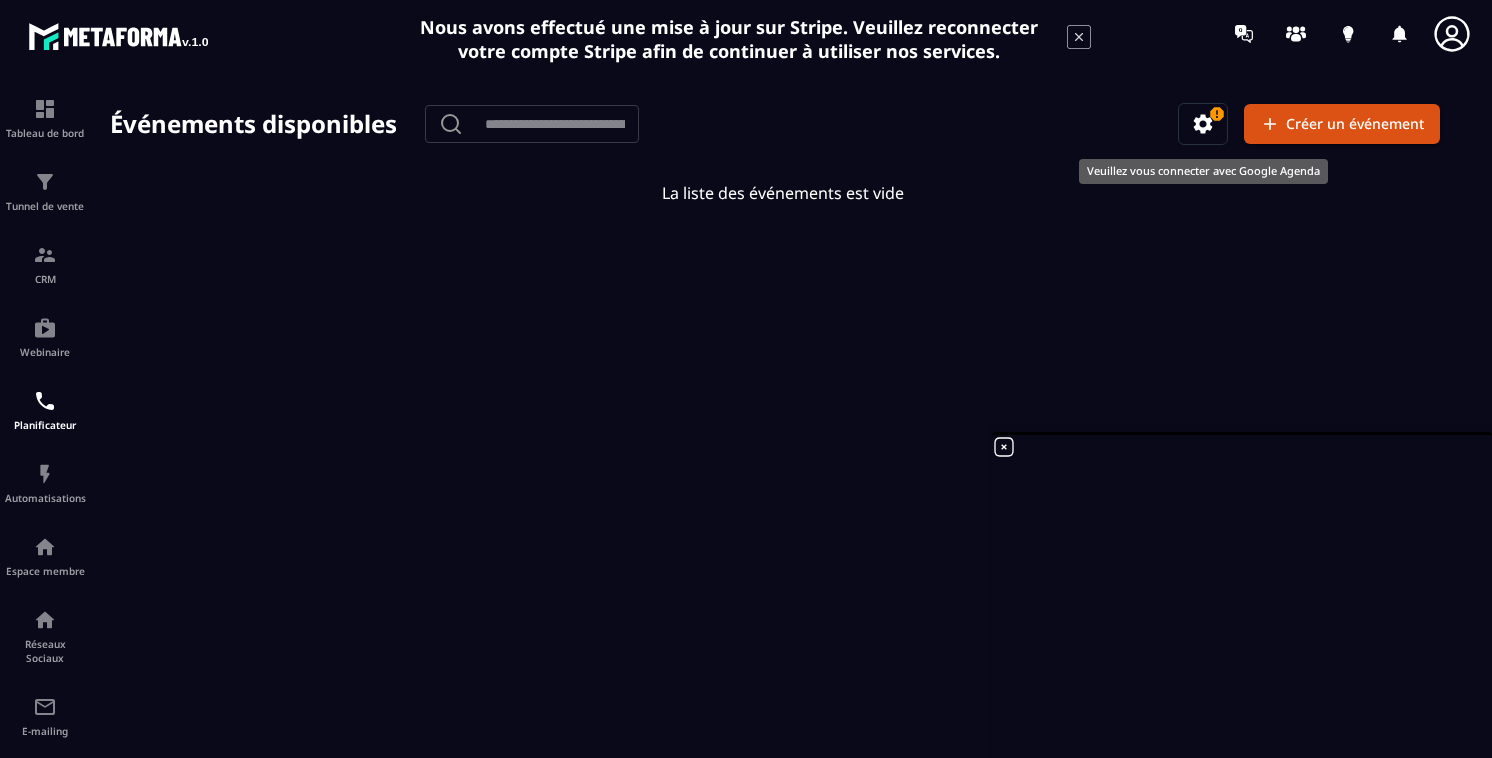 click 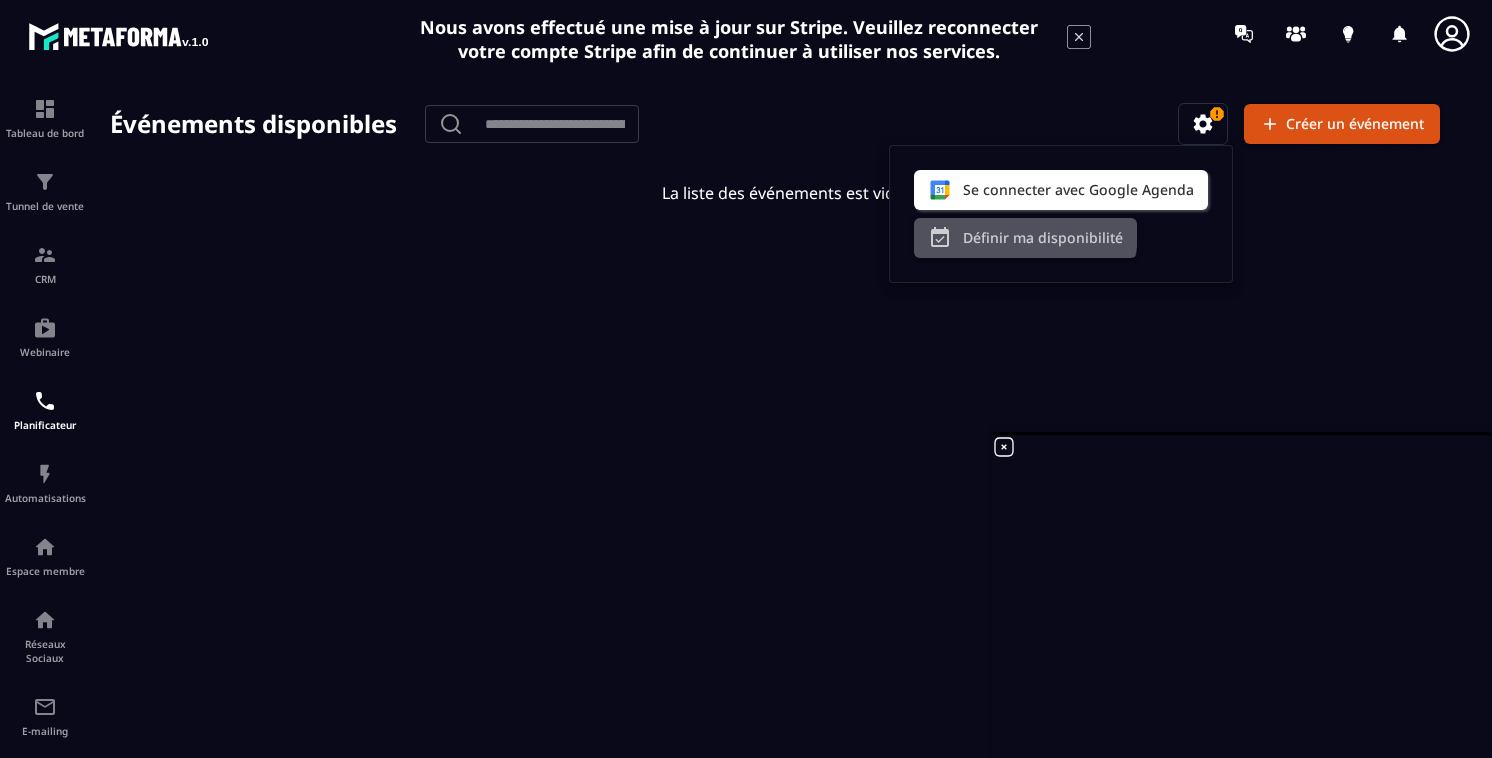 click on "Définir ma disponibilité" at bounding box center (1025, 238) 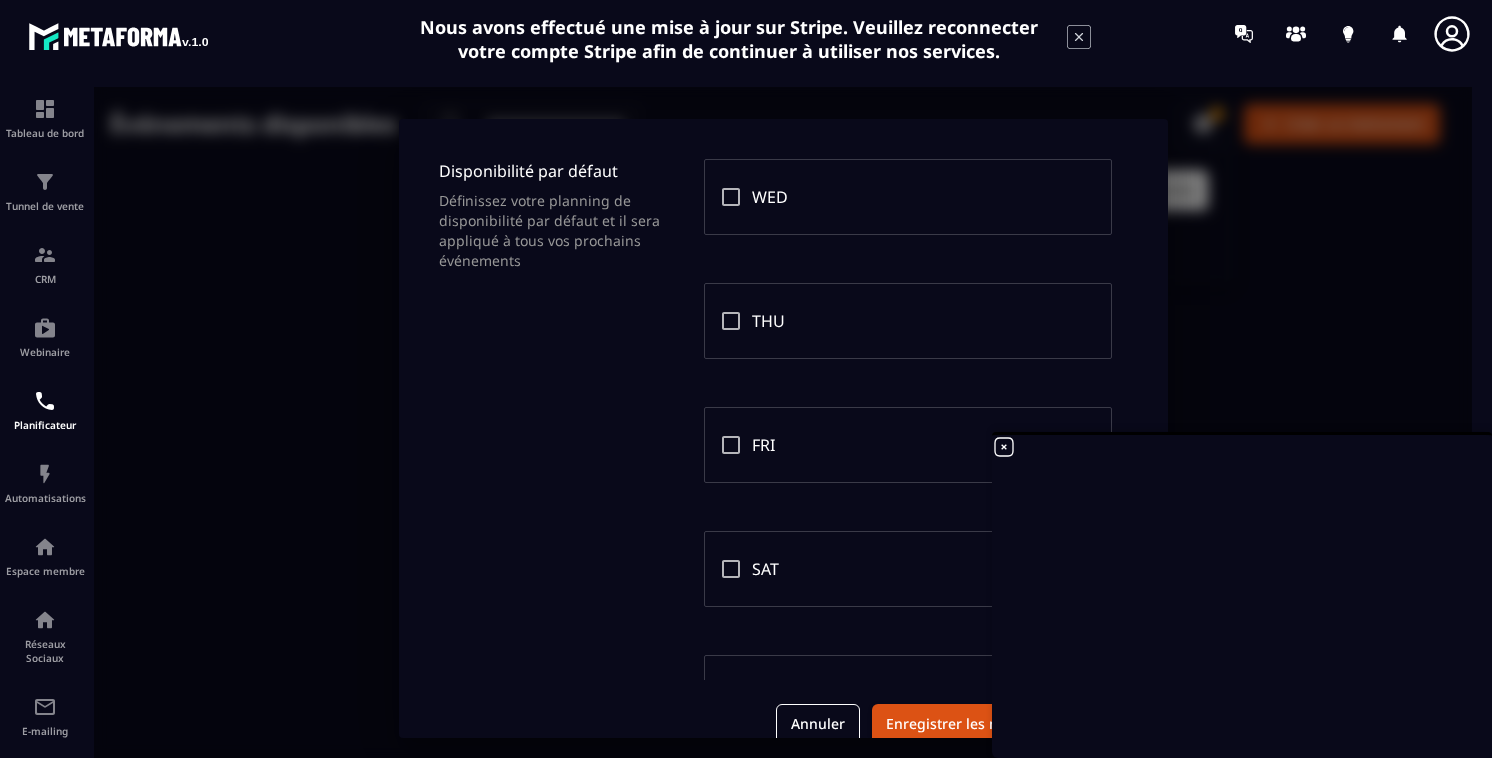 scroll, scrollTop: 299, scrollLeft: 0, axis: vertical 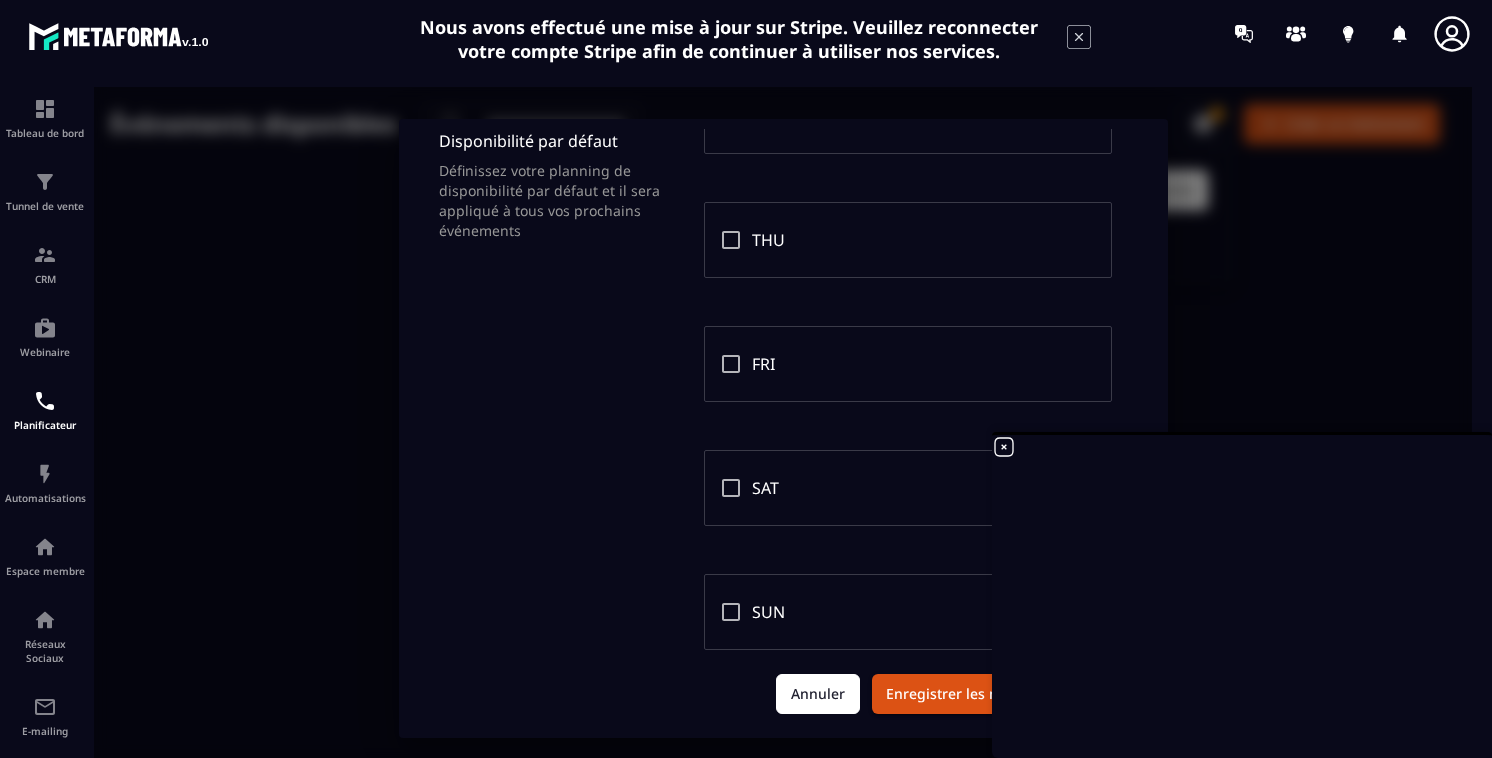 click on "Annuler" at bounding box center (818, 694) 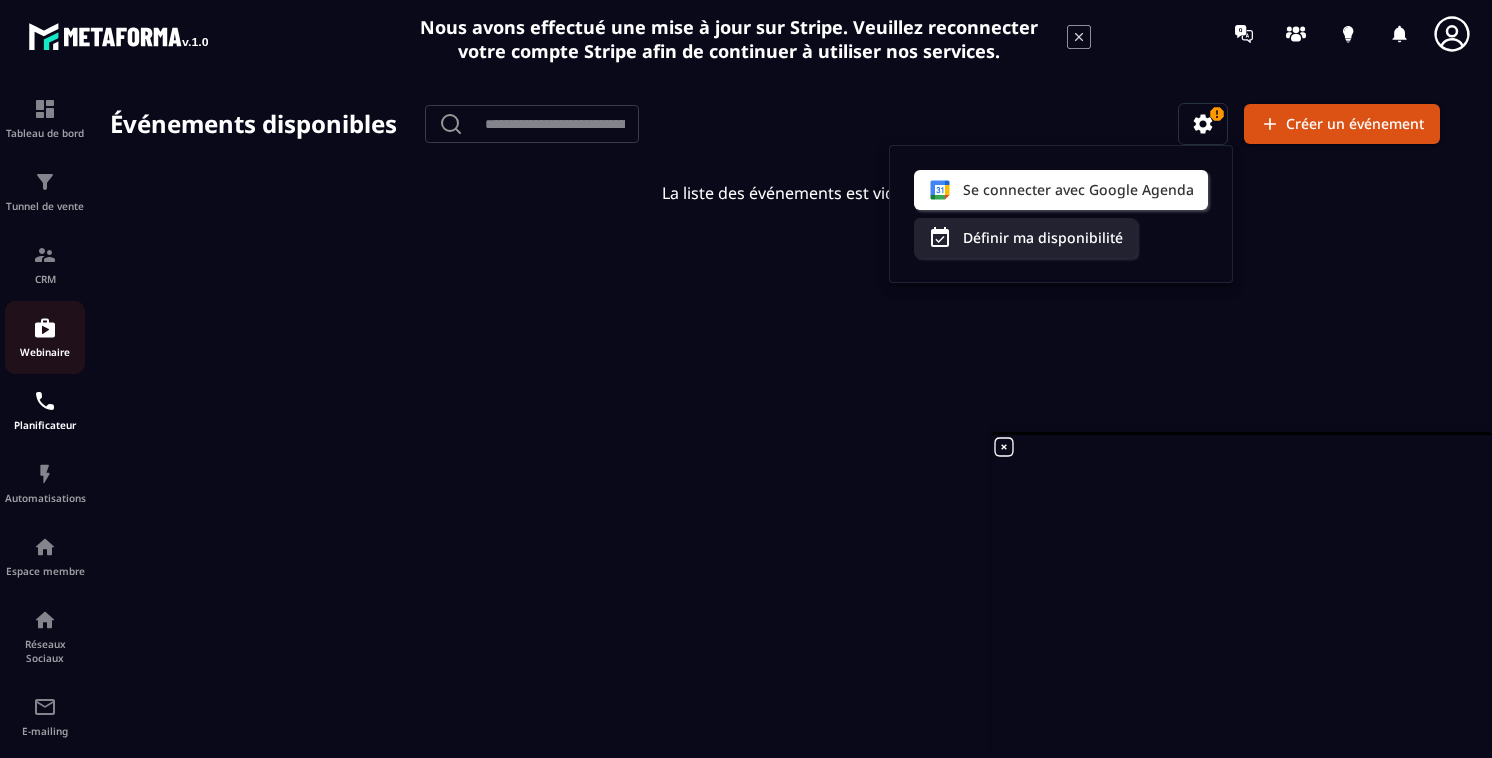 click on "Webinaire" at bounding box center (45, 337) 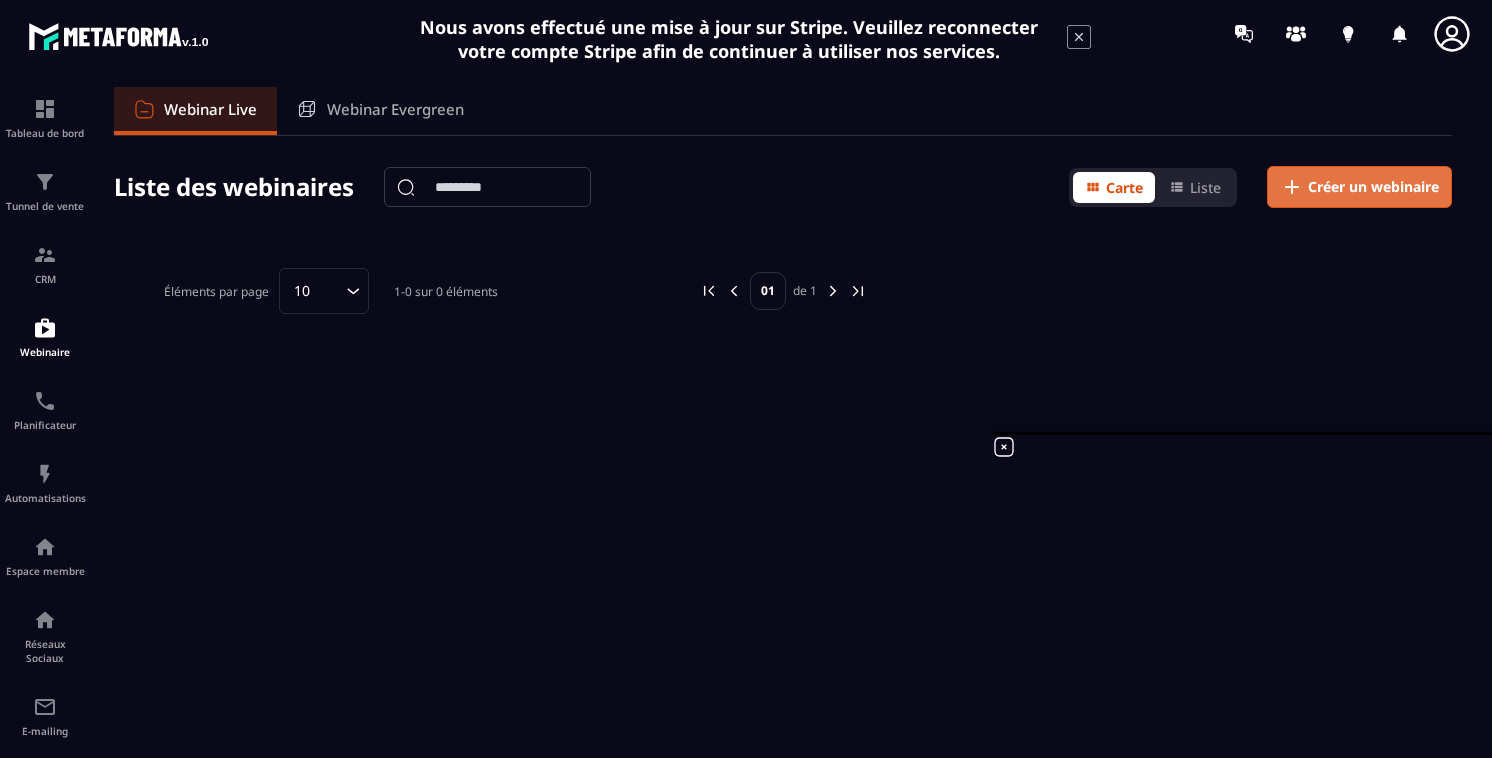 click on "Créer un webinaire" at bounding box center (1359, 187) 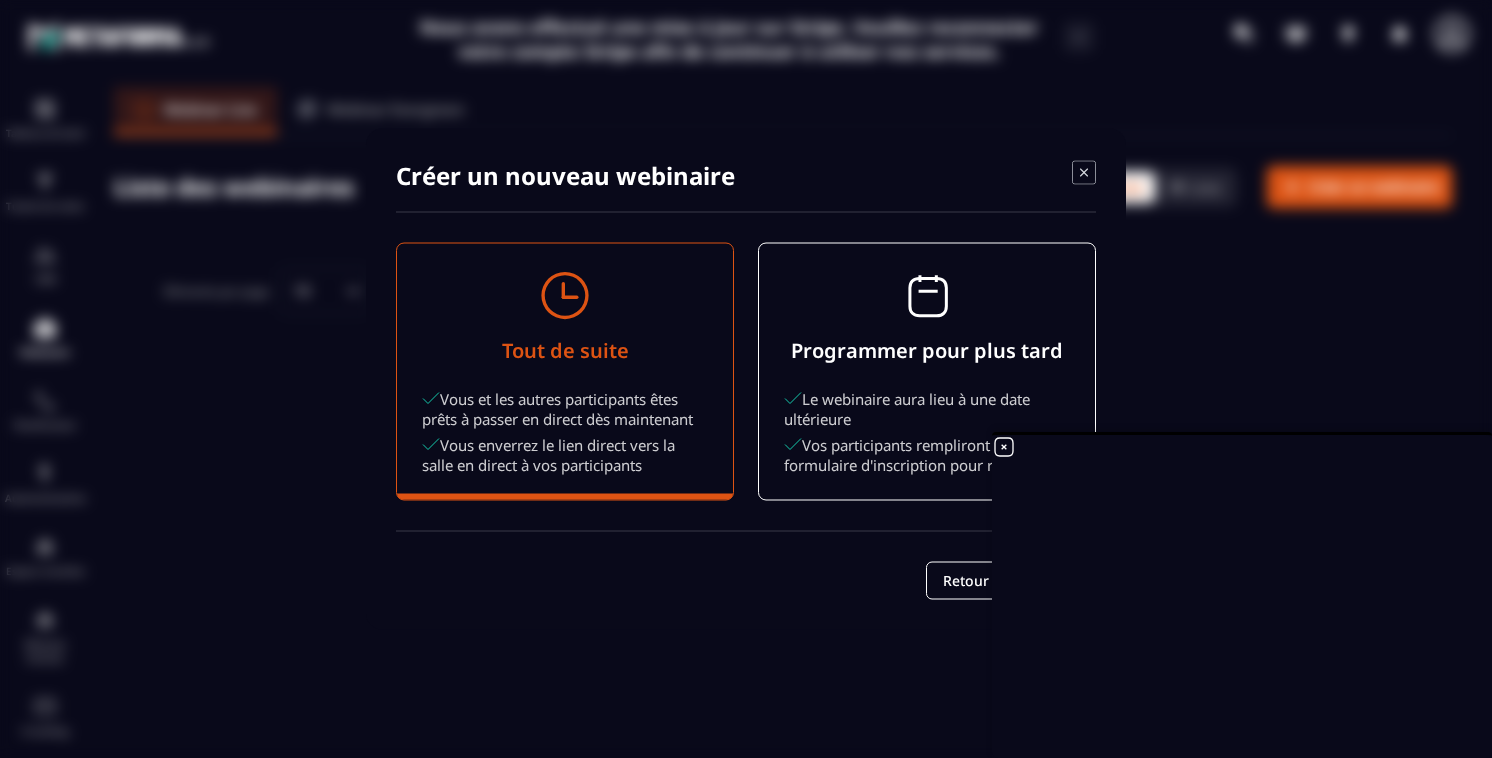 click on "Programmer pour plus tard" at bounding box center [927, 350] 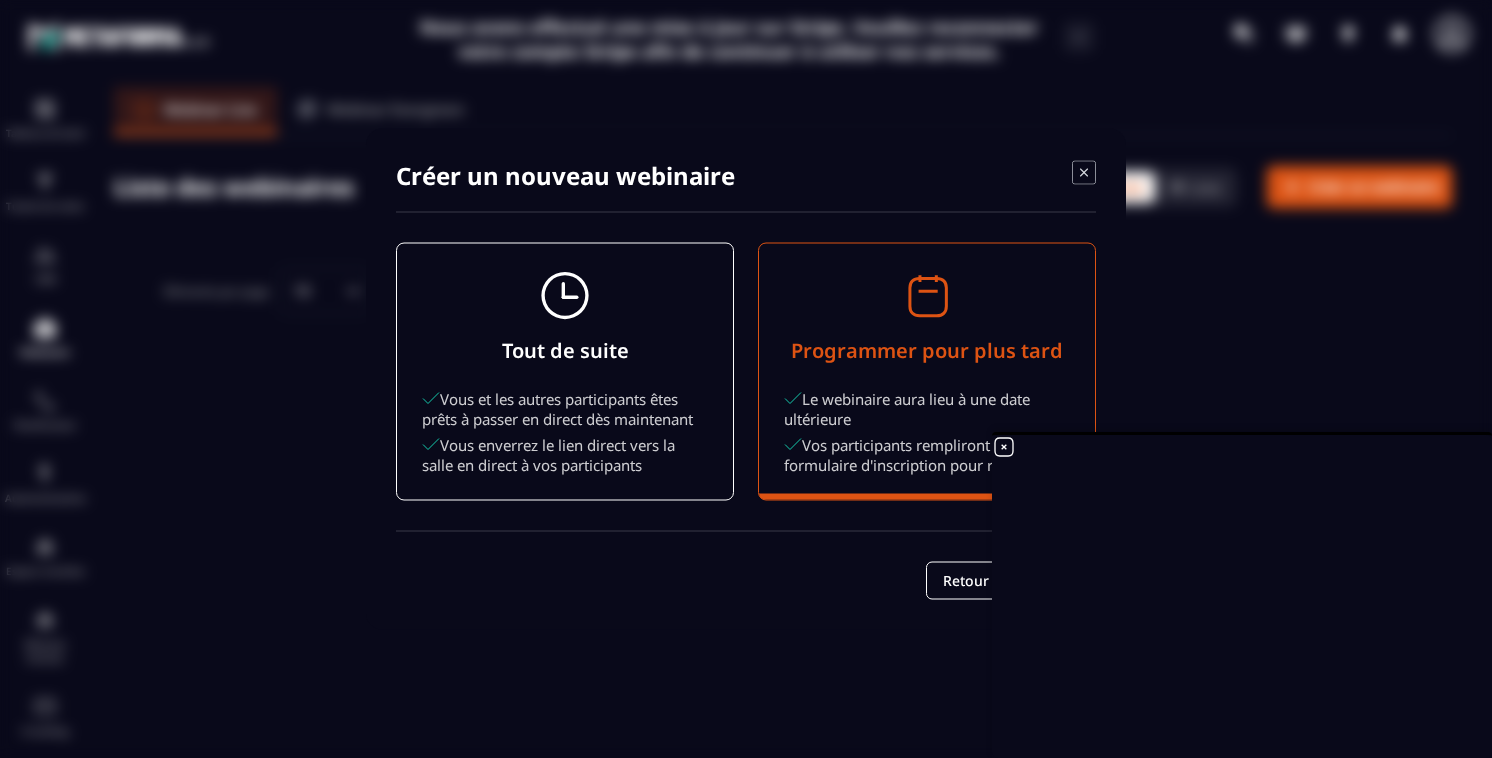 click 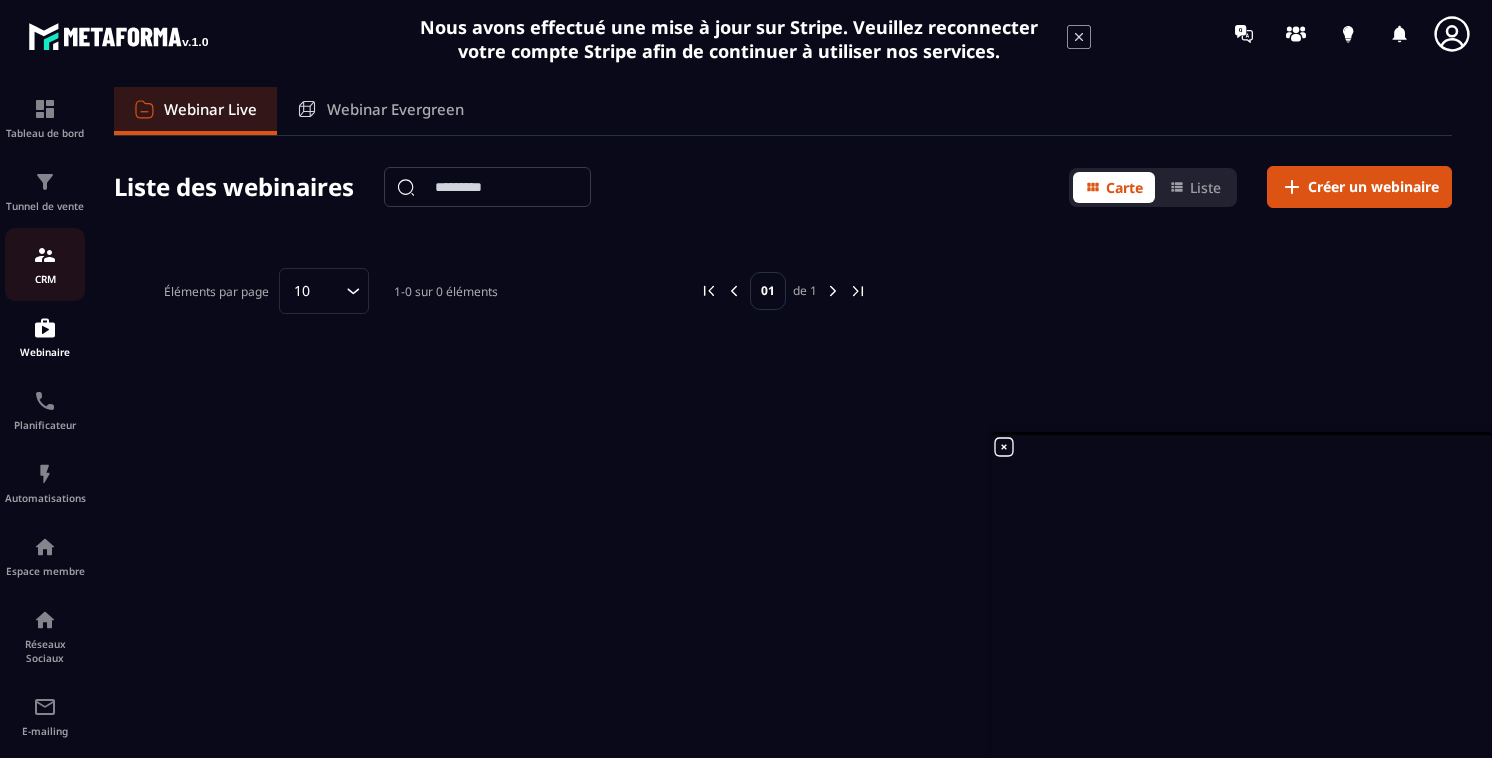 click at bounding box center (45, 255) 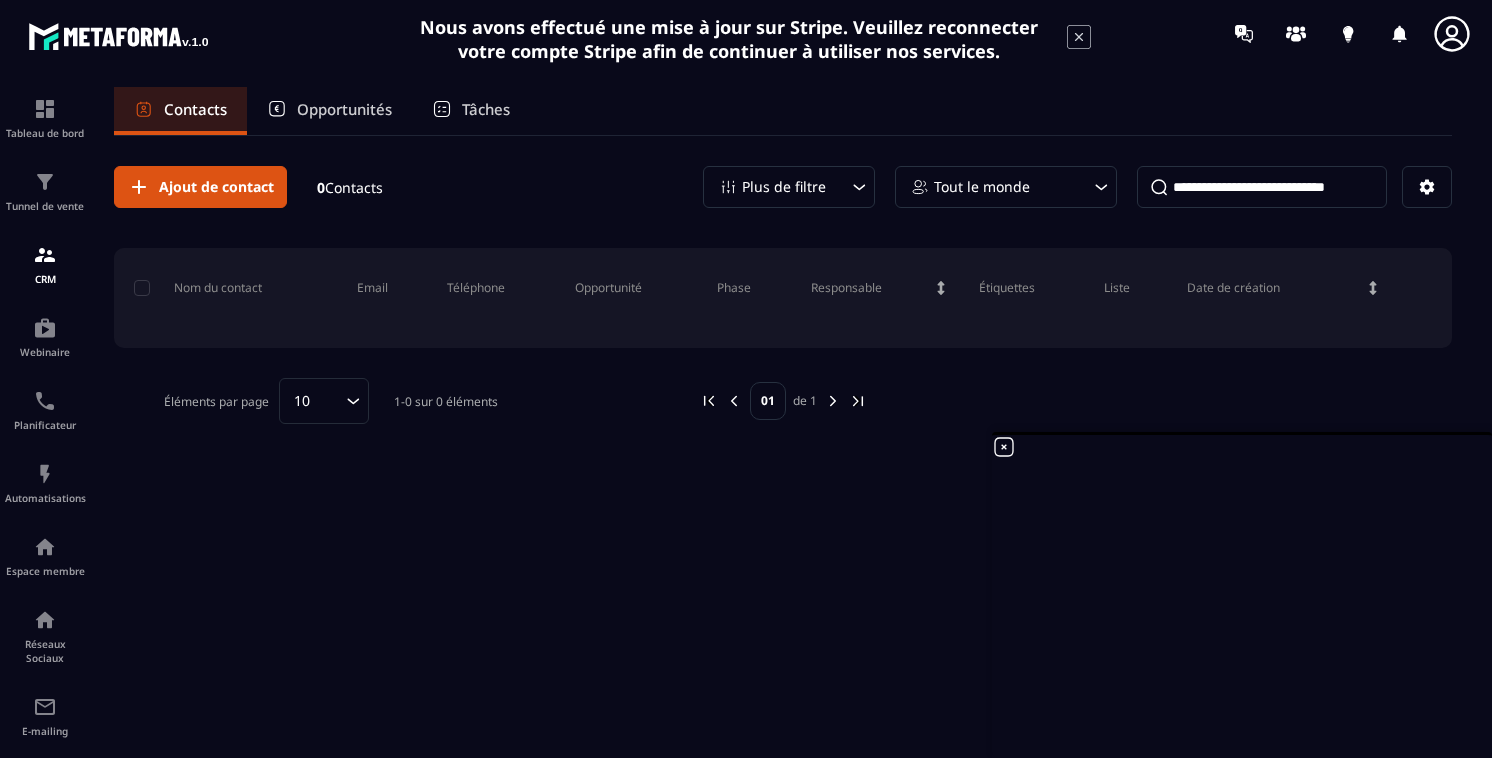 click on "Opportunités" at bounding box center (344, 109) 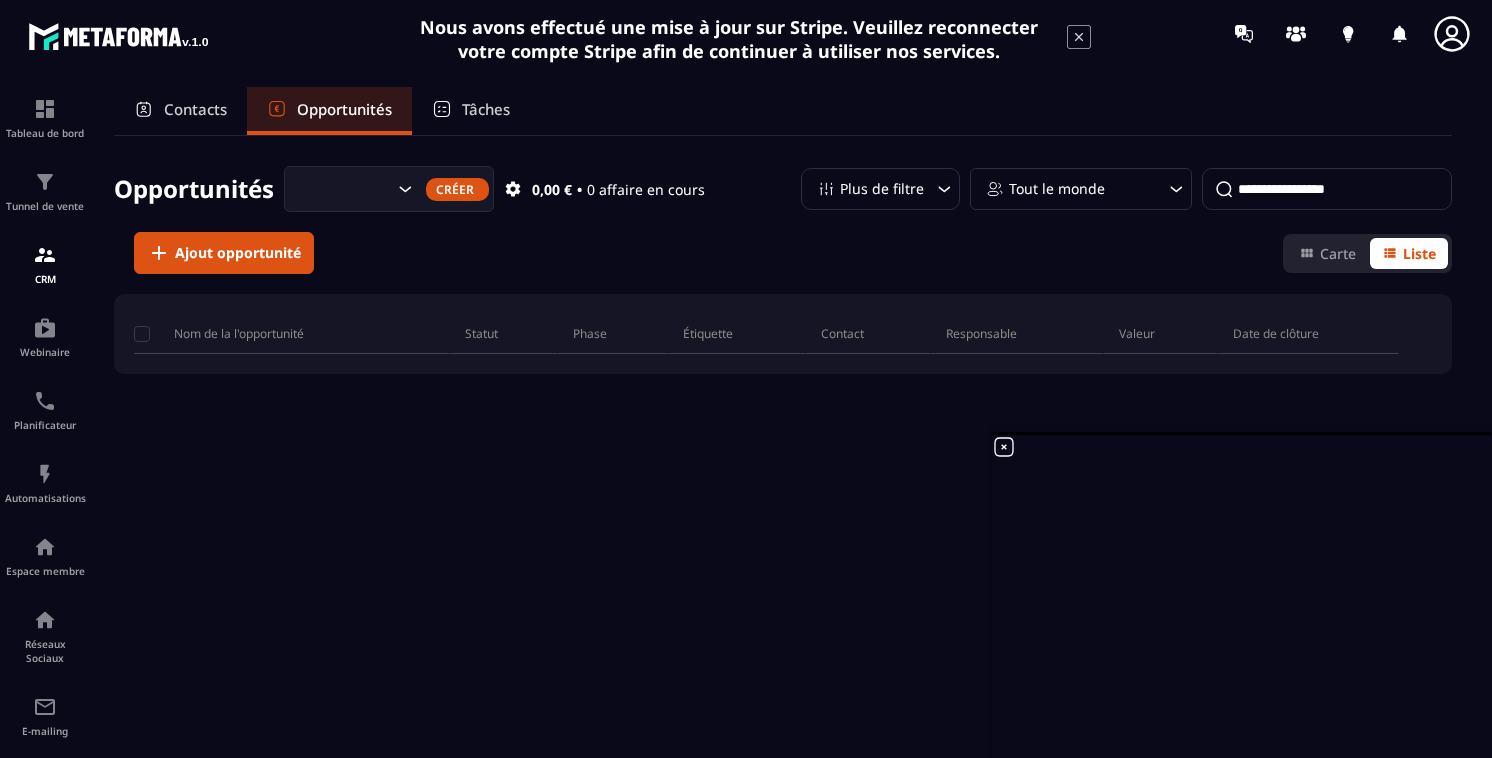 click on "Tâches" at bounding box center (486, 109) 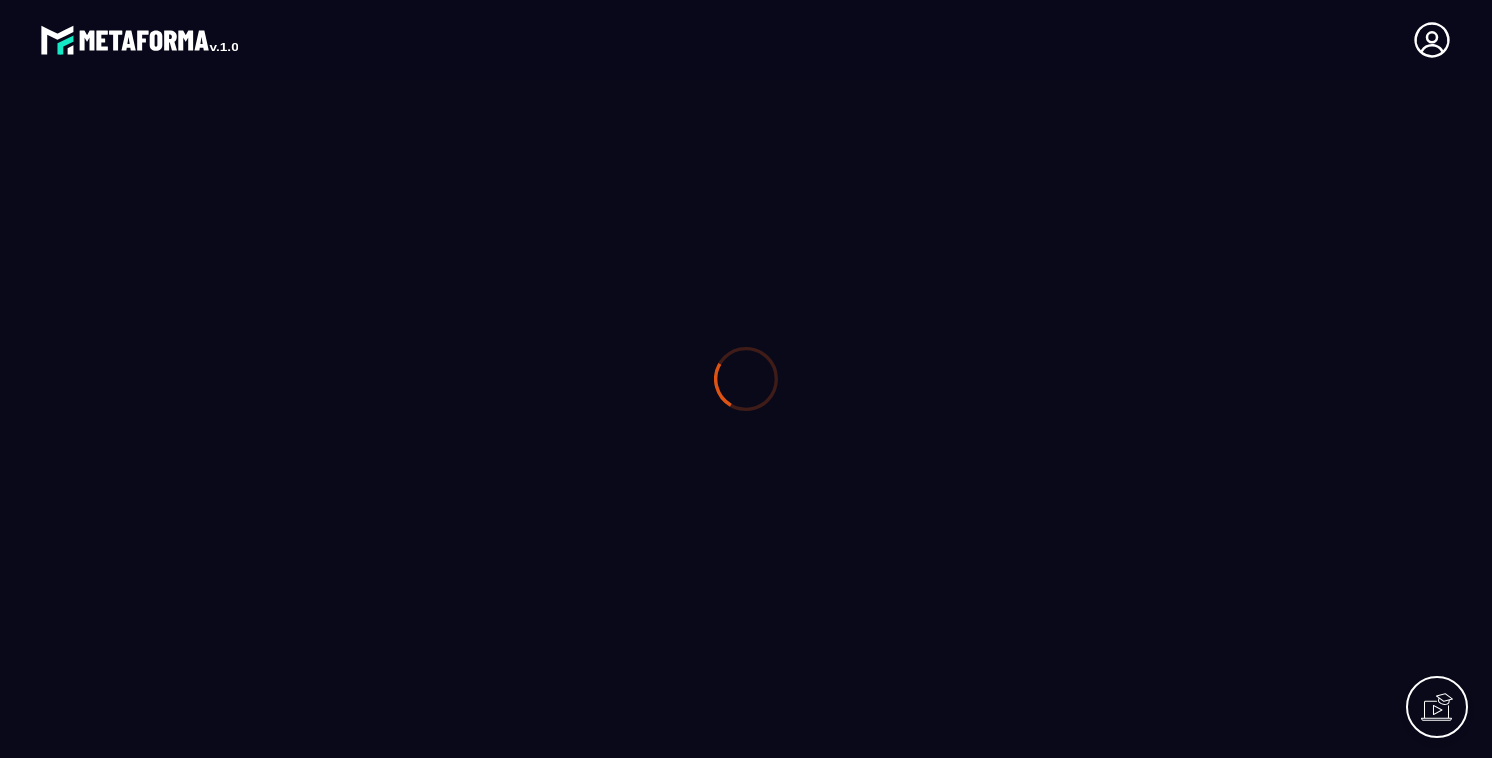 scroll, scrollTop: 0, scrollLeft: 0, axis: both 